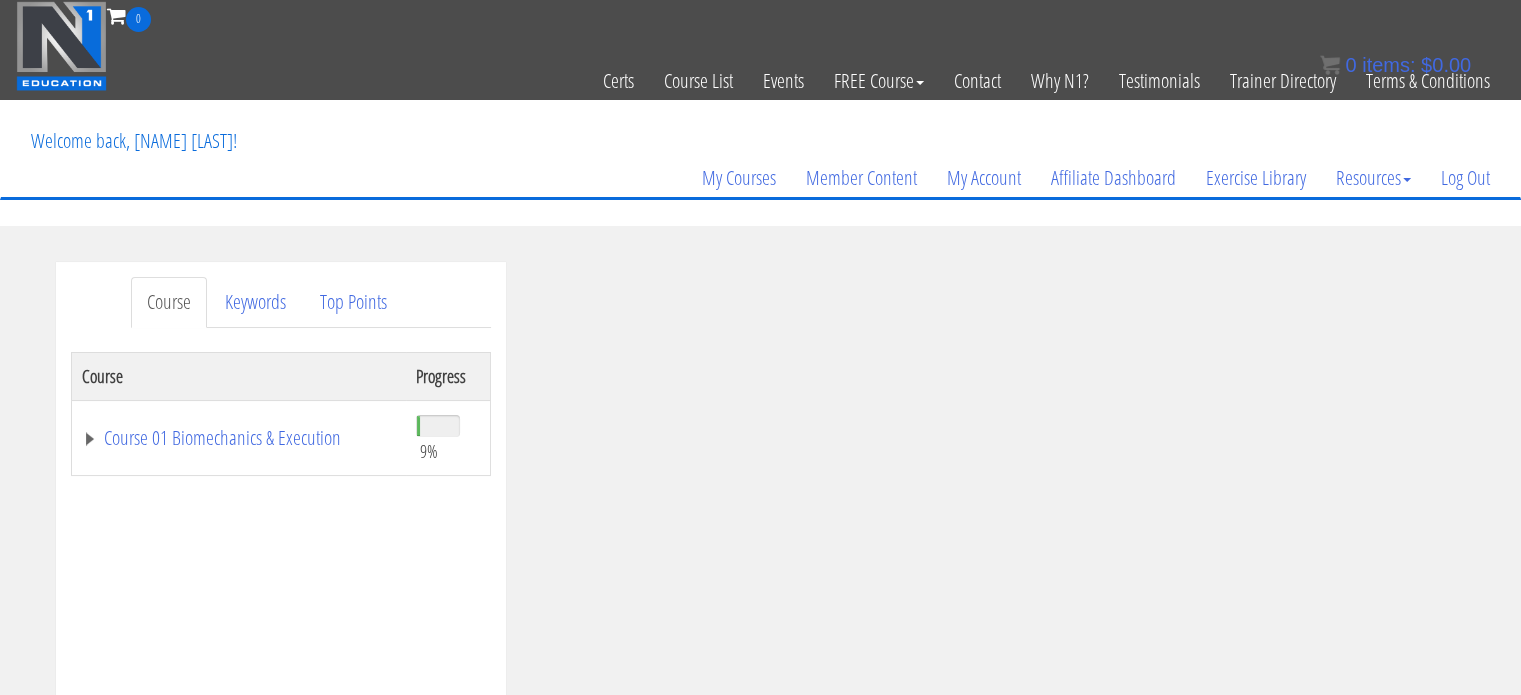 scroll, scrollTop: 0, scrollLeft: 0, axis: both 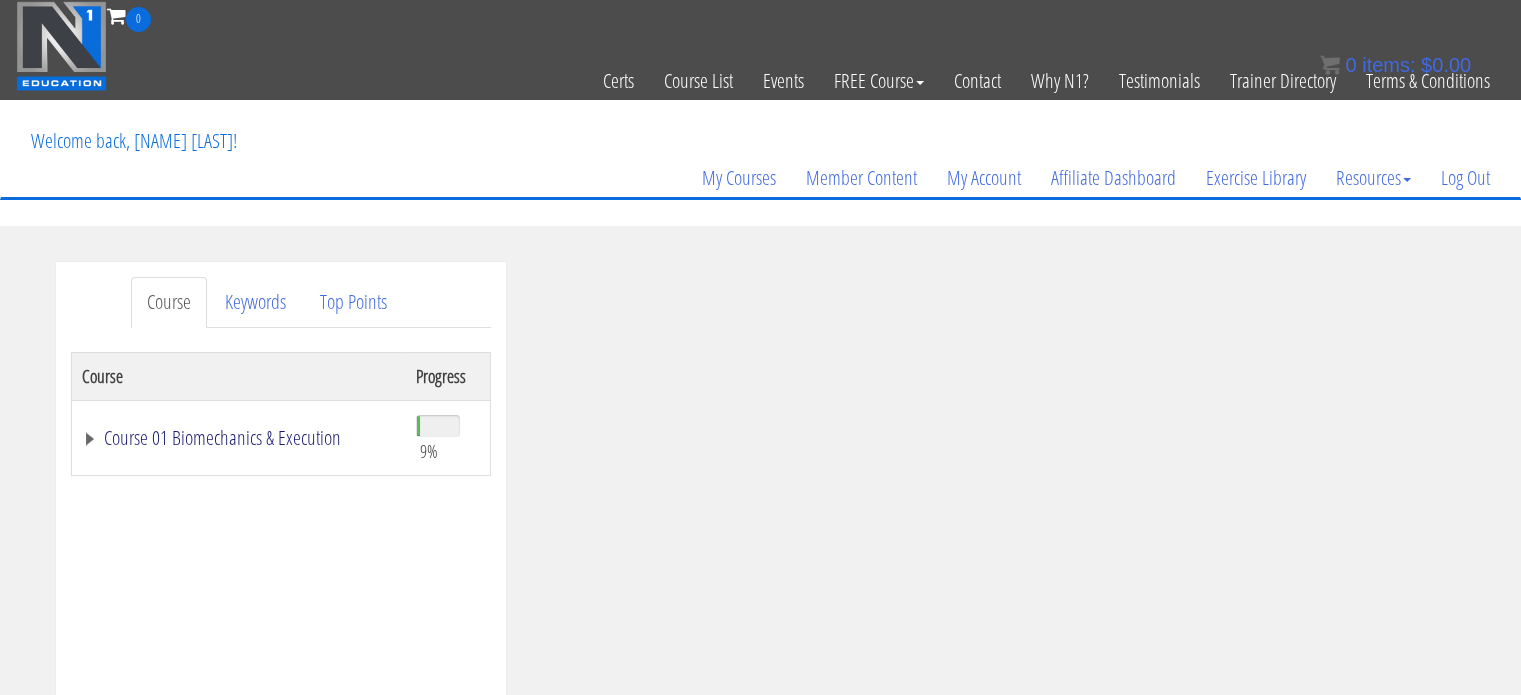 click on "Course 01 Biomechanics & Execution" at bounding box center (239, 438) 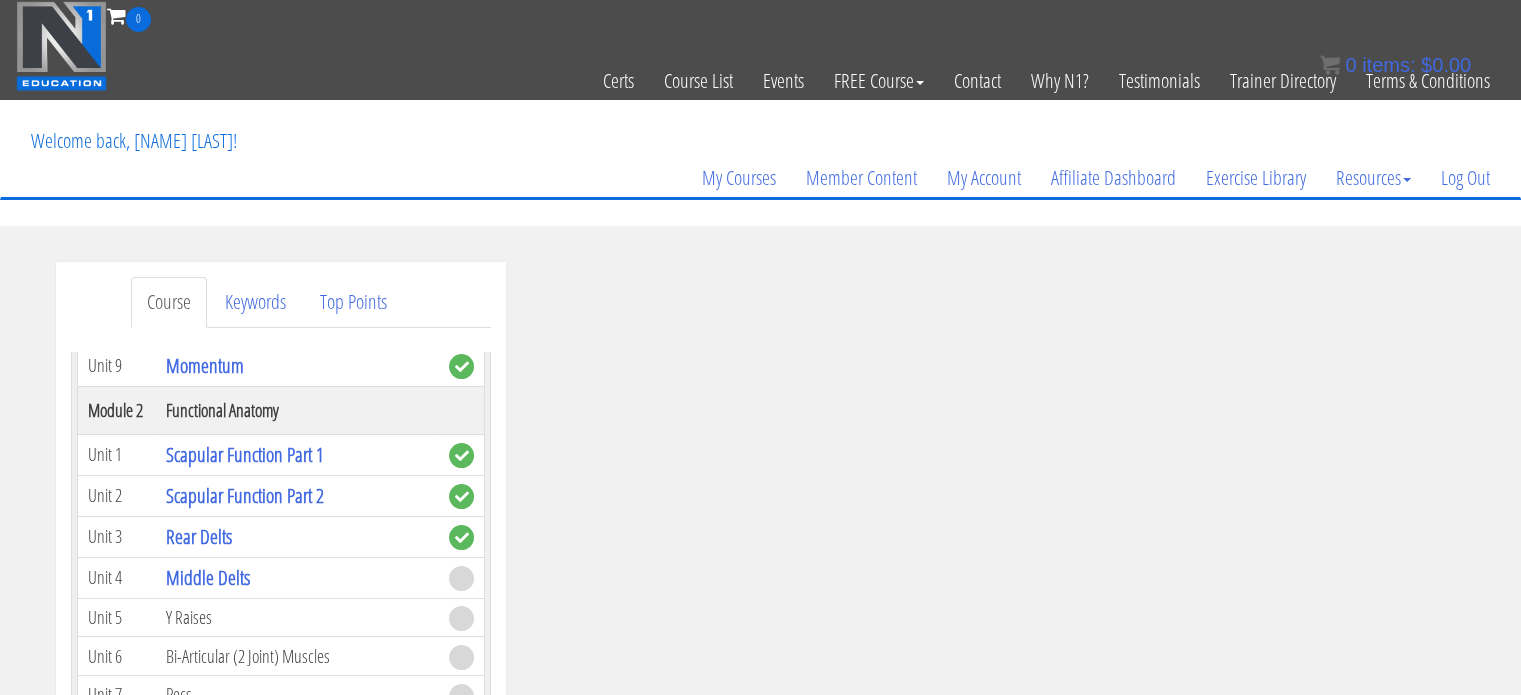 scroll, scrollTop: 518, scrollLeft: 0, axis: vertical 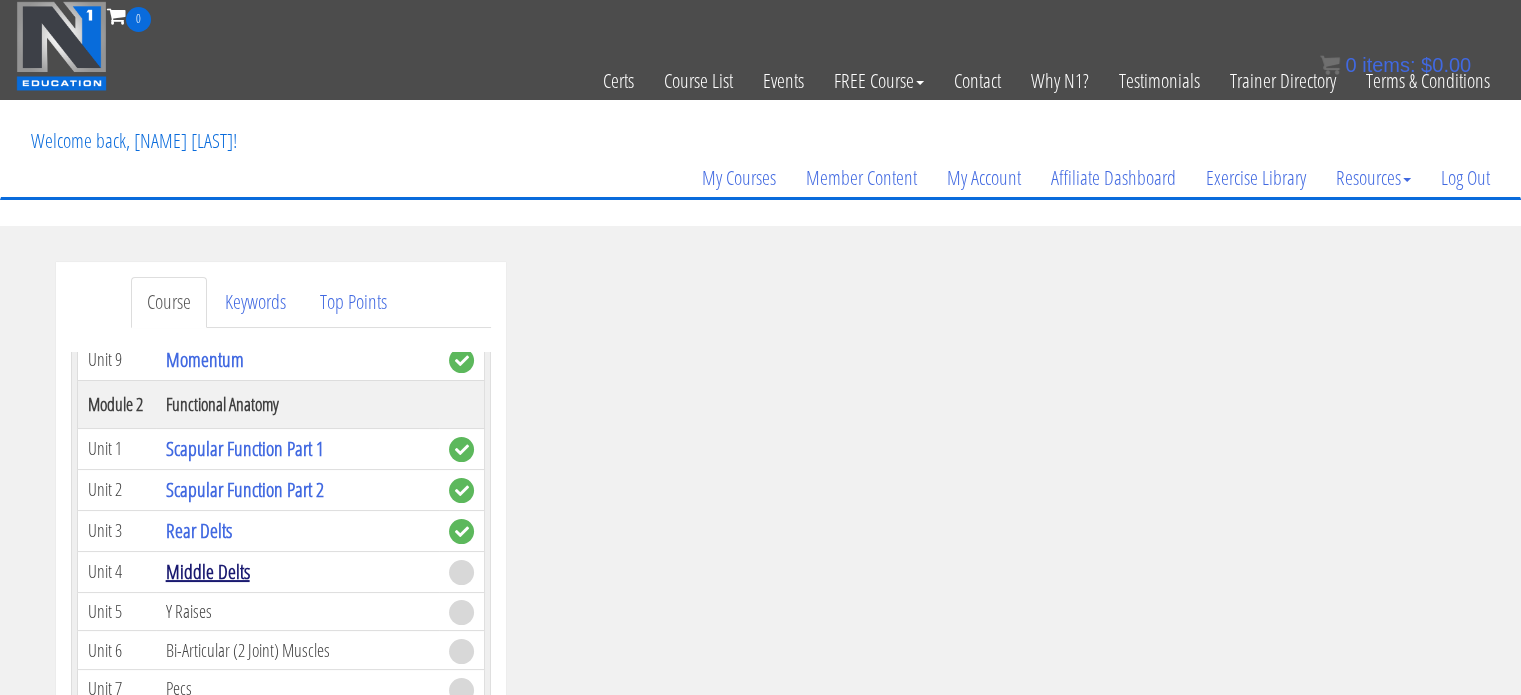 click on "Middle Delts" at bounding box center (208, 571) 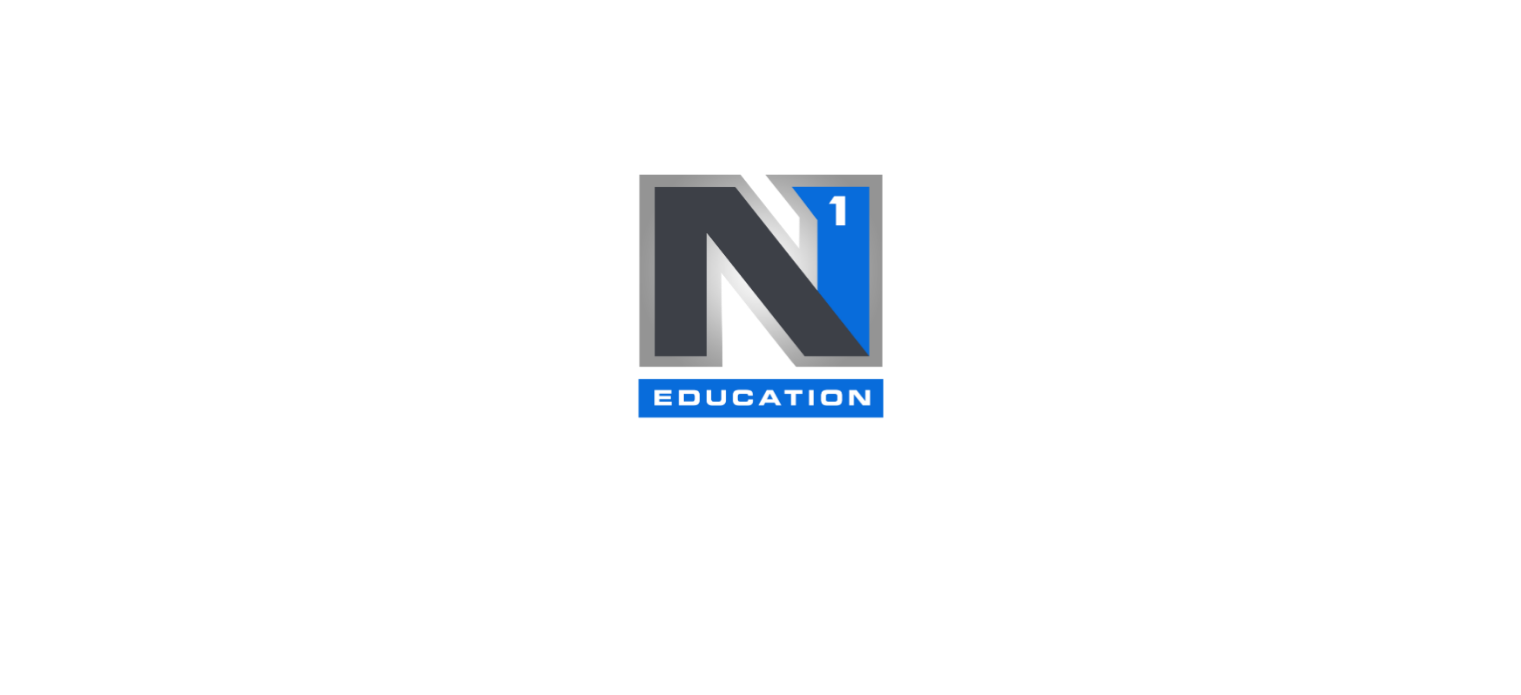 scroll, scrollTop: 0, scrollLeft: 0, axis: both 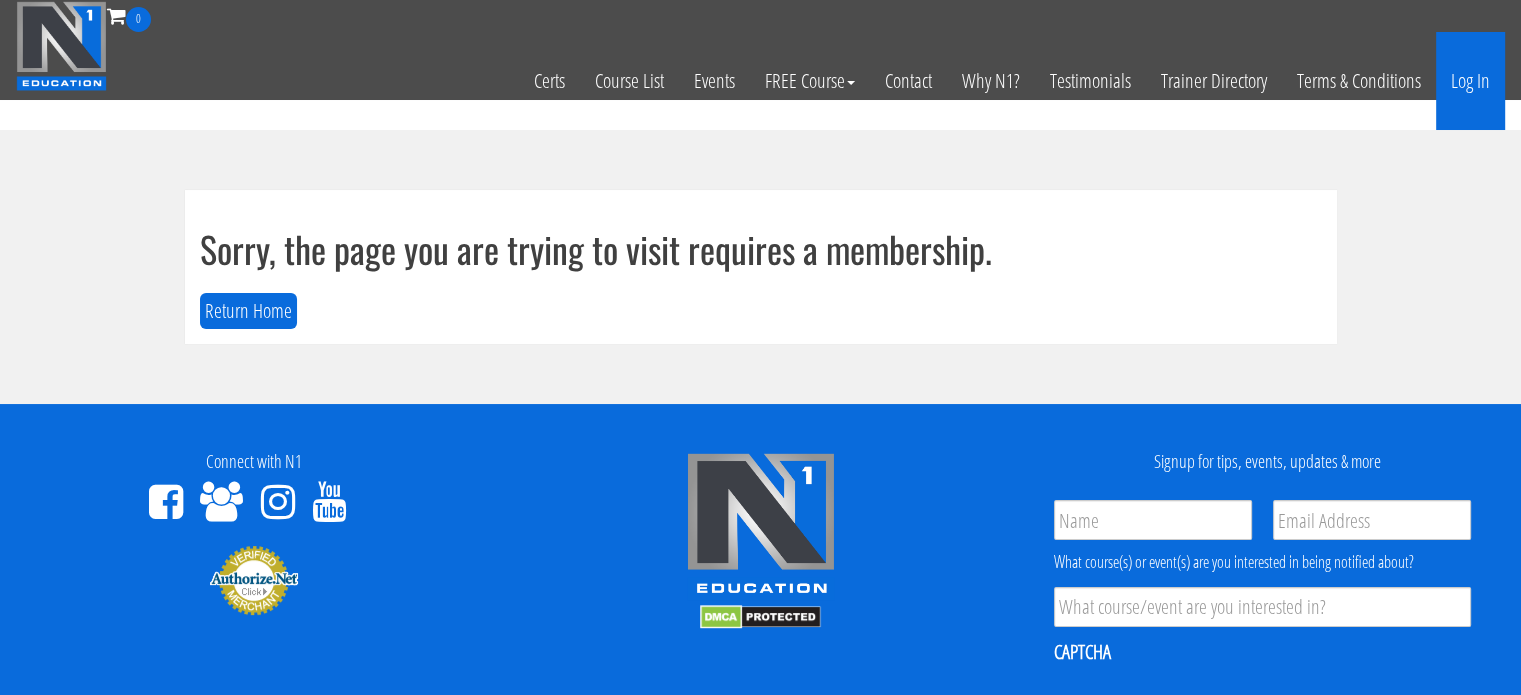 click on "Log In" at bounding box center (1470, 81) 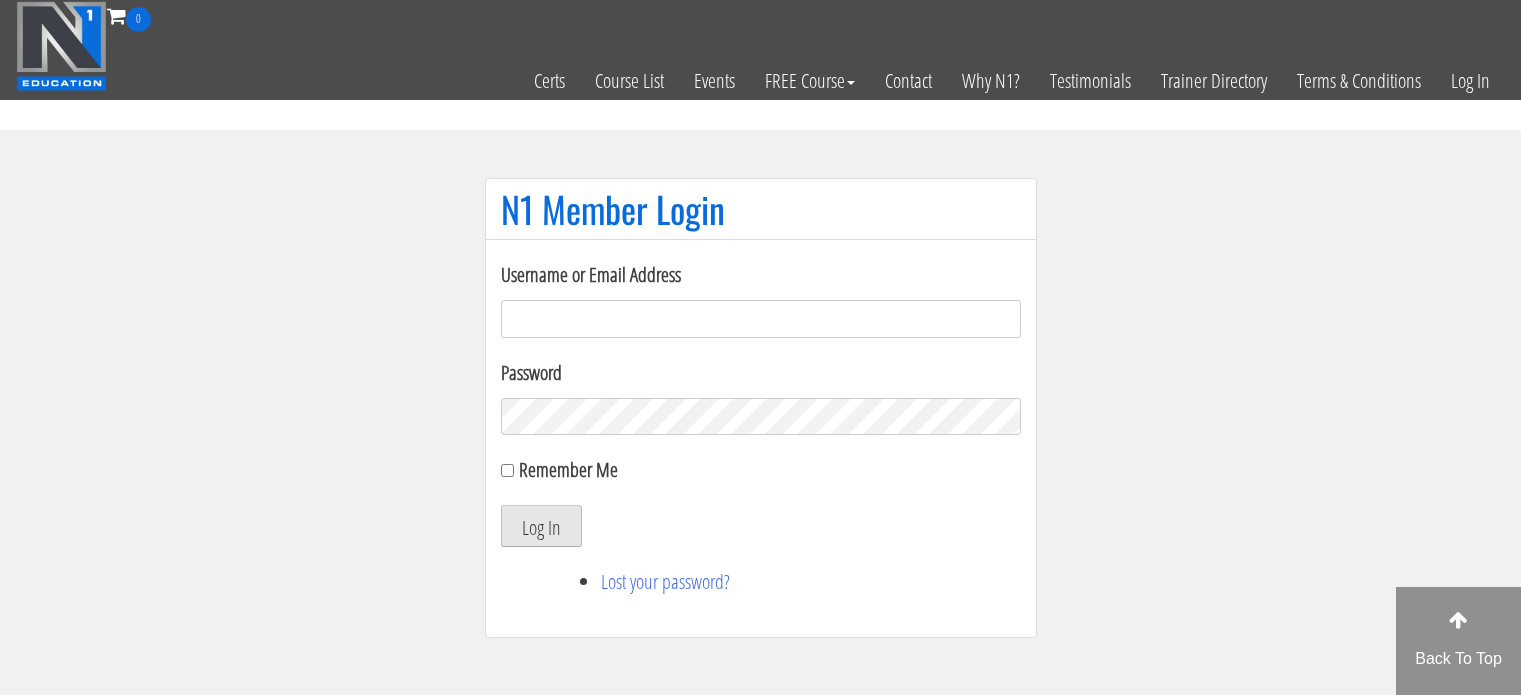 scroll, scrollTop: 0, scrollLeft: 0, axis: both 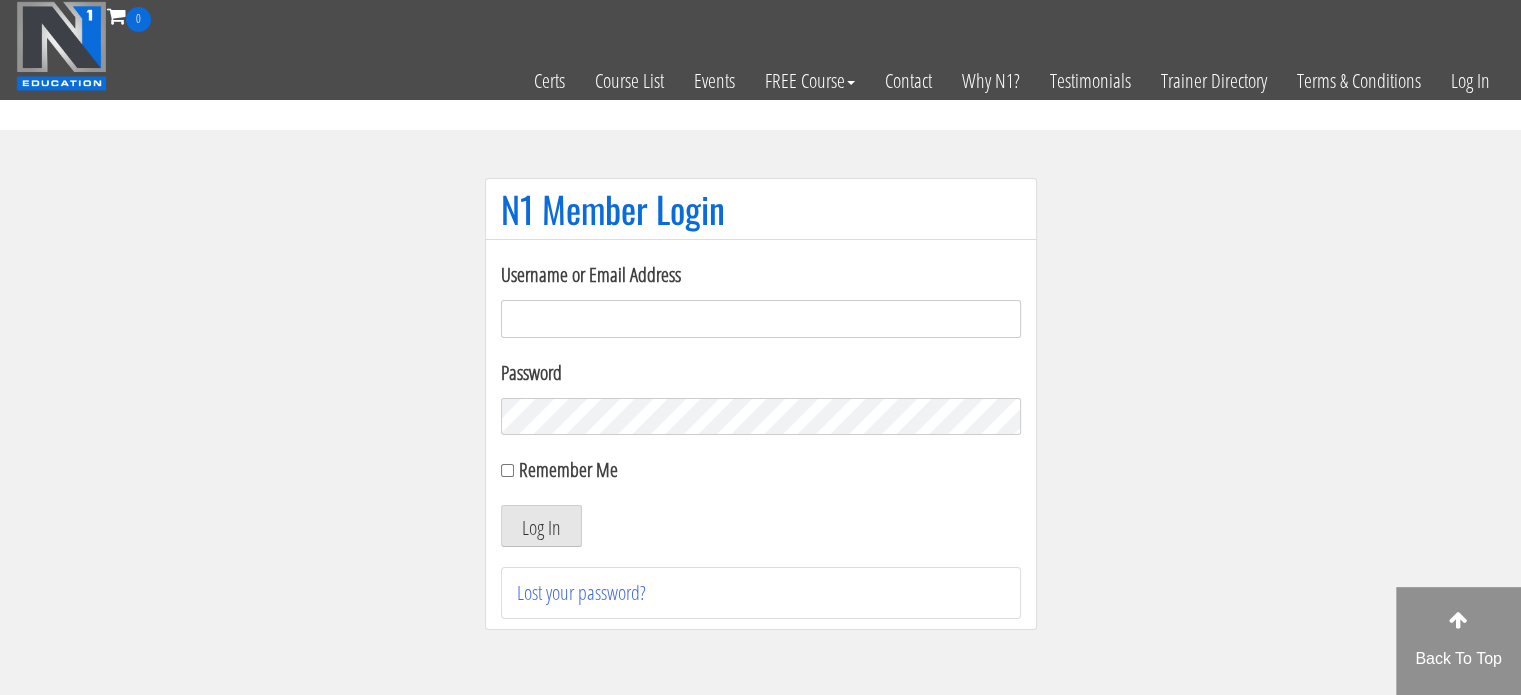 type on "jcoombes.cop@rothleylaw.com" 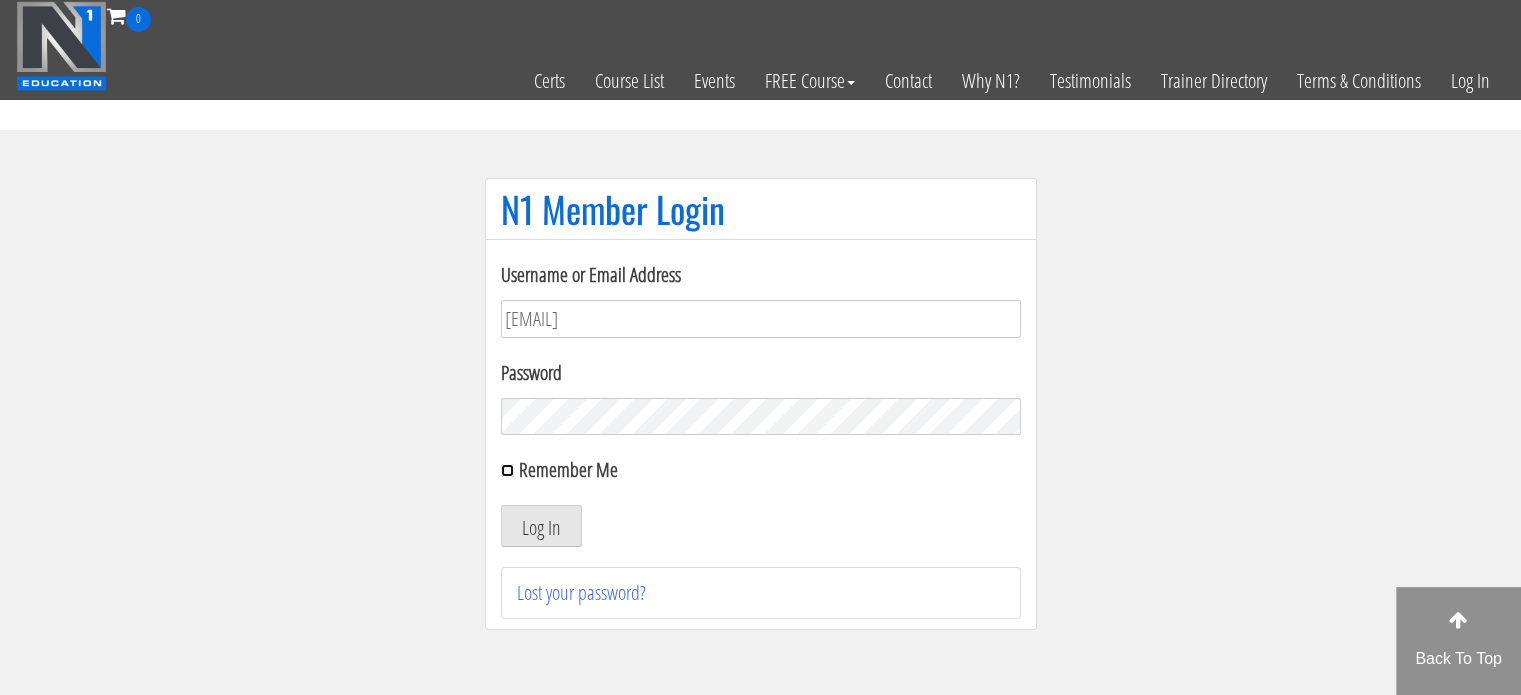 click on "Remember Me" at bounding box center (507, 470) 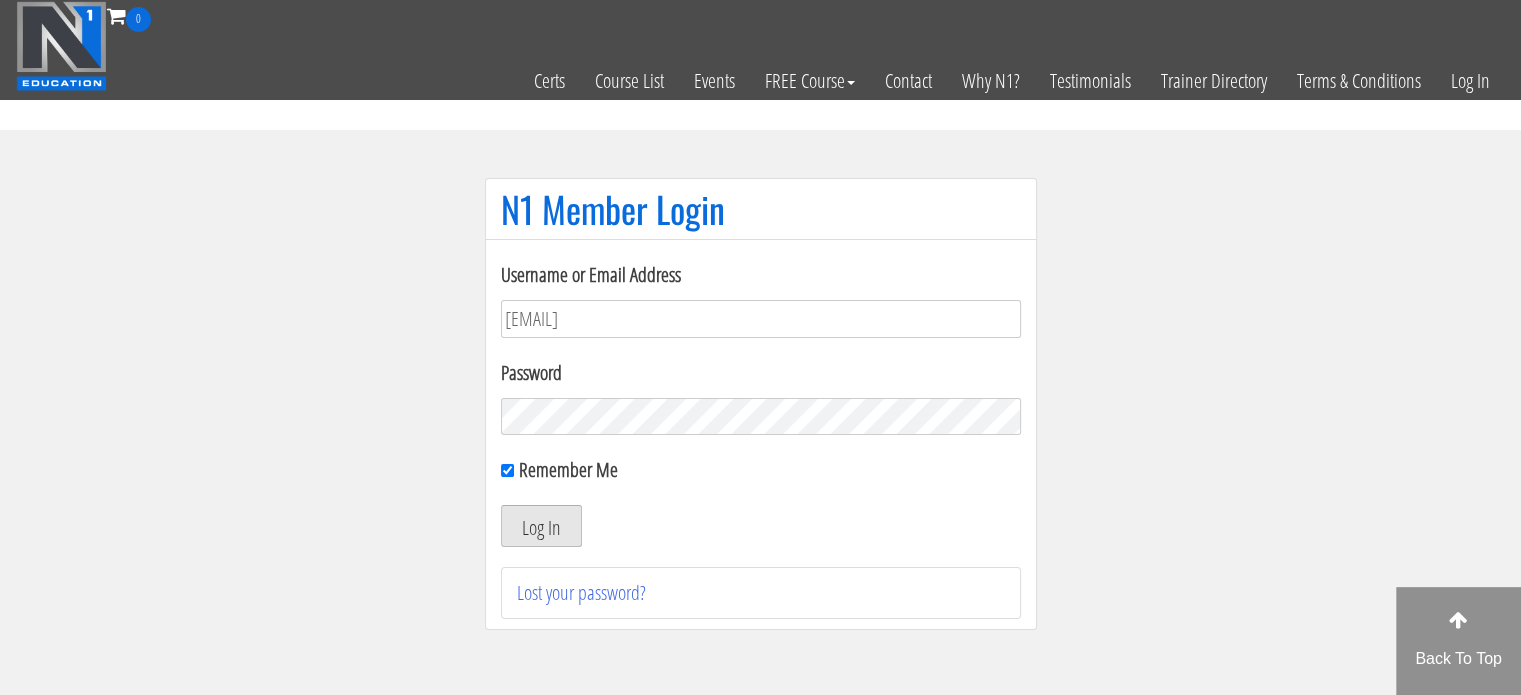 click on "Log In" at bounding box center [541, 526] 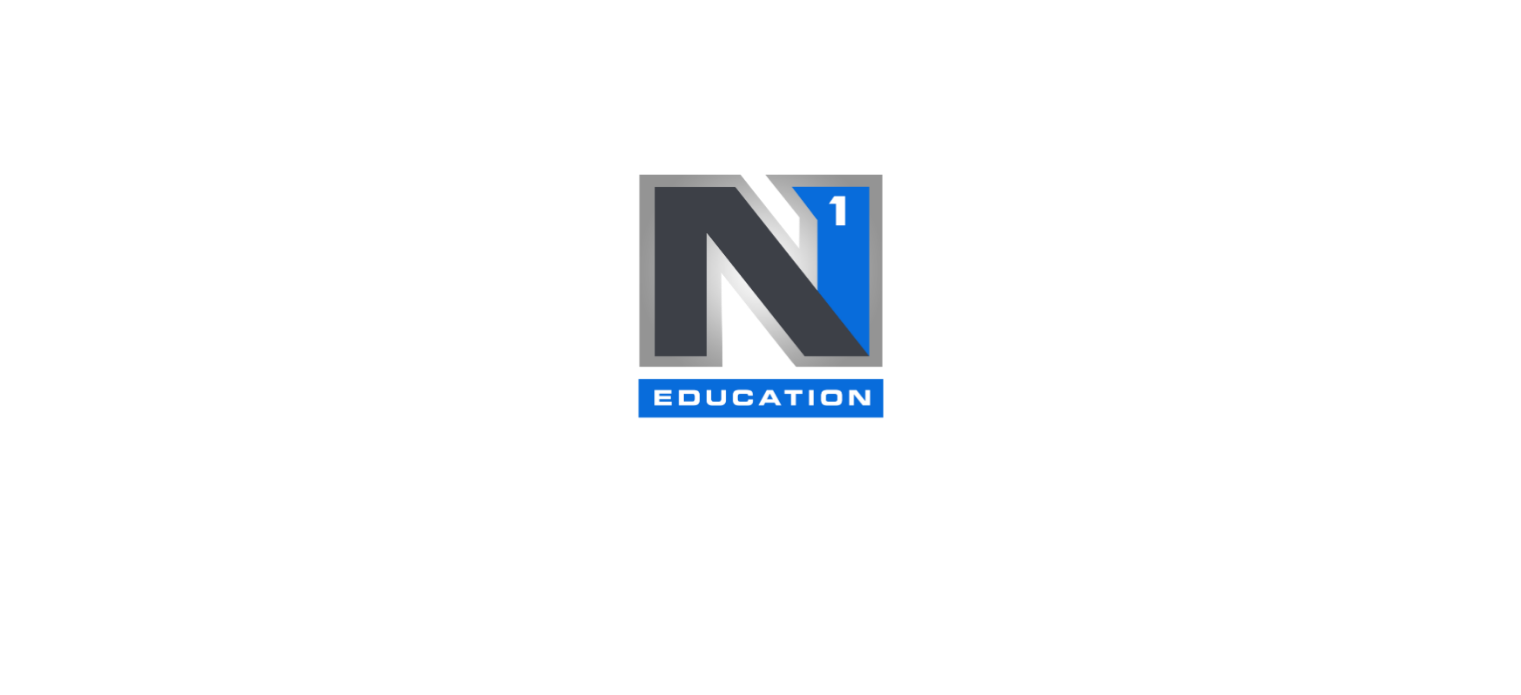 scroll, scrollTop: 0, scrollLeft: 0, axis: both 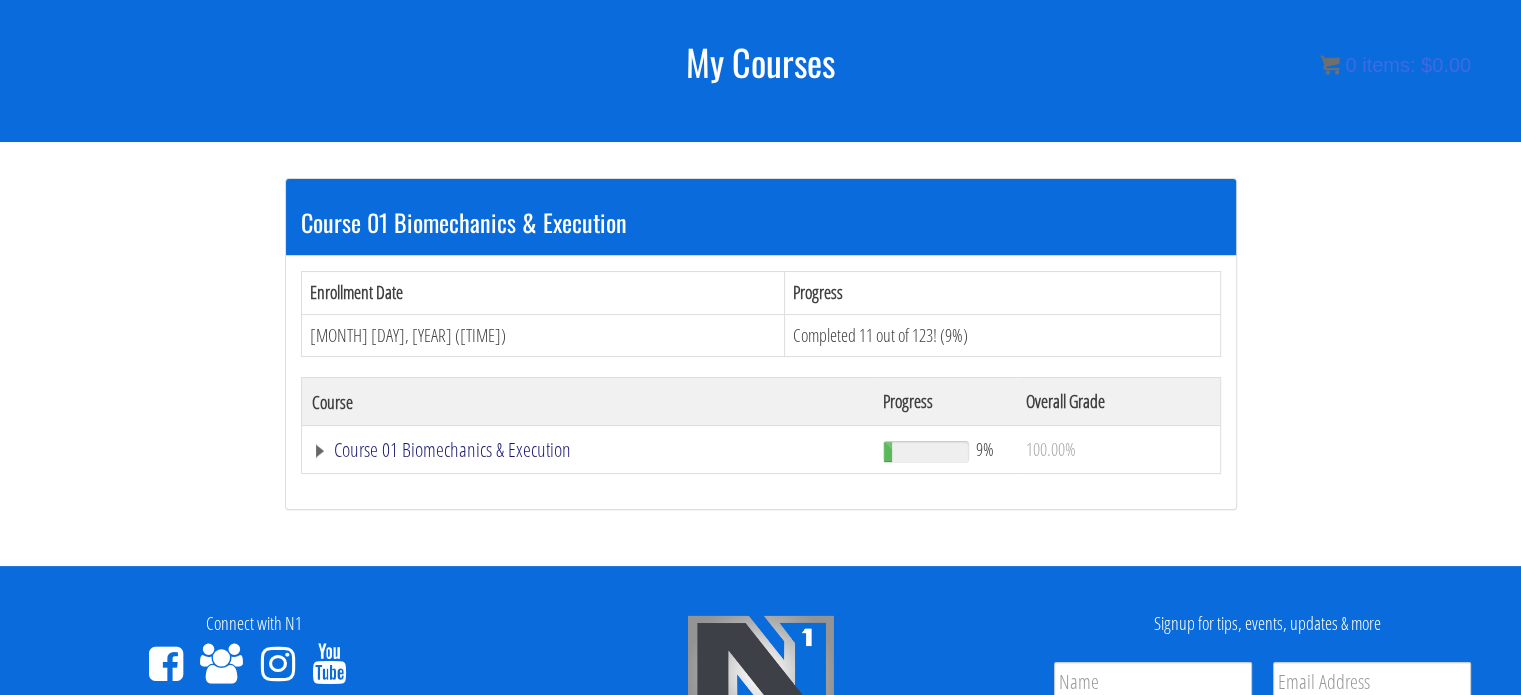 click on "Course 01 Biomechanics & Execution" at bounding box center (588, 450) 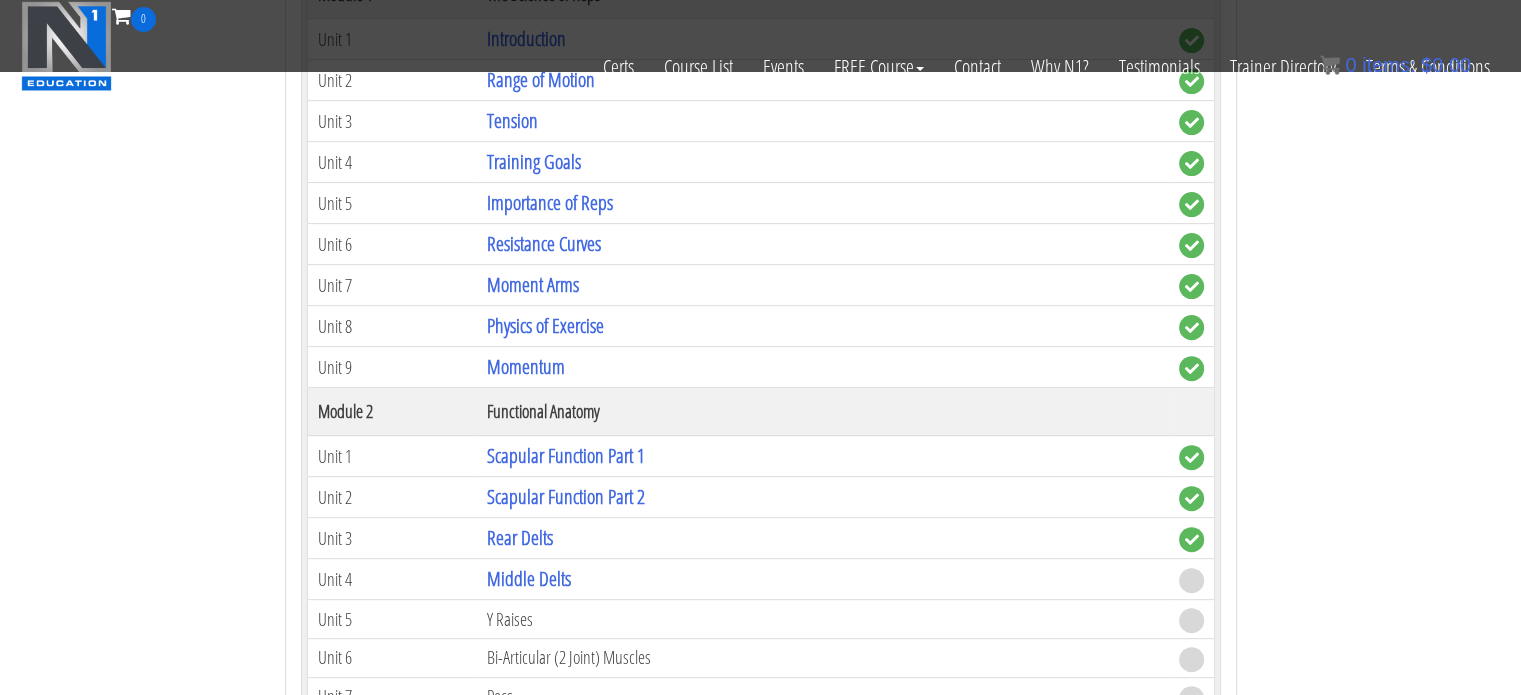 scroll, scrollTop: 722, scrollLeft: 0, axis: vertical 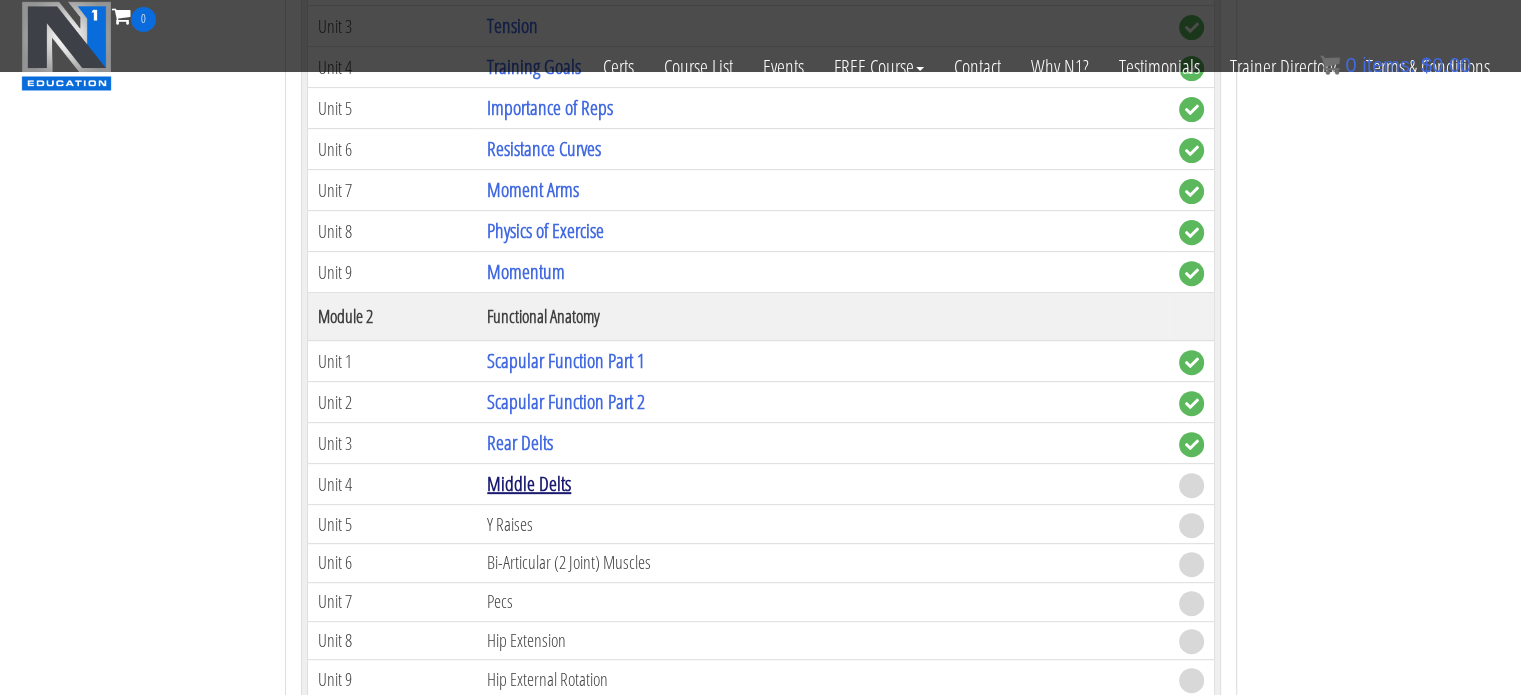 click on "Middle Delts" at bounding box center (529, 483) 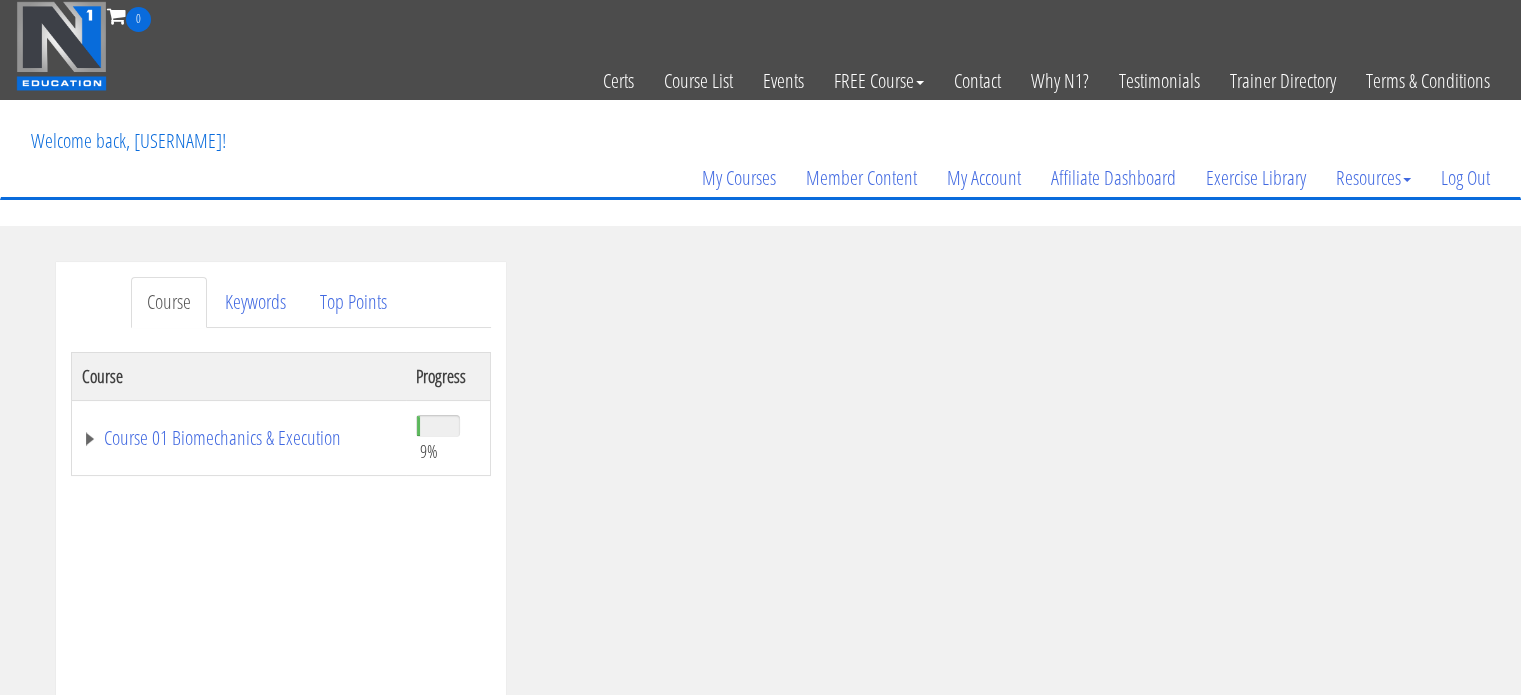 scroll, scrollTop: 0, scrollLeft: 0, axis: both 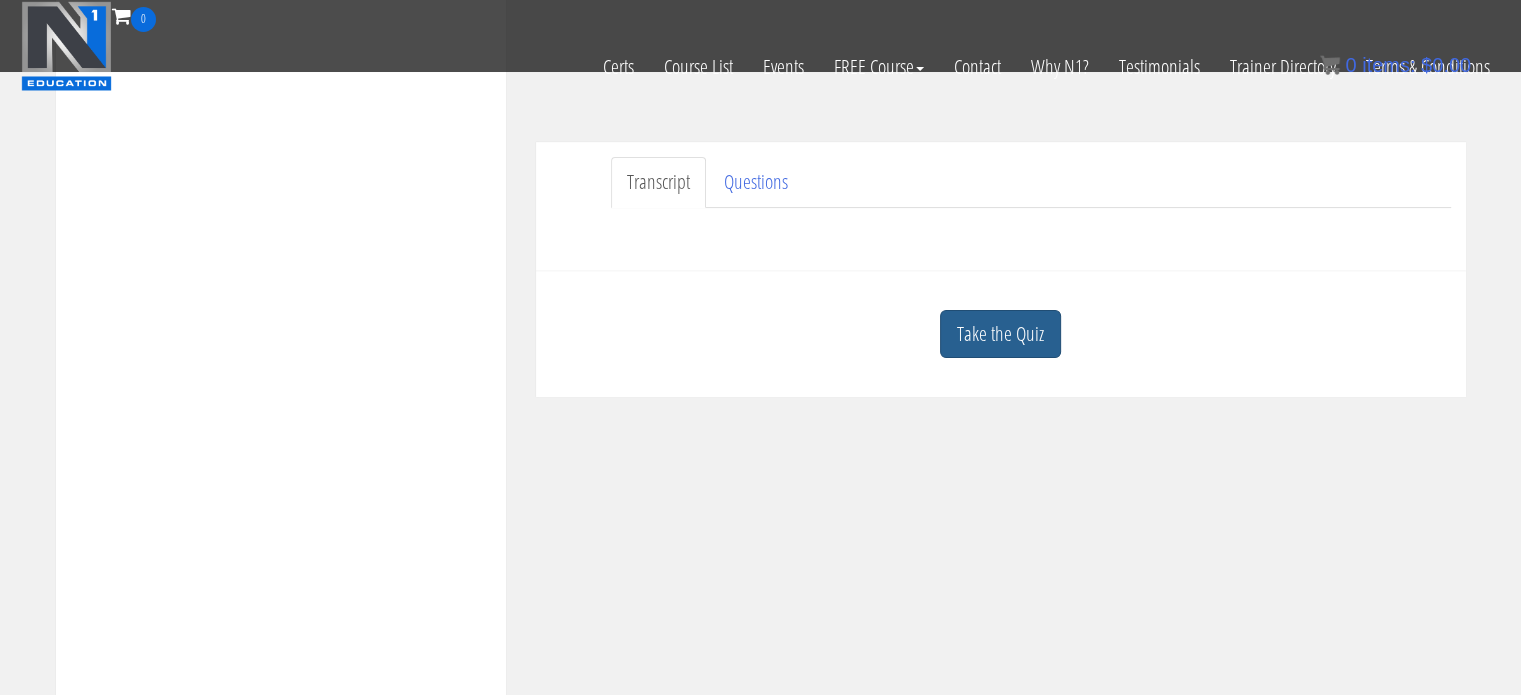 click on "Take the Quiz" at bounding box center (1000, 334) 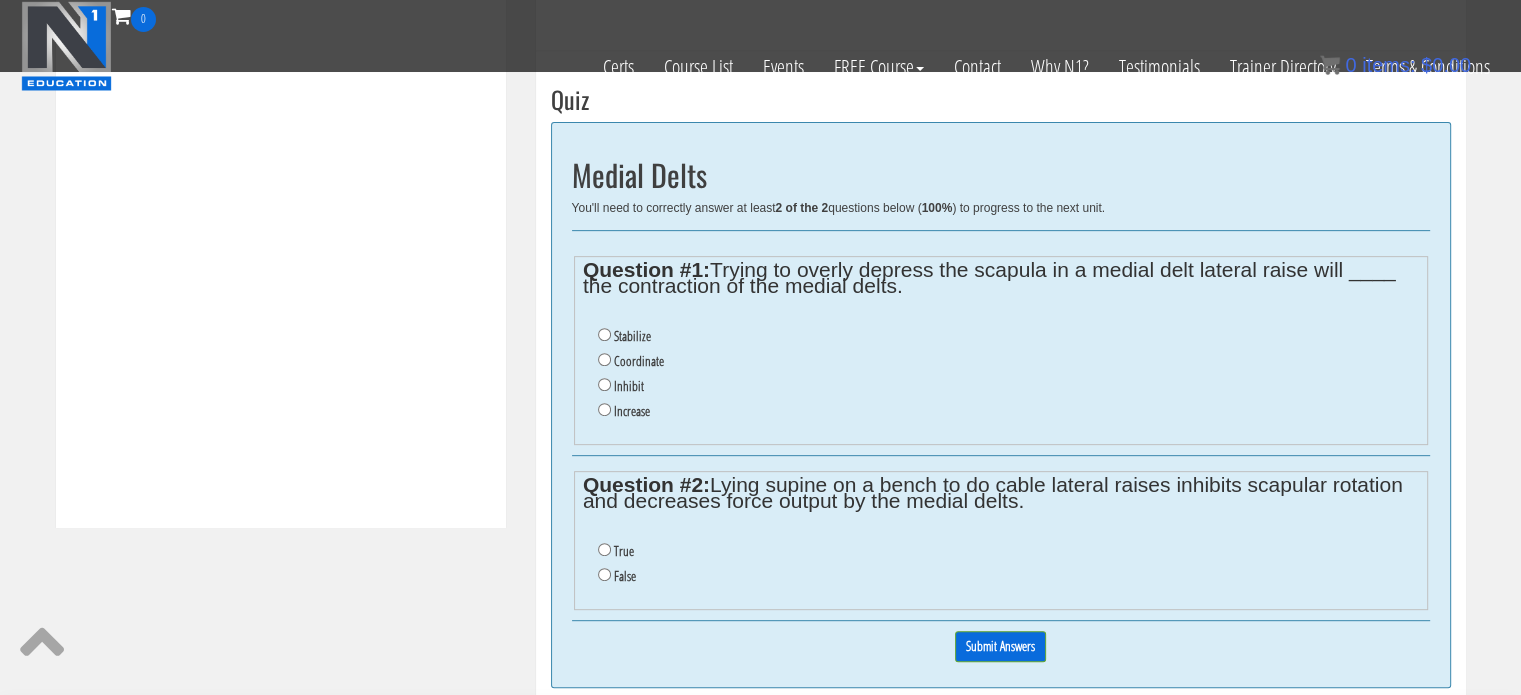 scroll, scrollTop: 732, scrollLeft: 0, axis: vertical 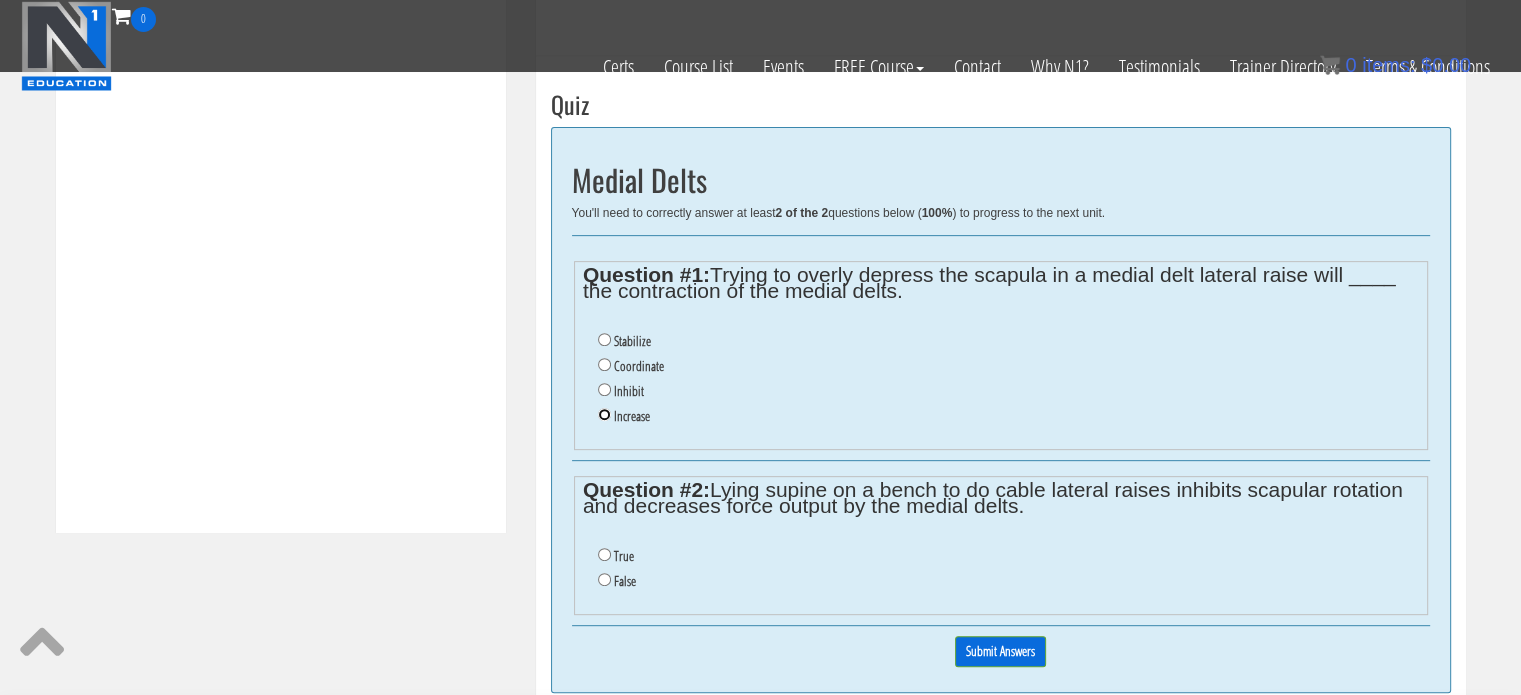 click on "Increase" at bounding box center [604, 414] 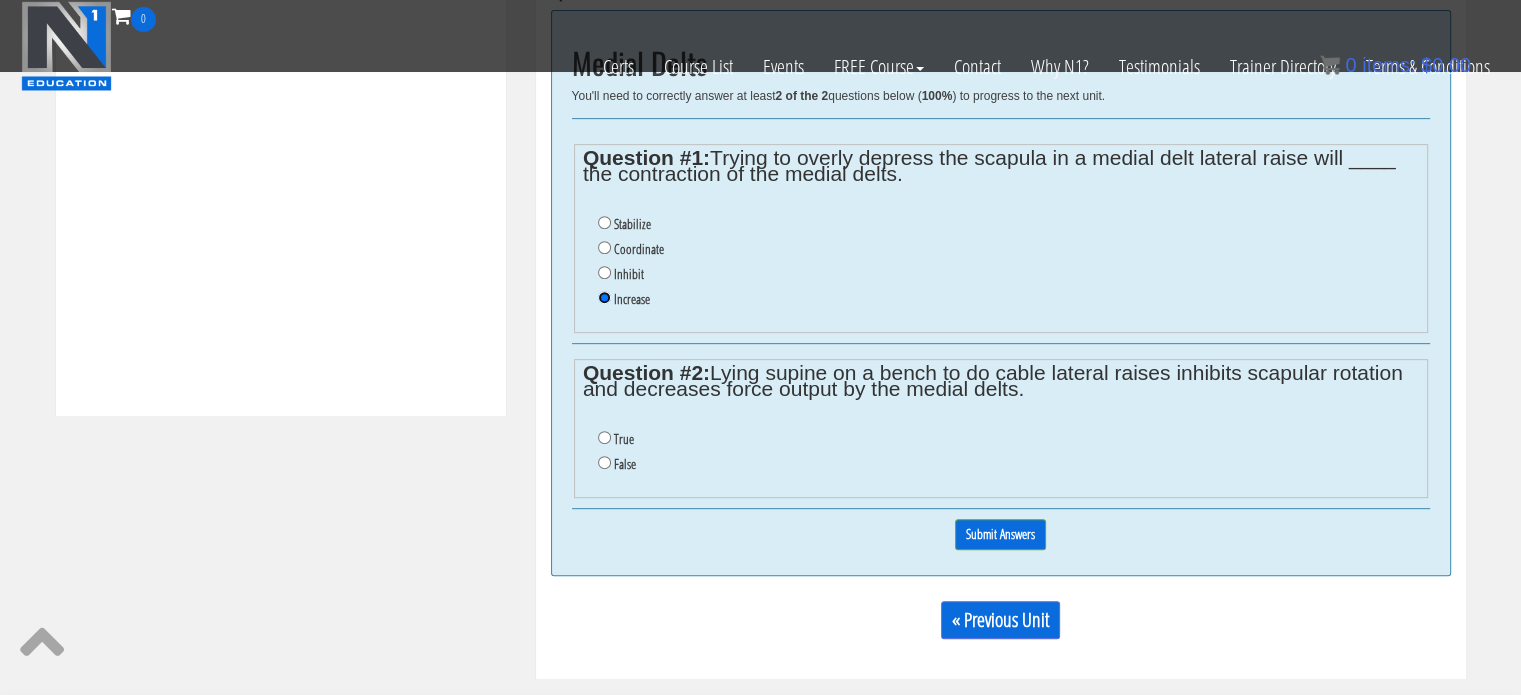scroll, scrollTop: 860, scrollLeft: 0, axis: vertical 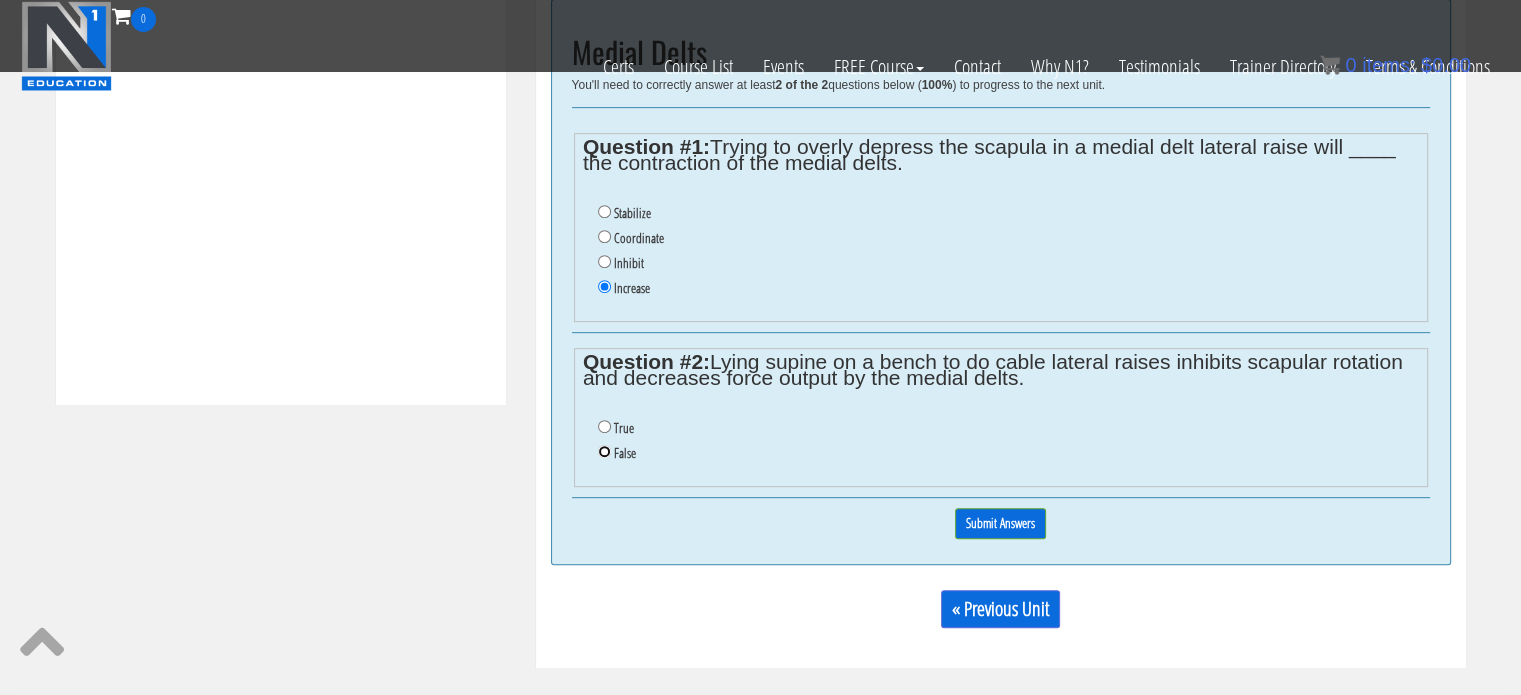 click on "False" at bounding box center (604, 451) 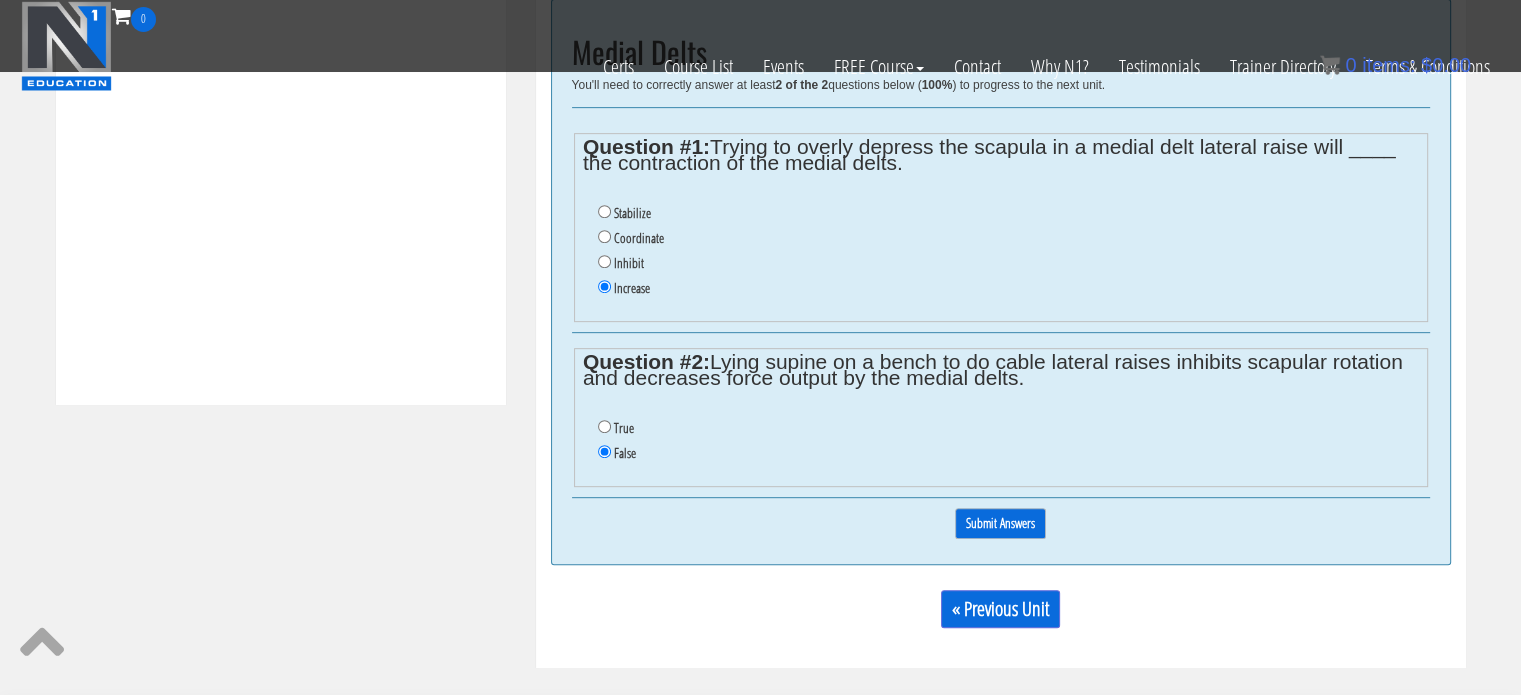 click on "Submit Answers" at bounding box center [1000, 523] 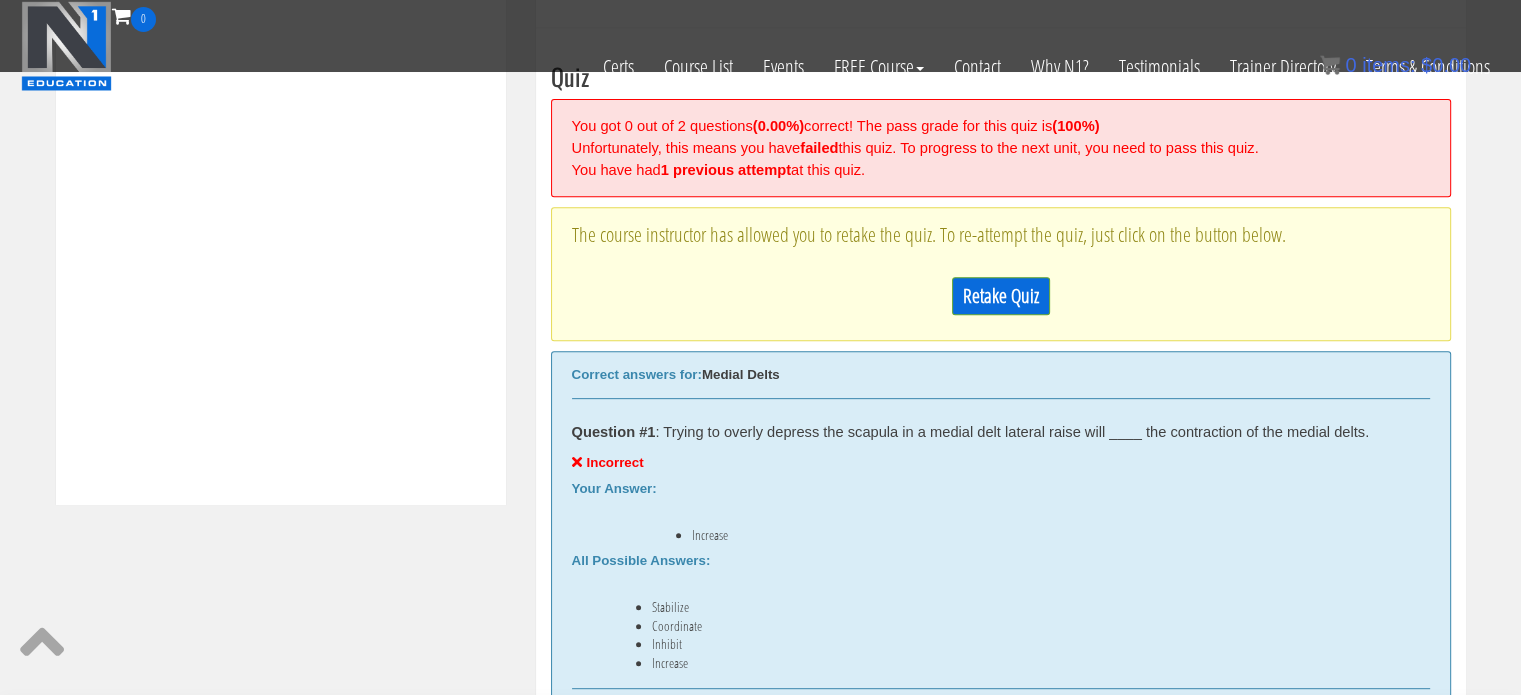 scroll, scrollTop: 758, scrollLeft: 0, axis: vertical 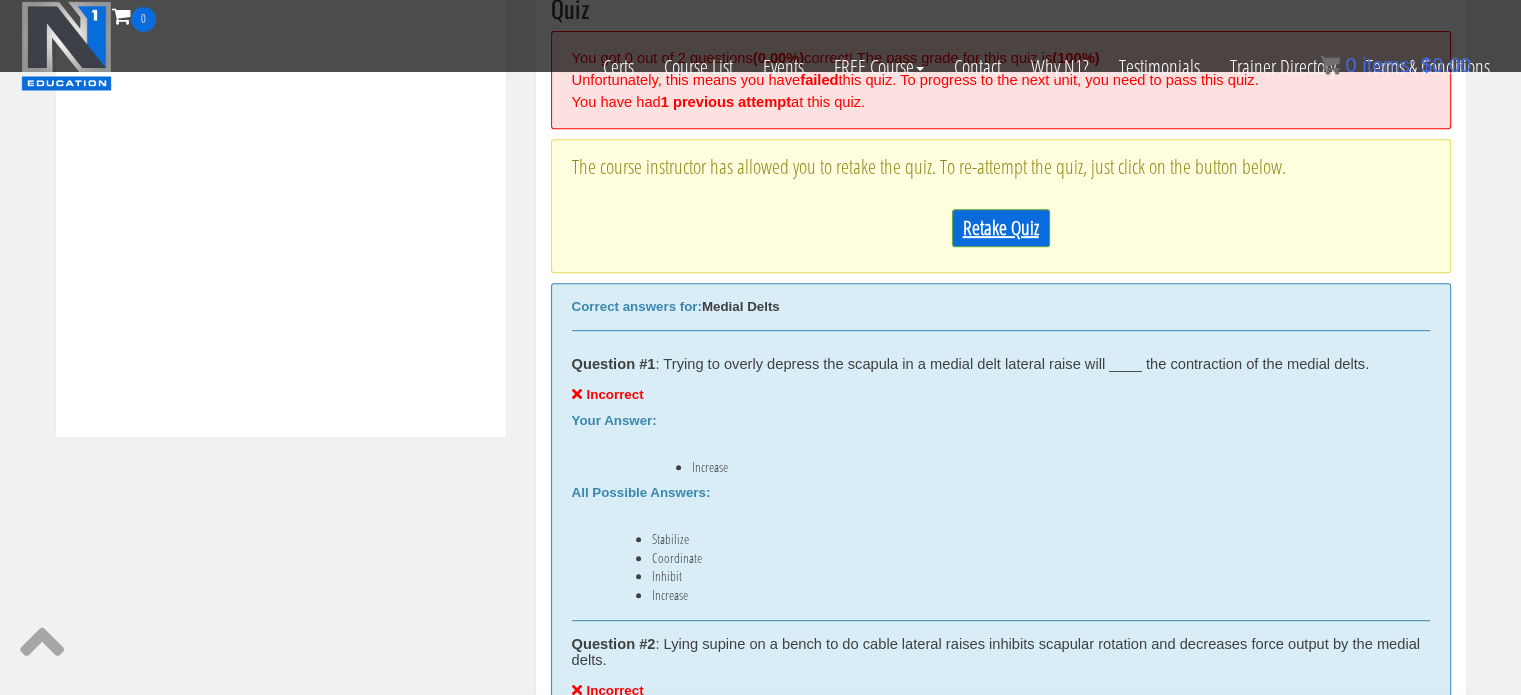 click on "Retake Quiz" at bounding box center [1001, 228] 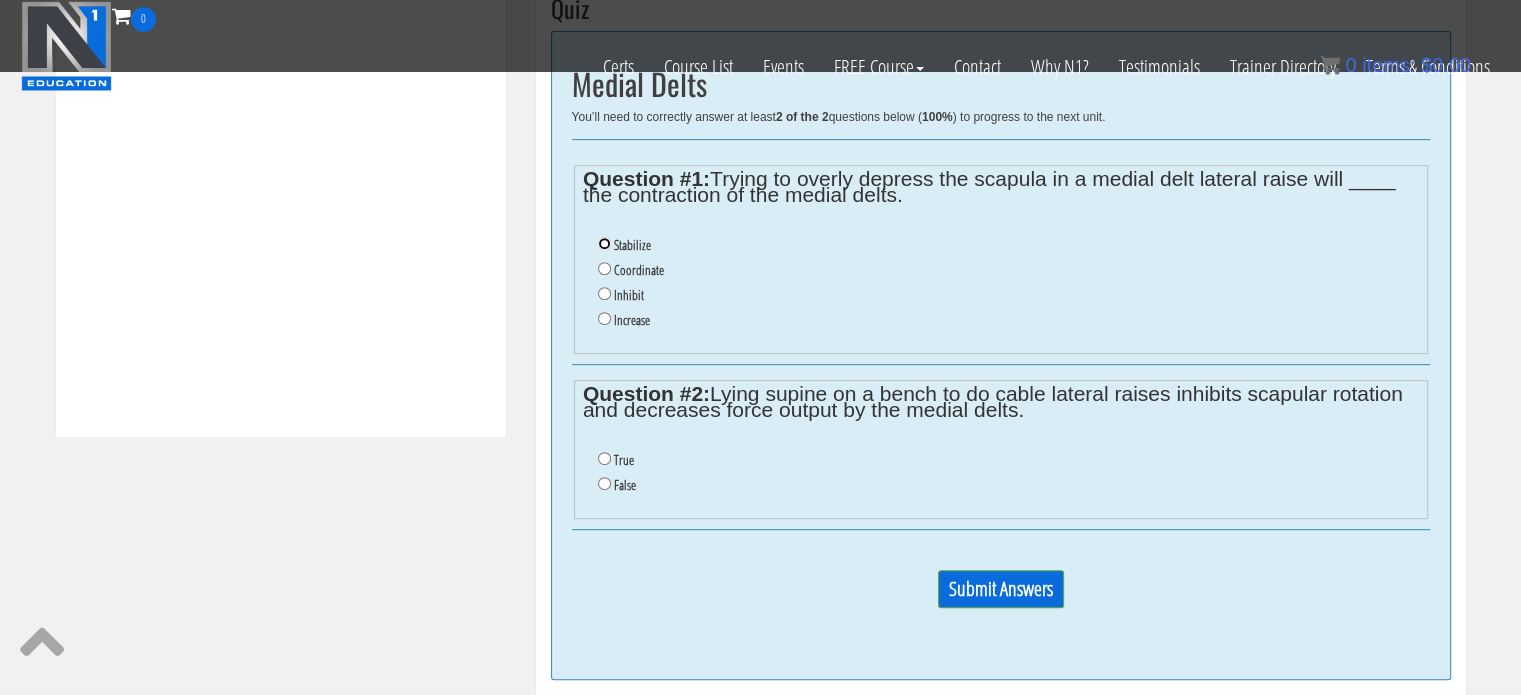 click on "Stabilize" at bounding box center (604, 243) 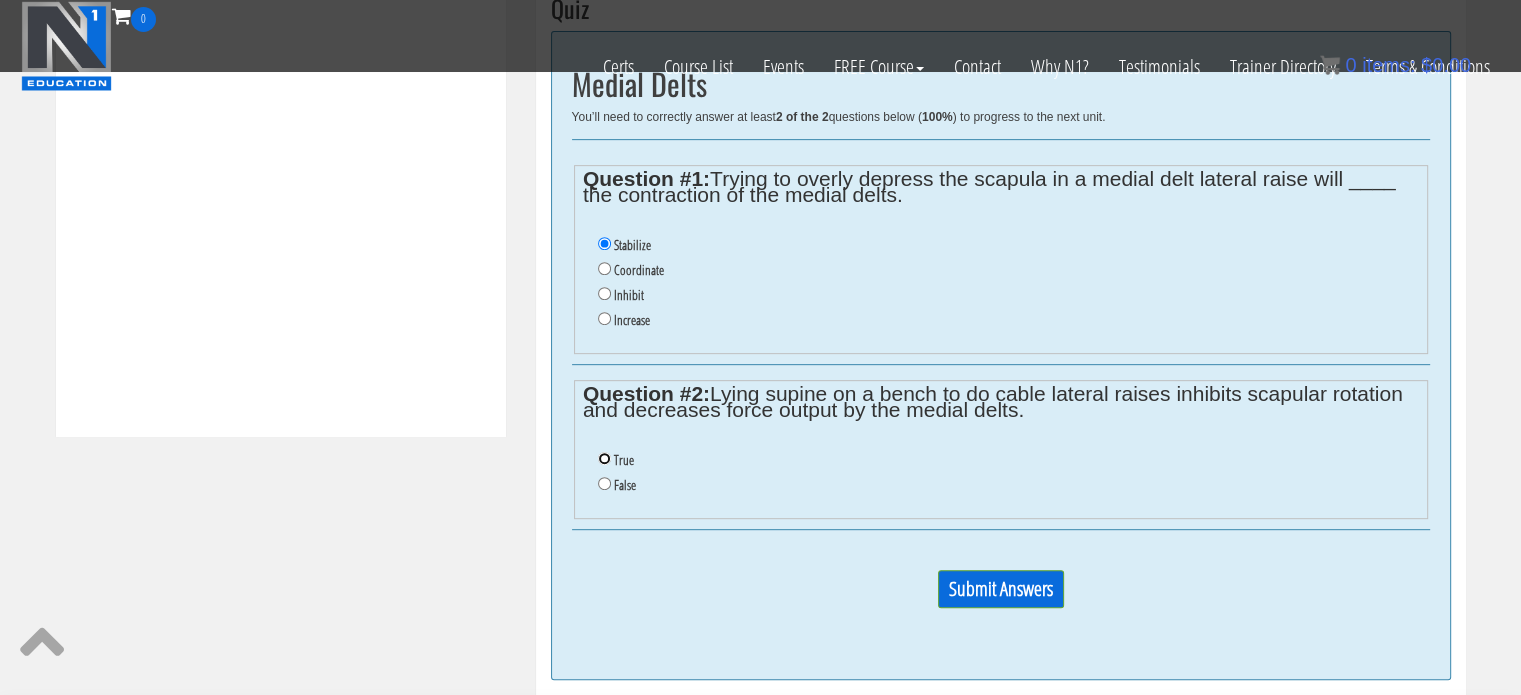 click on "True" at bounding box center [604, 458] 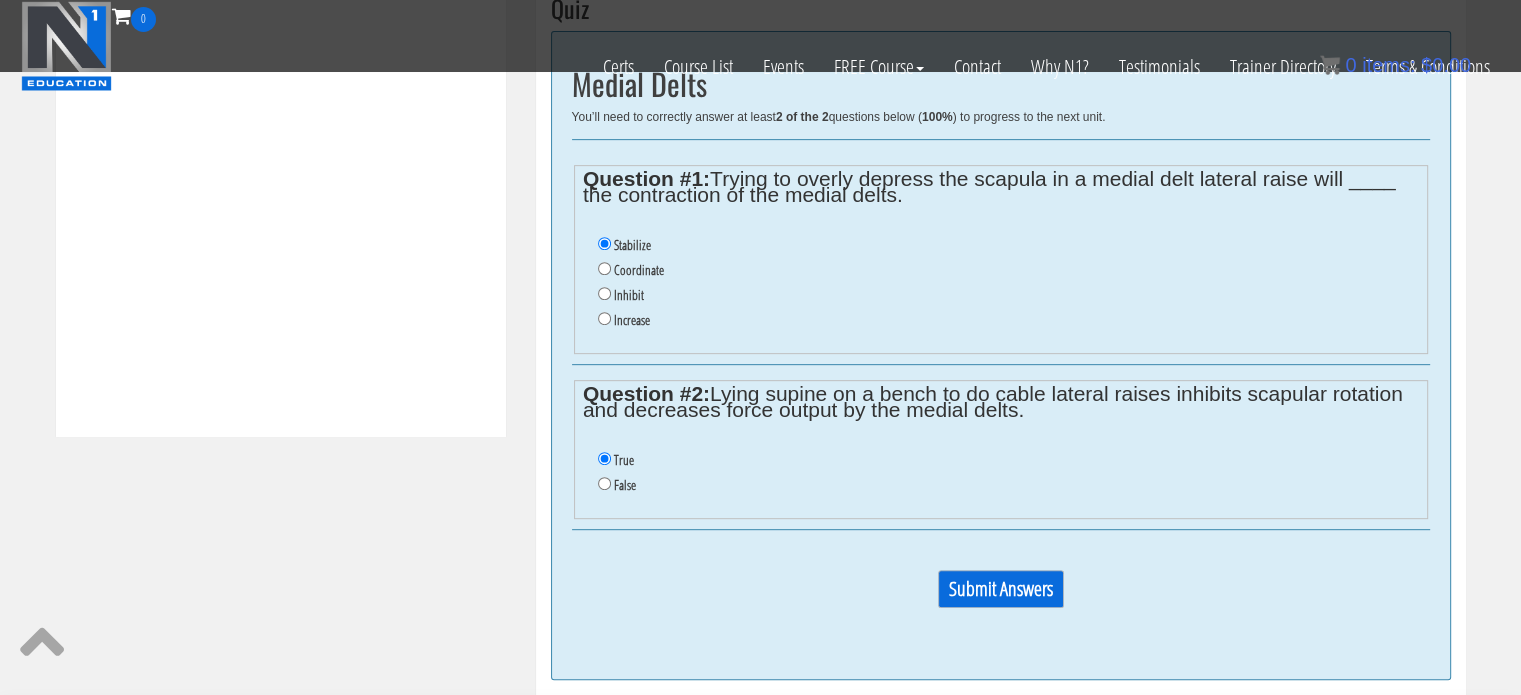 click on "Submit Answers" at bounding box center (1001, 589) 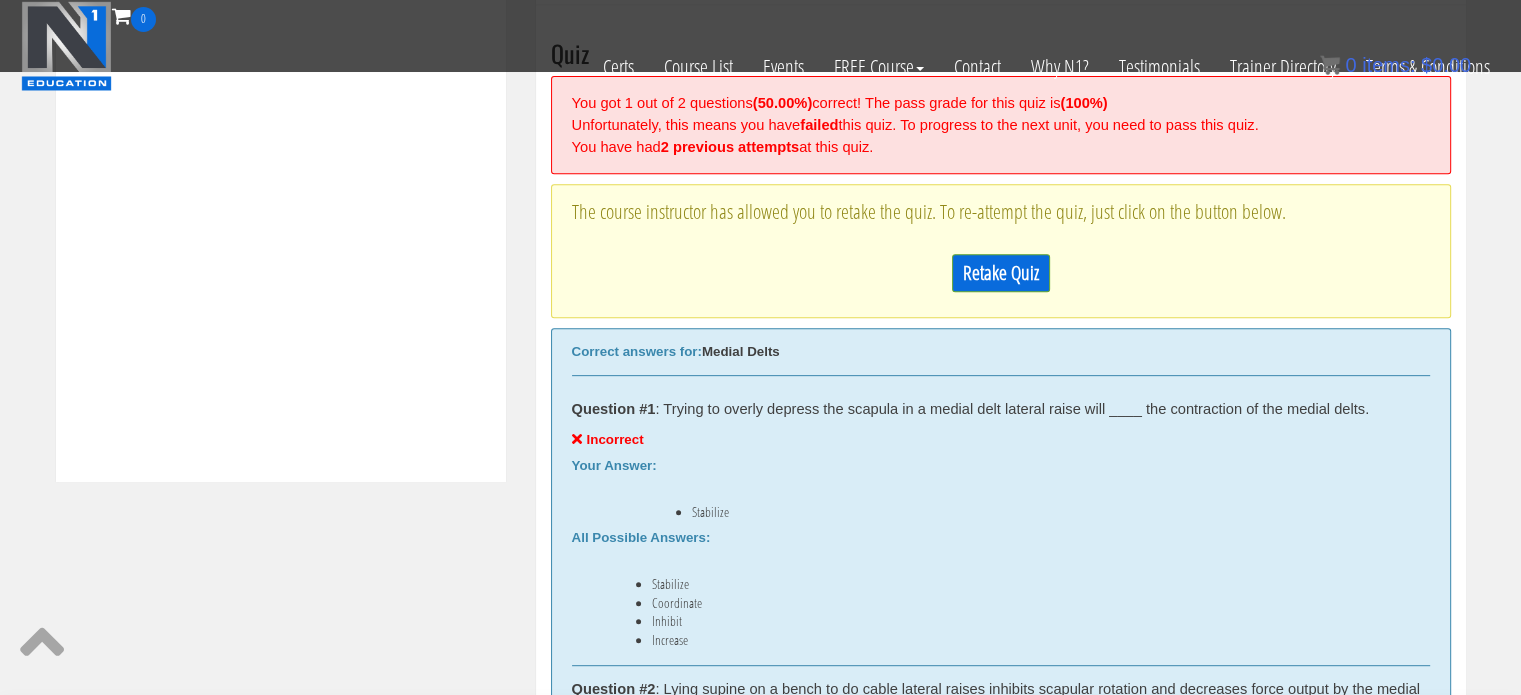 scroll, scrollTop: 758, scrollLeft: 0, axis: vertical 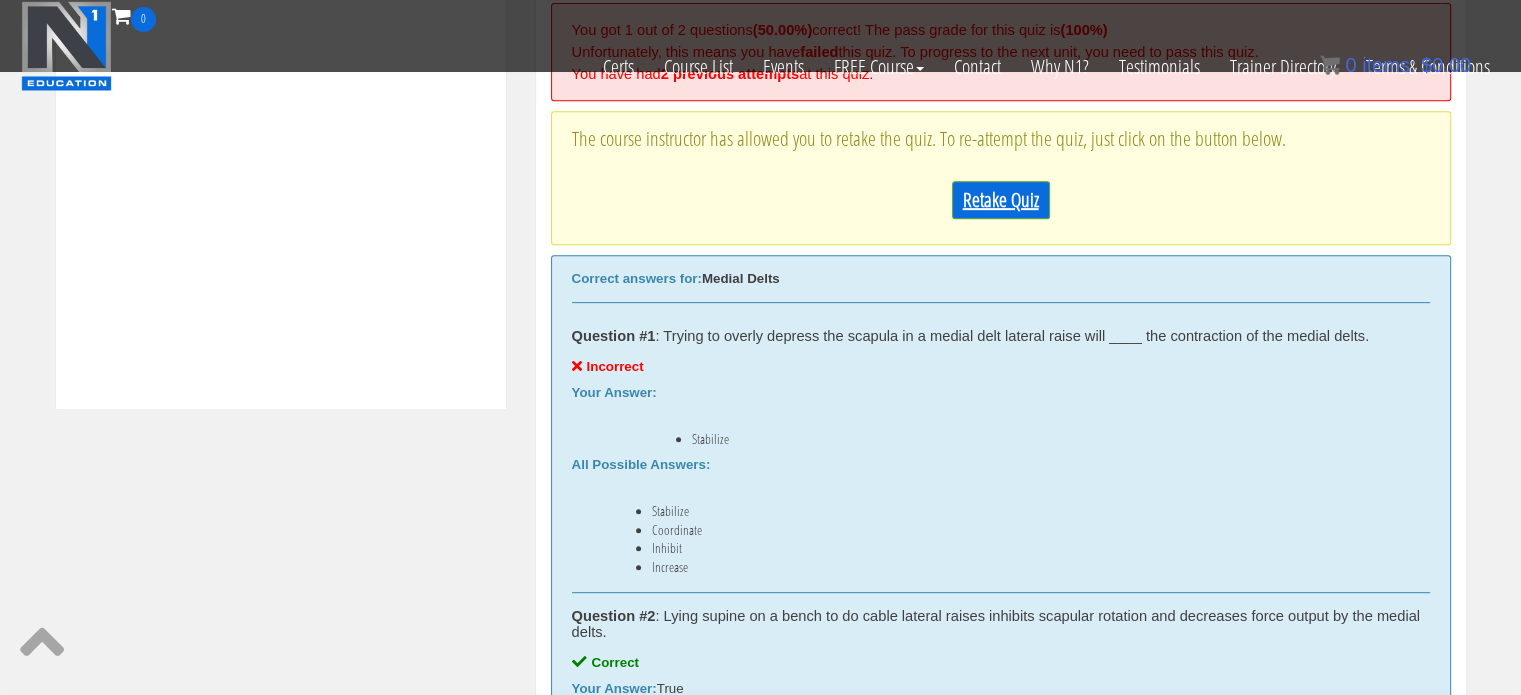 click on "Retake Quiz" at bounding box center (1001, 200) 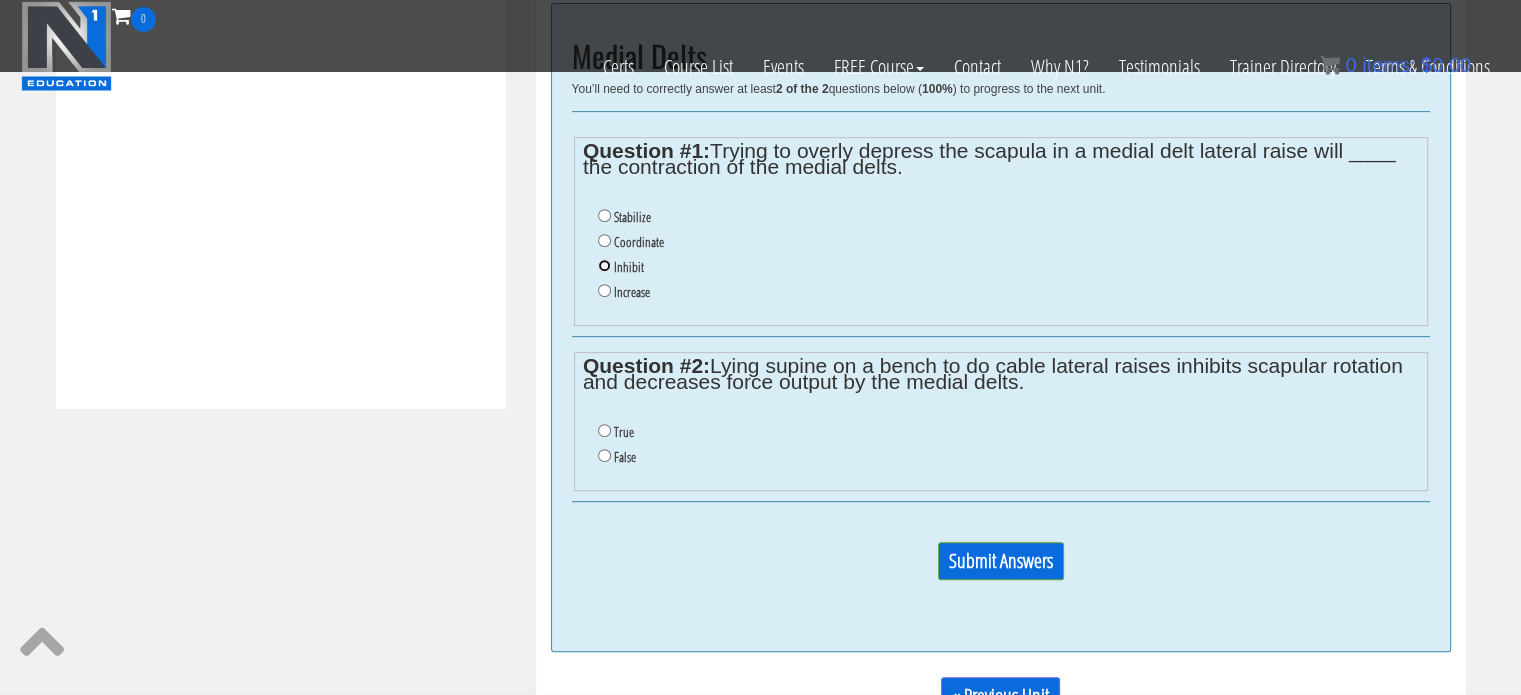 click on "Inhibit" at bounding box center (604, 265) 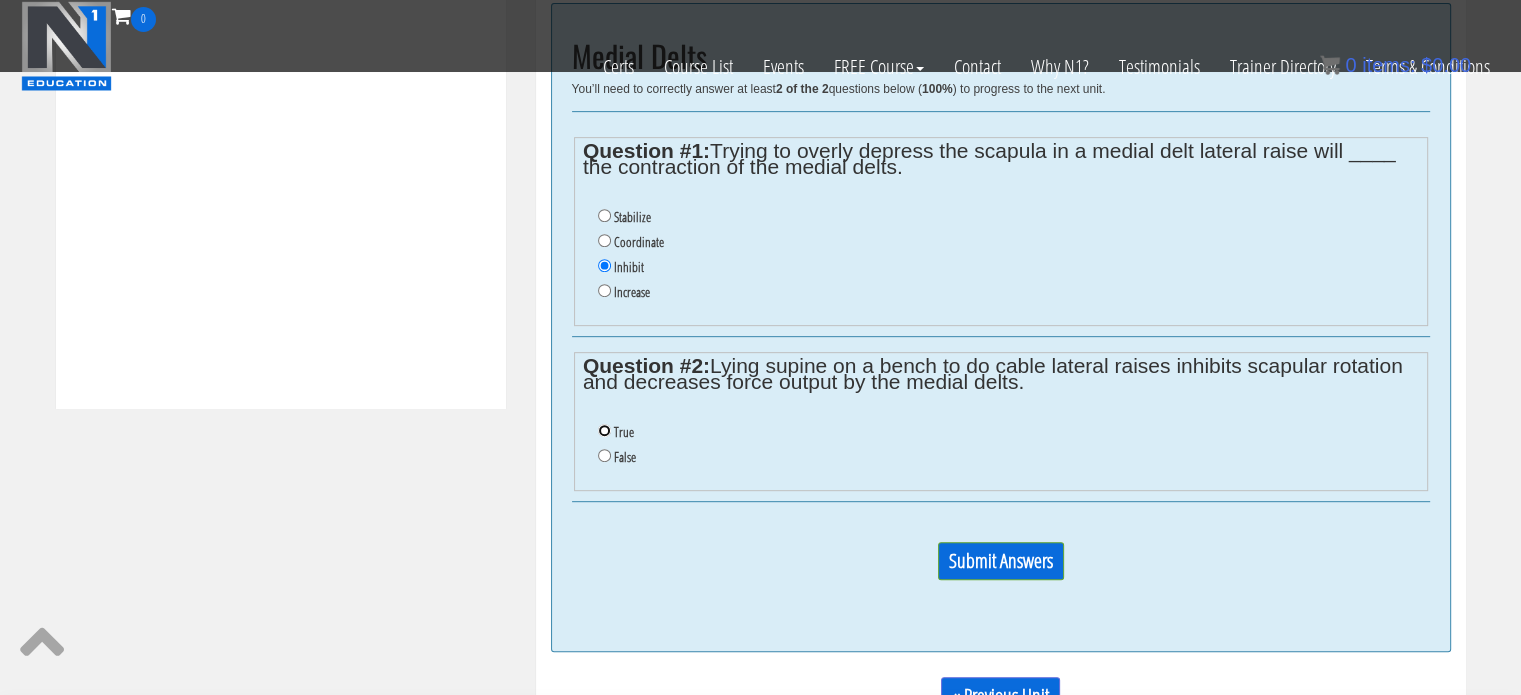 click on "True" at bounding box center (604, 430) 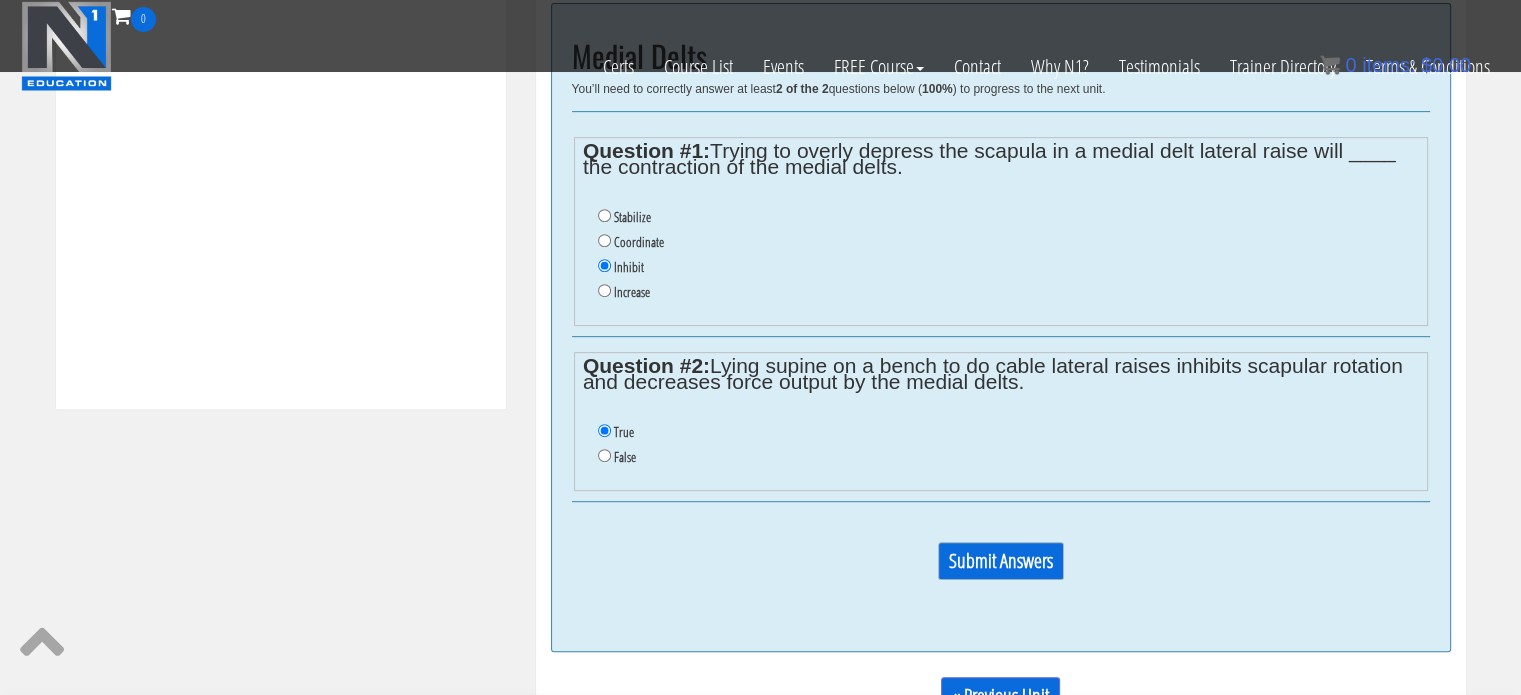 click on "Submit Answers" at bounding box center (1001, 561) 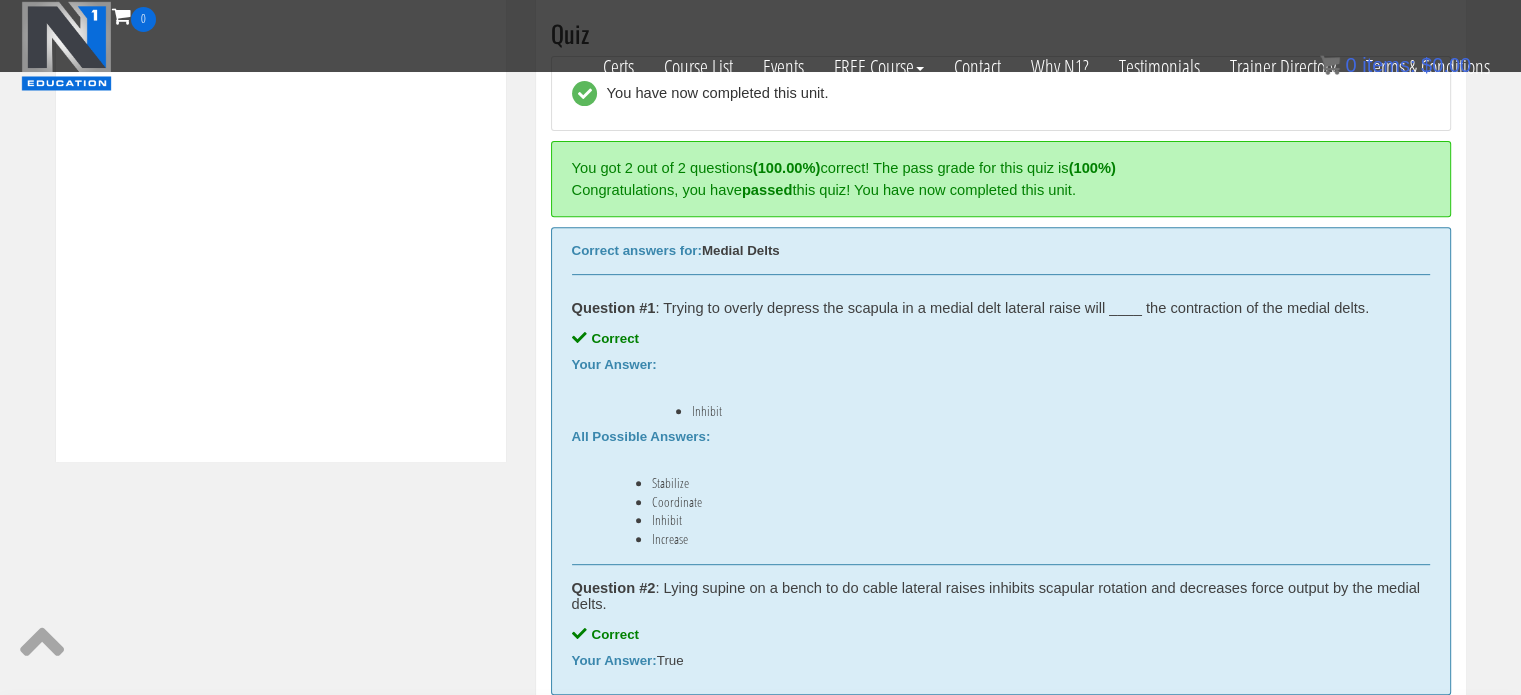 scroll, scrollTop: 758, scrollLeft: 0, axis: vertical 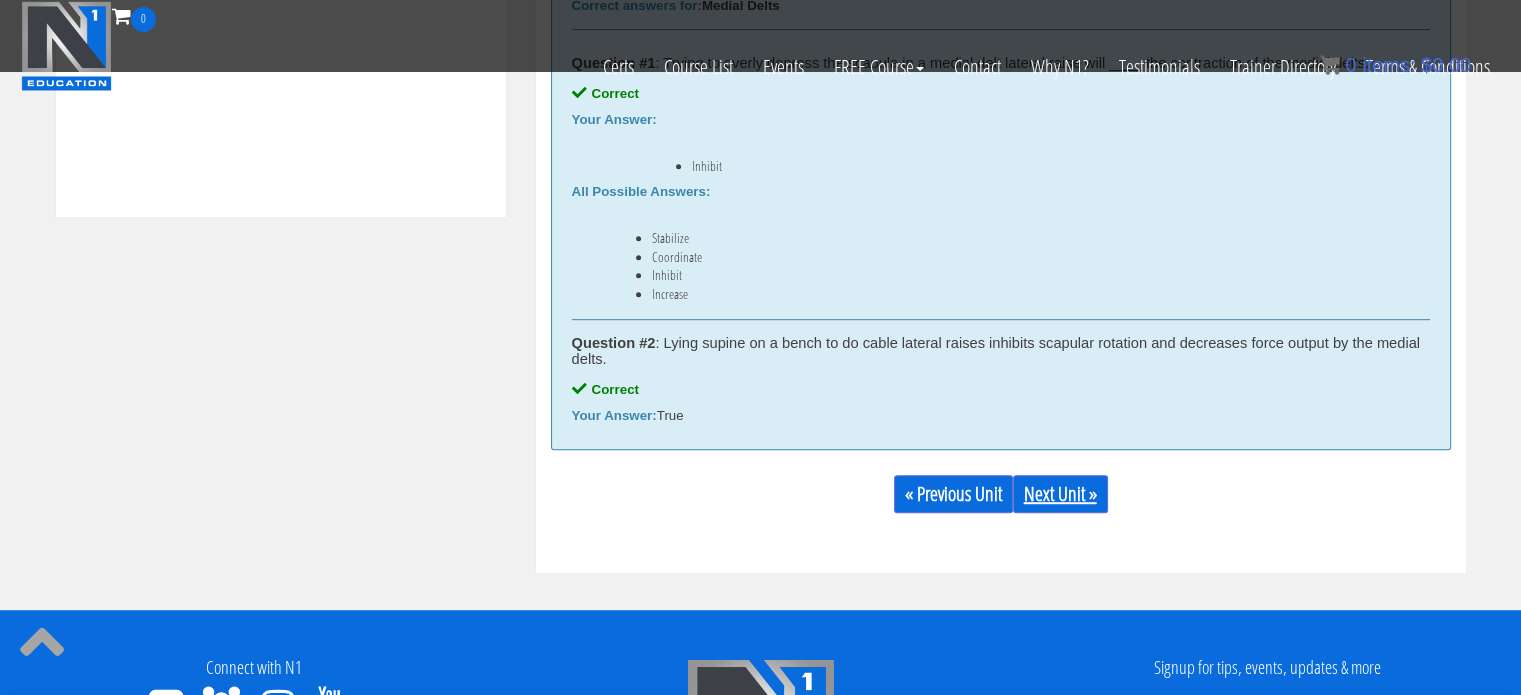 click on "Next Unit »" at bounding box center [1060, 494] 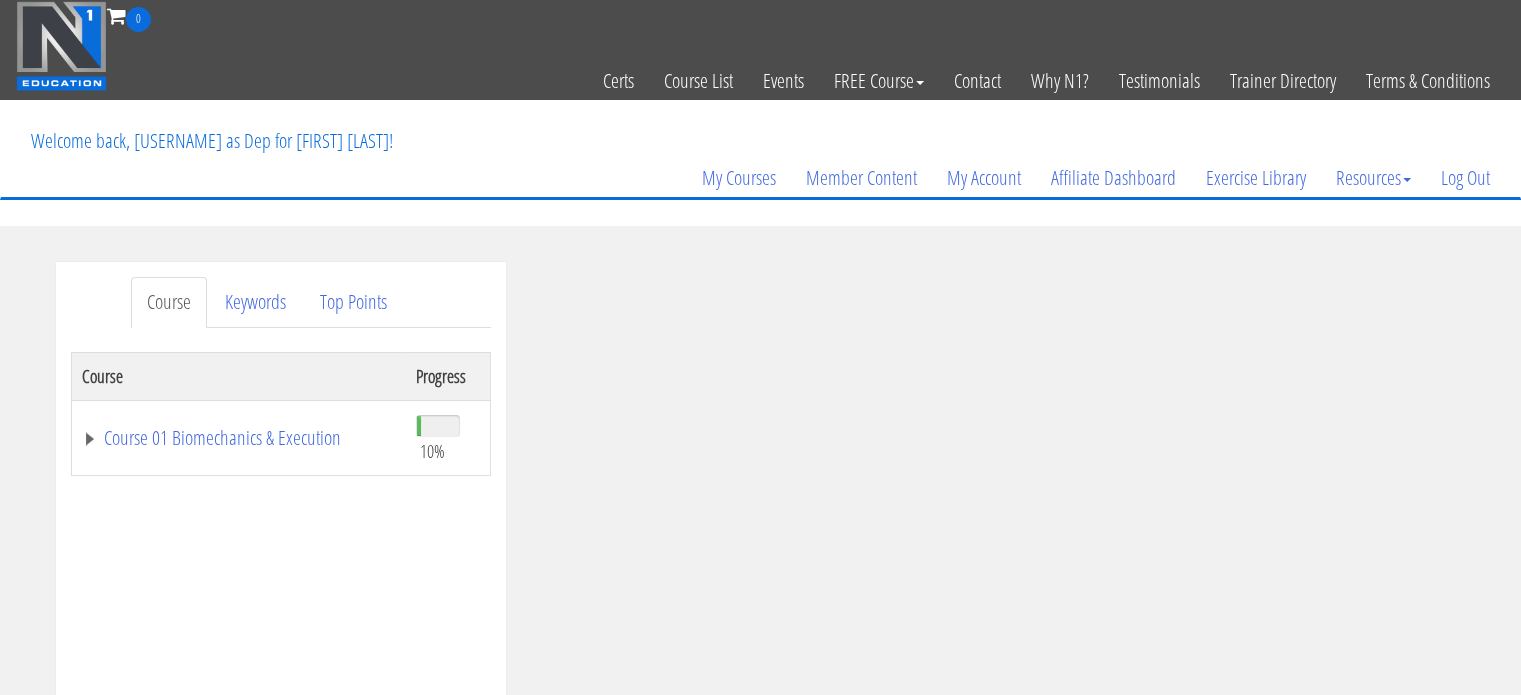 scroll, scrollTop: 0, scrollLeft: 0, axis: both 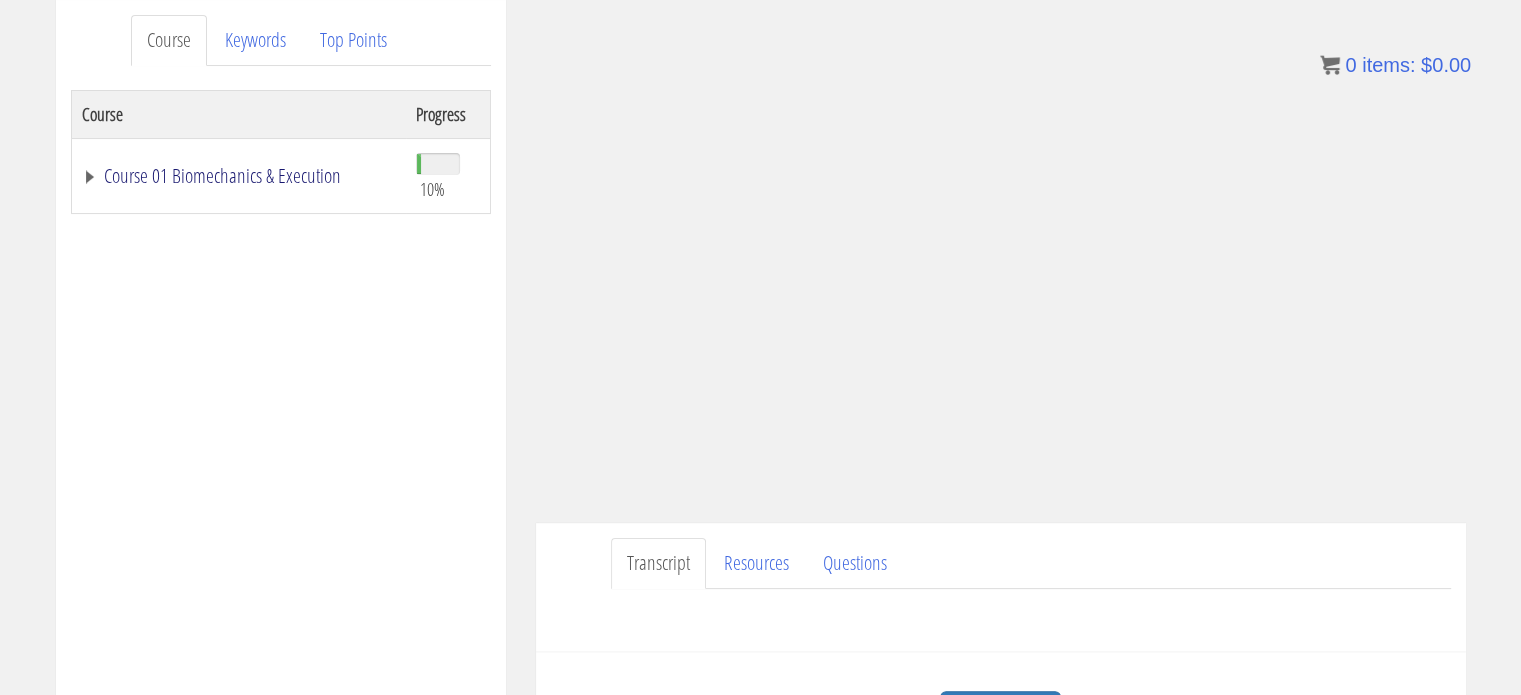 click on "Course 01 Biomechanics & Execution" at bounding box center [239, 176] 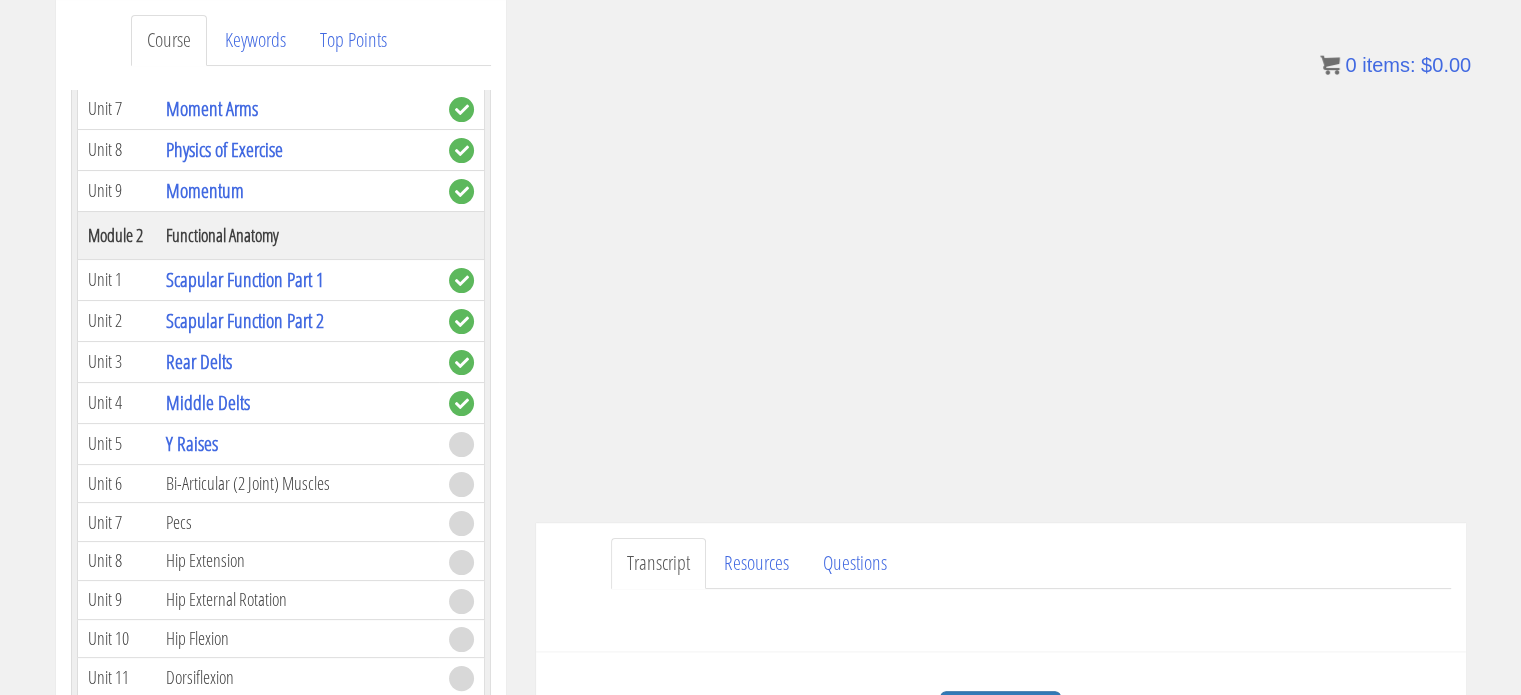 scroll, scrollTop: 458, scrollLeft: 0, axis: vertical 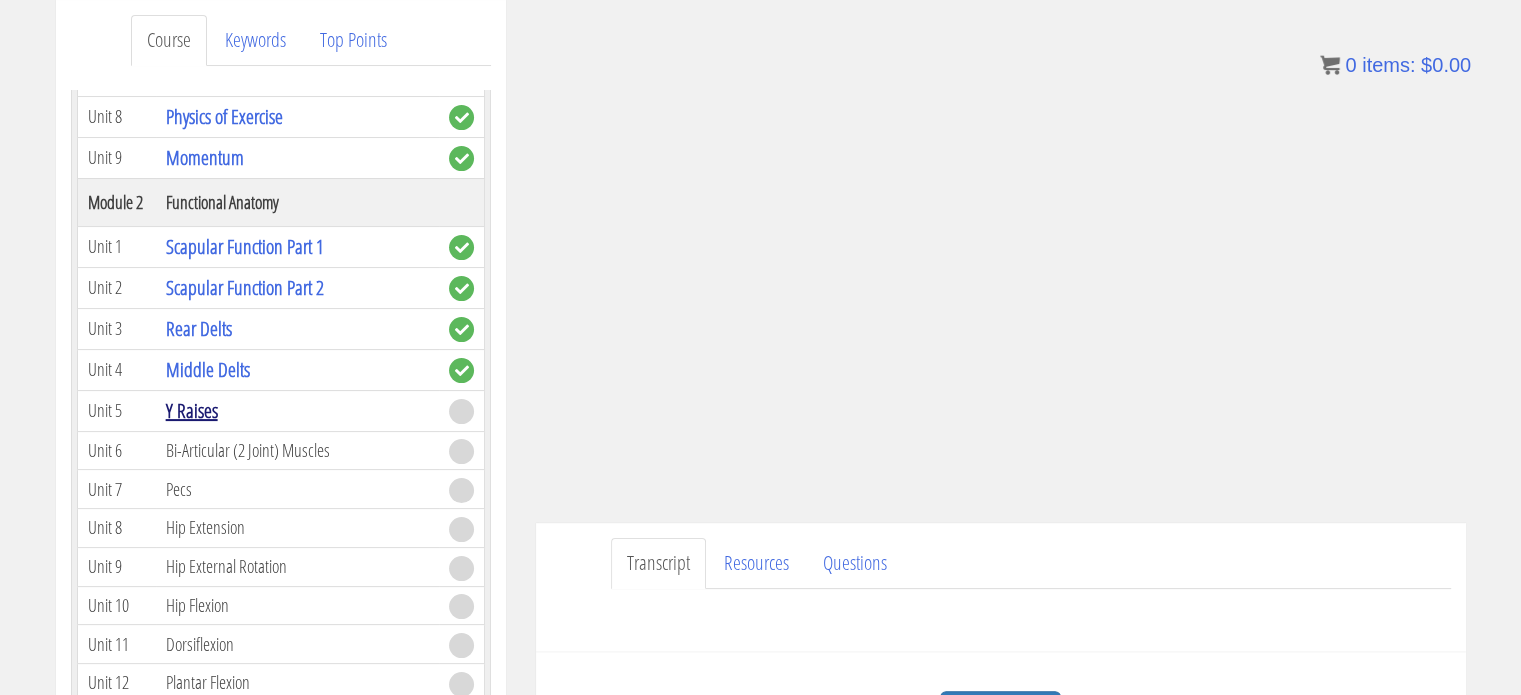 click on "Y Raises" at bounding box center (192, 410) 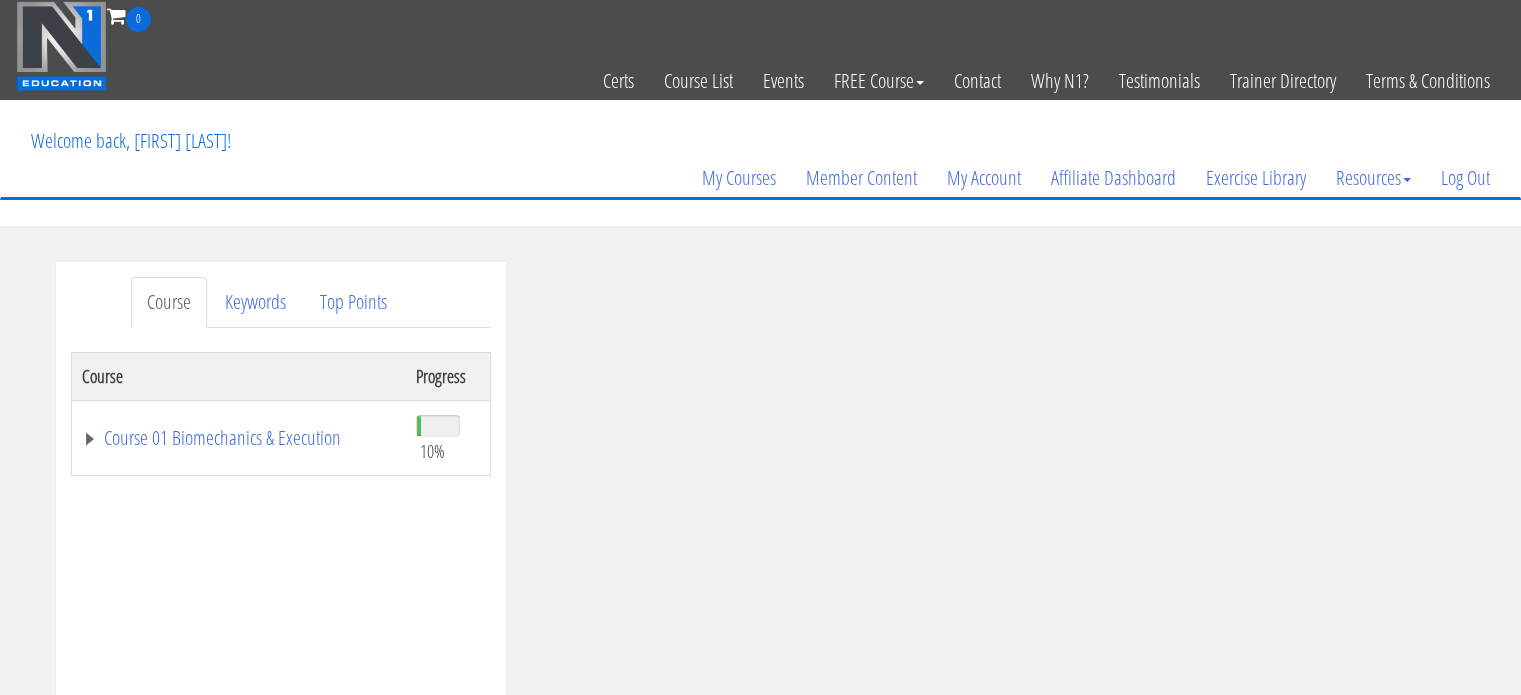 scroll, scrollTop: 0, scrollLeft: 0, axis: both 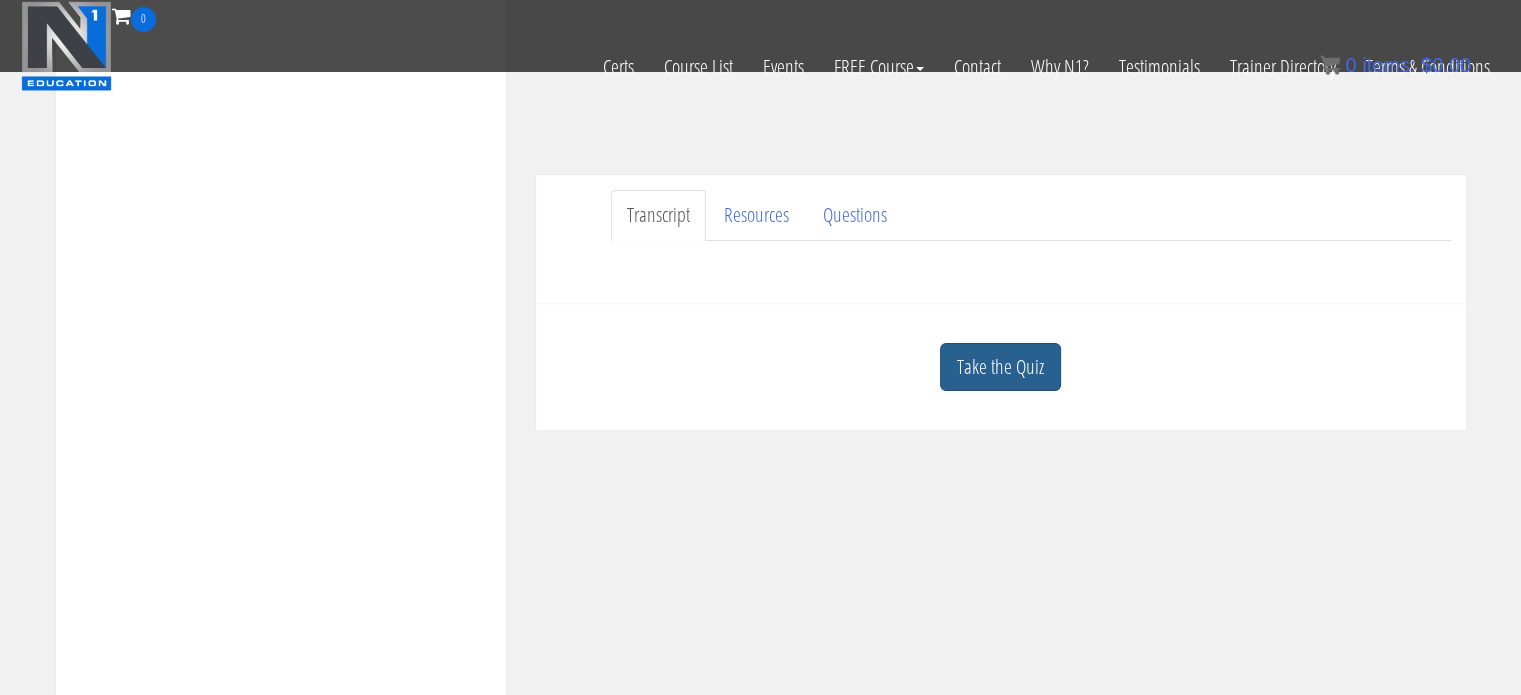click on "Take the Quiz" at bounding box center [1000, 367] 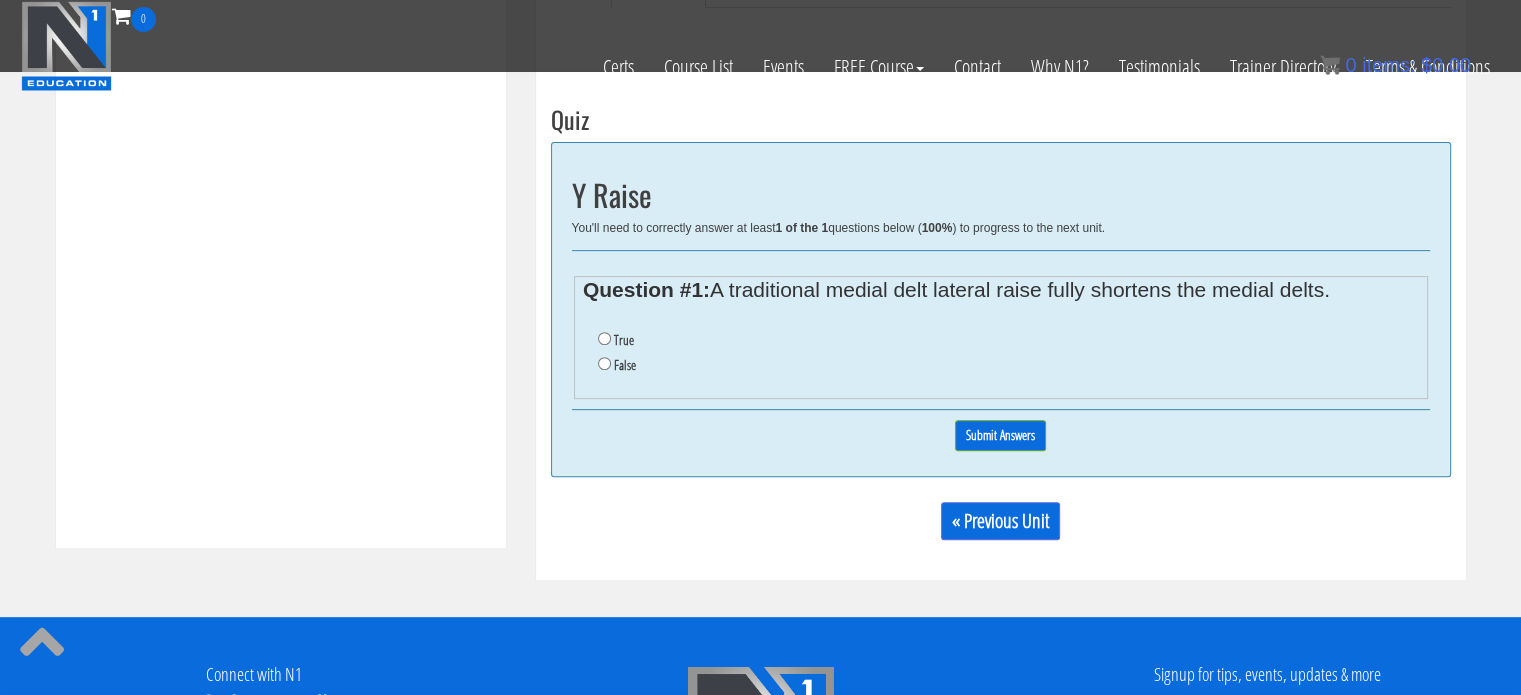 scroll, scrollTop: 715, scrollLeft: 0, axis: vertical 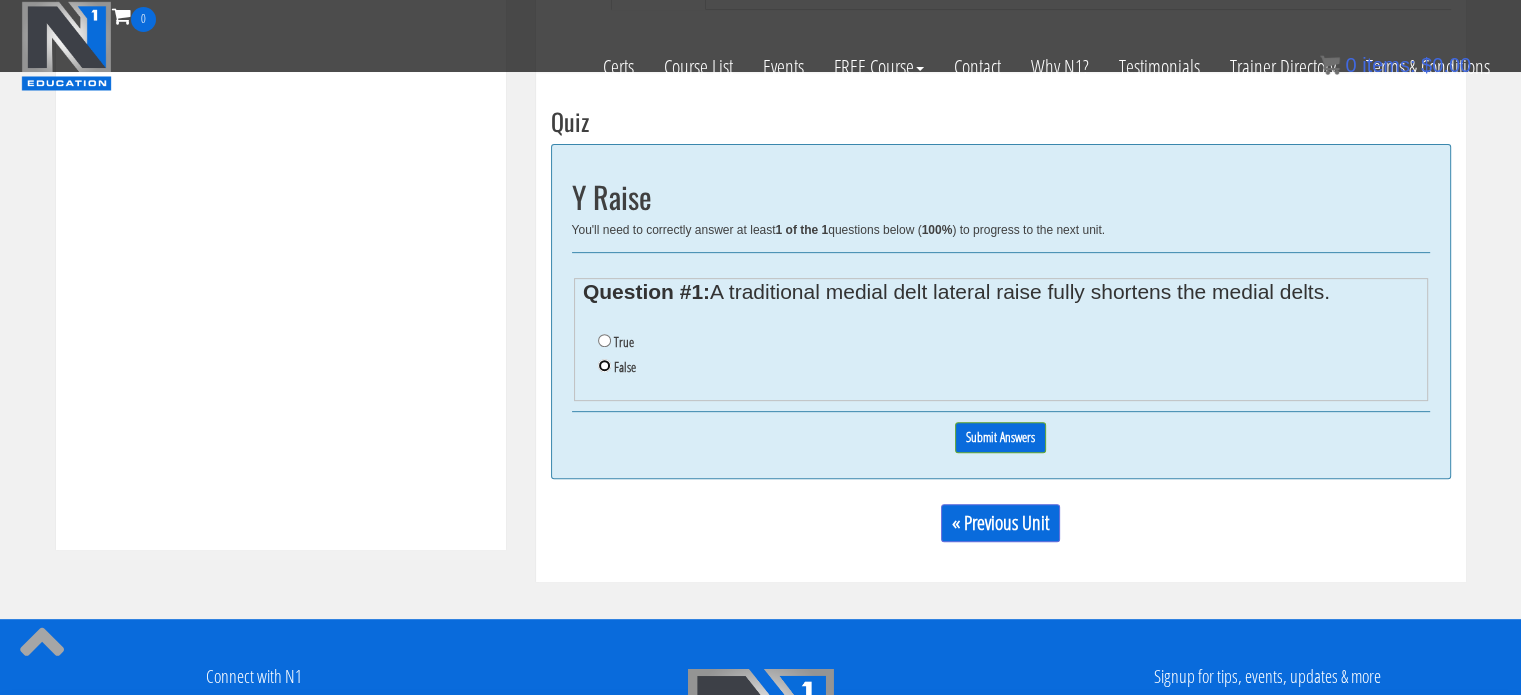 click on "False" at bounding box center (604, 365) 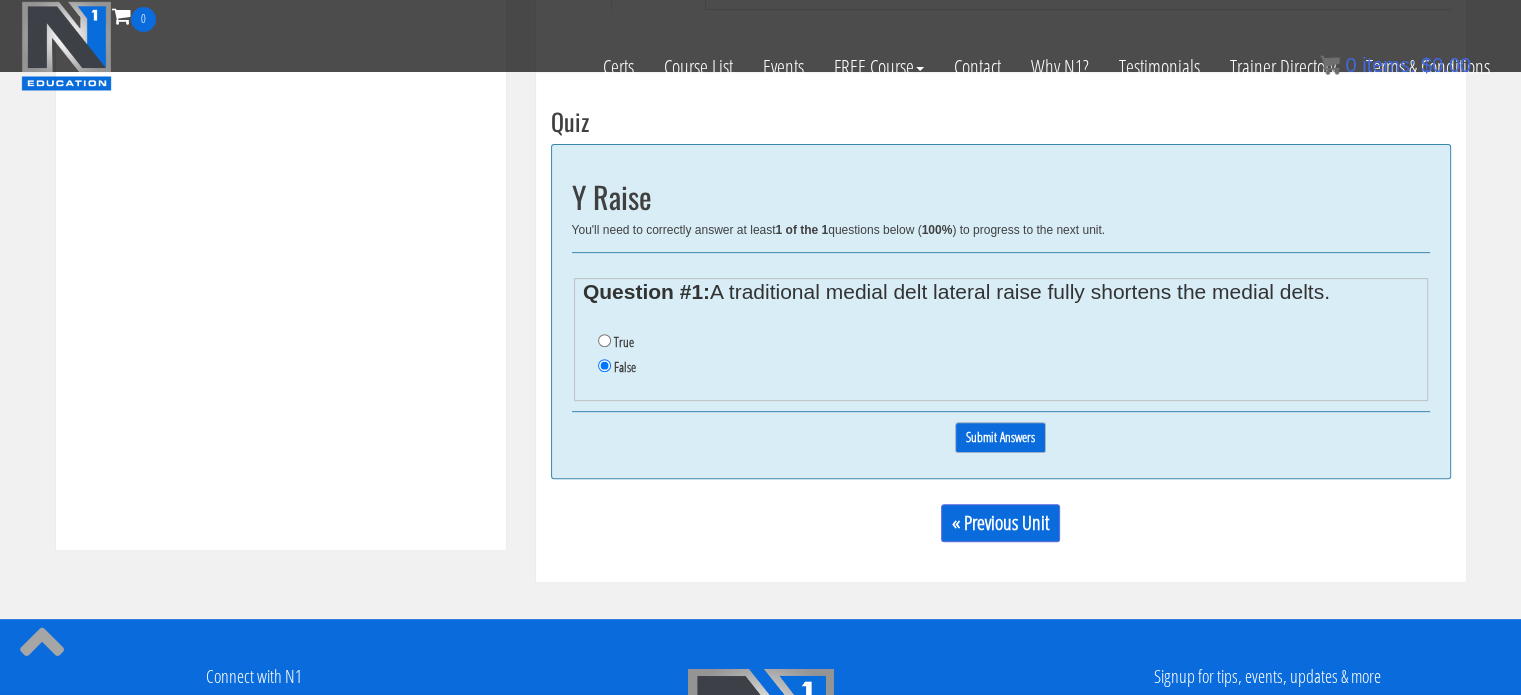 click on "Submit Answers" at bounding box center (1000, 437) 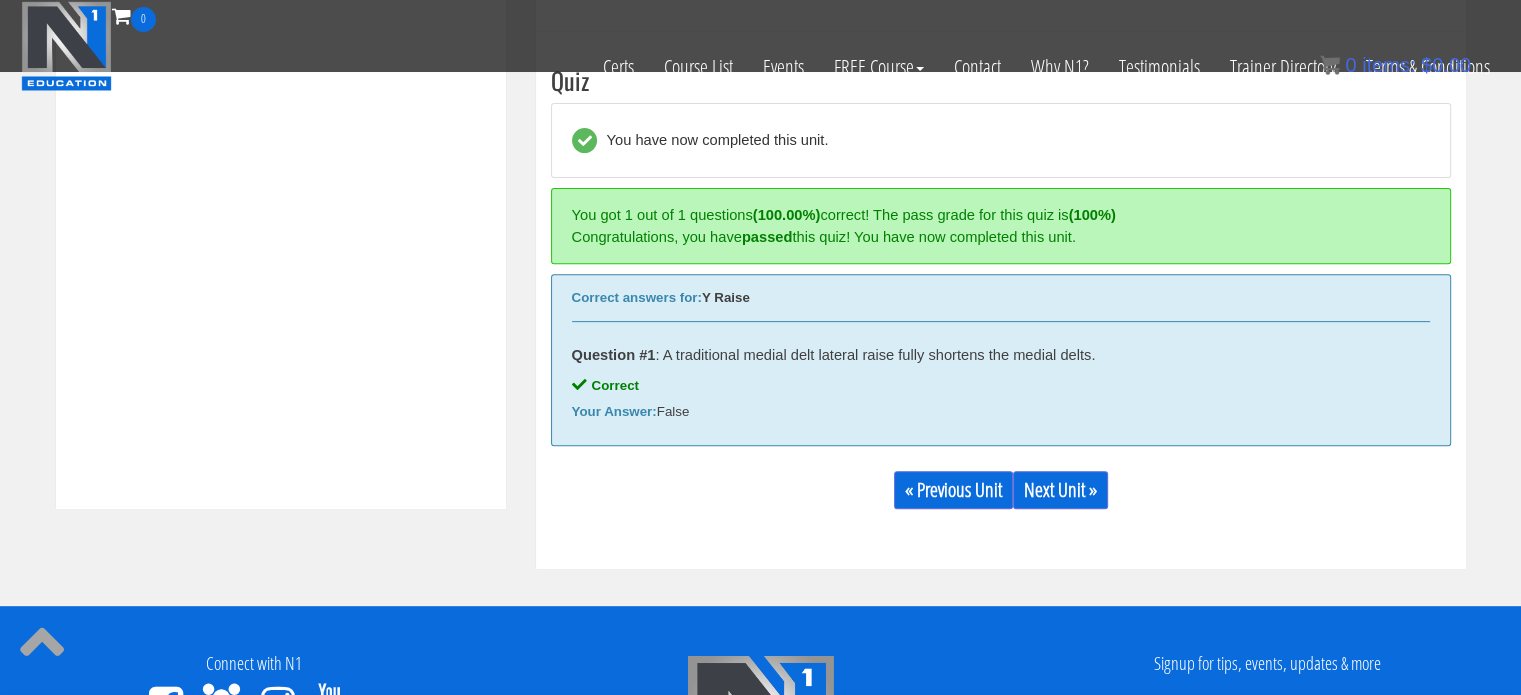 scroll, scrollTop: 758, scrollLeft: 0, axis: vertical 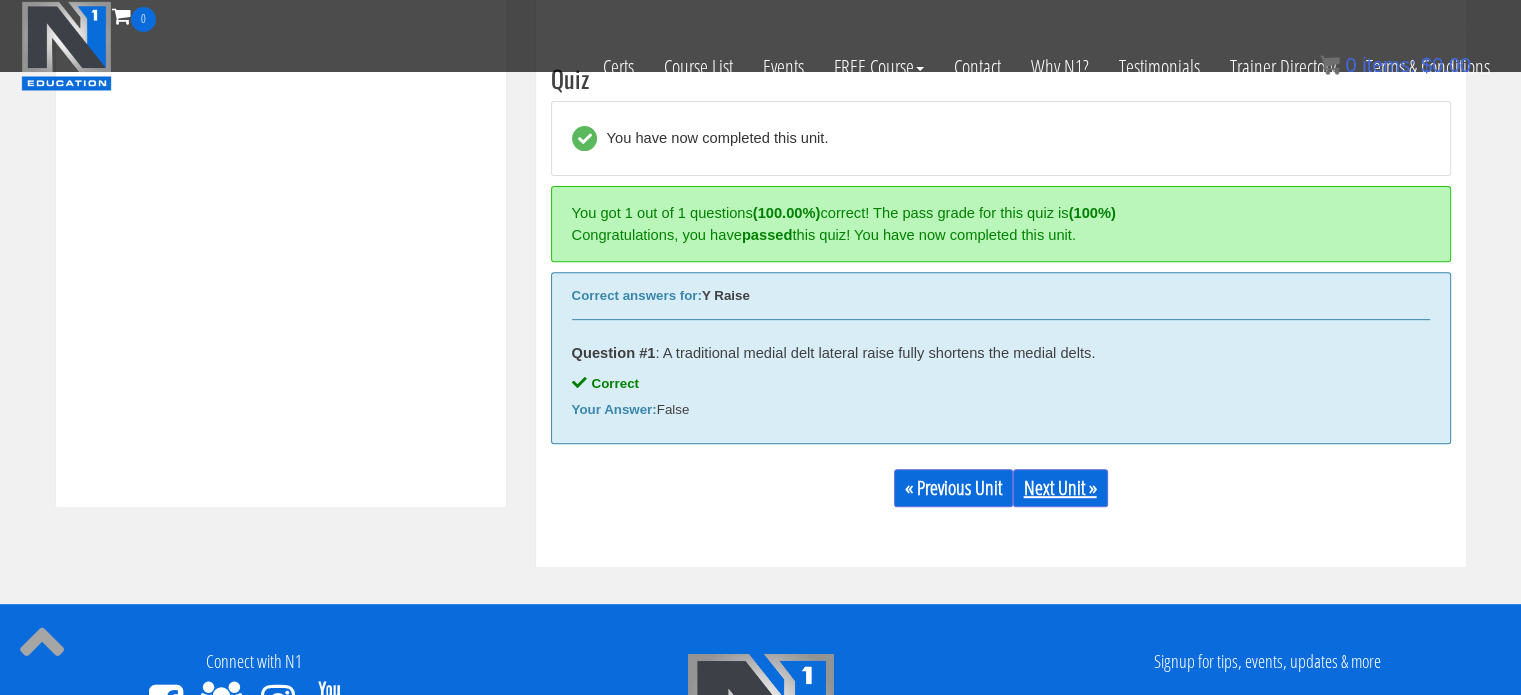click on "Next Unit »" at bounding box center (1060, 488) 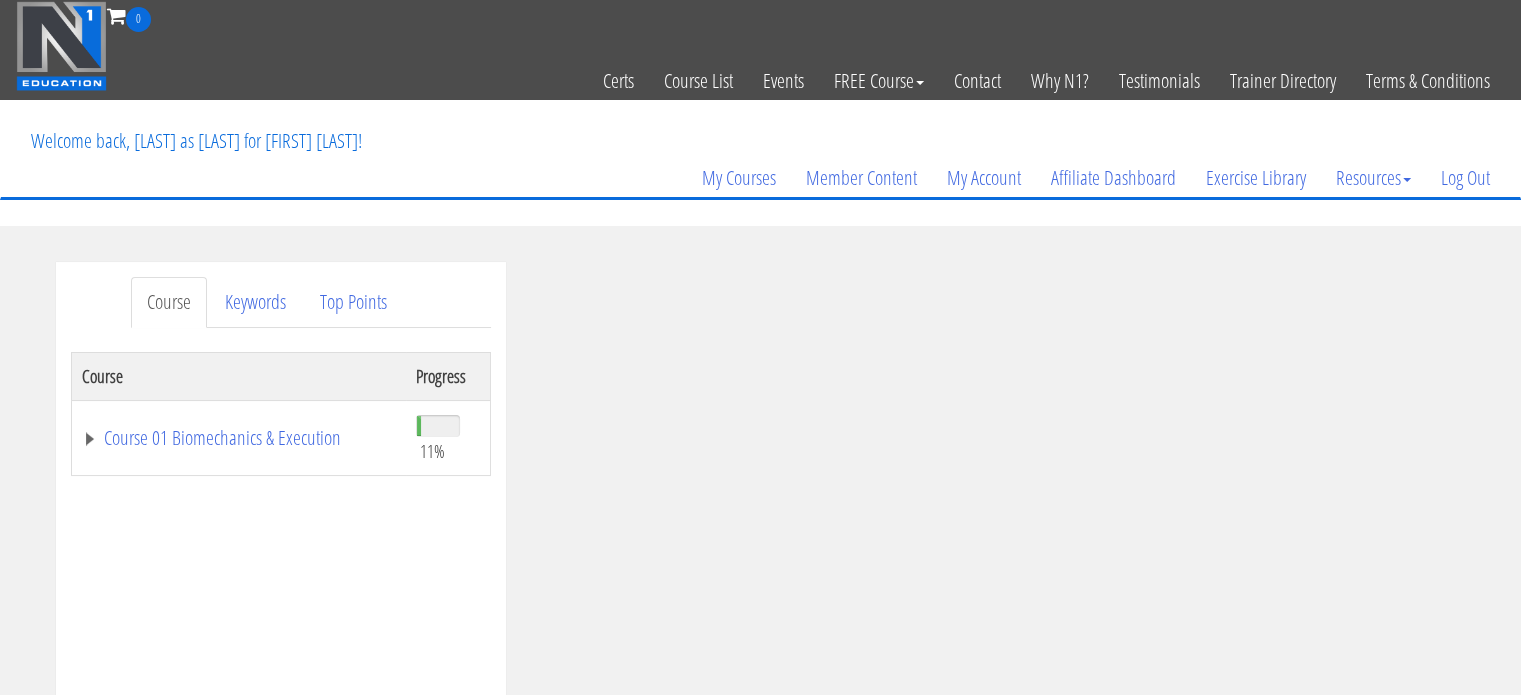 scroll, scrollTop: 0, scrollLeft: 0, axis: both 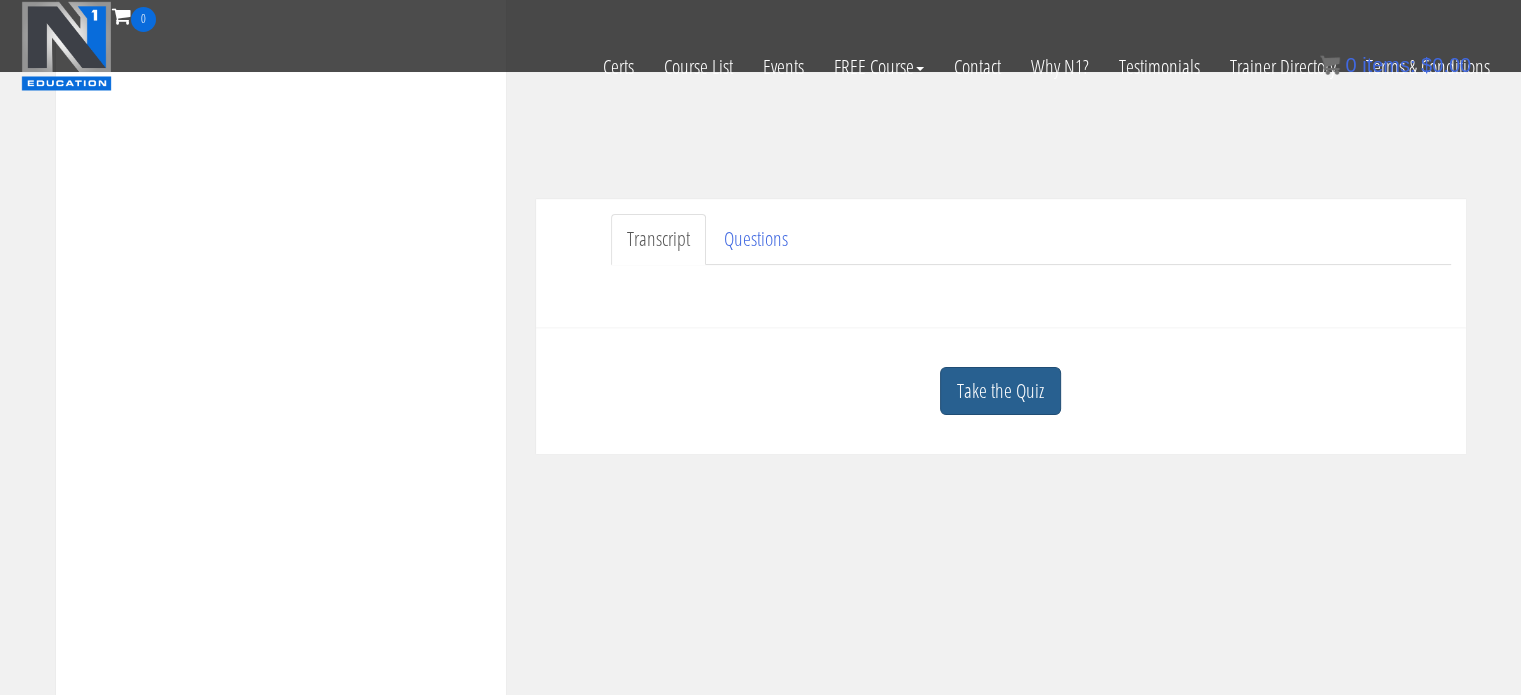click on "Take the Quiz" at bounding box center [1000, 391] 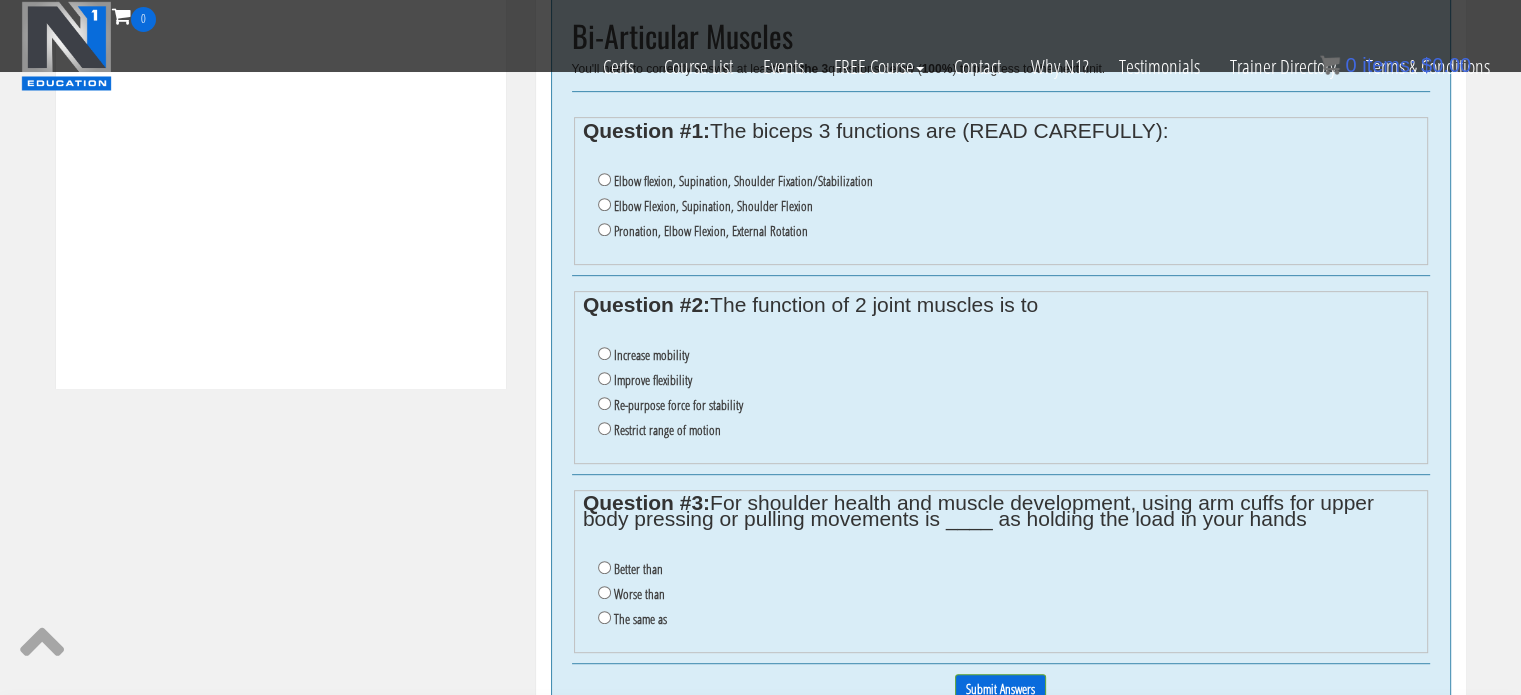 scroll, scrollTop: 864, scrollLeft: 0, axis: vertical 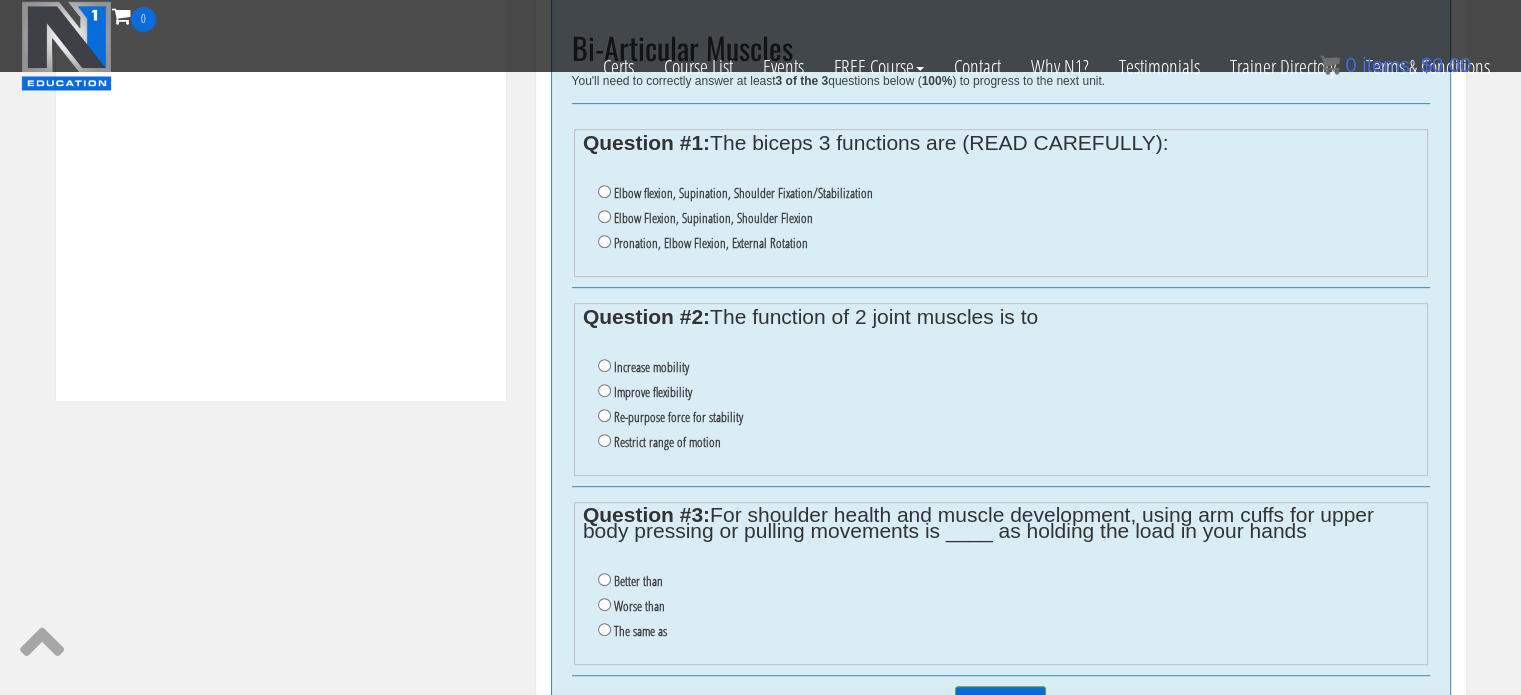 drag, startPoint x: 1528, startPoint y: 364, endPoint x: 946, endPoint y: 219, distance: 599.7908 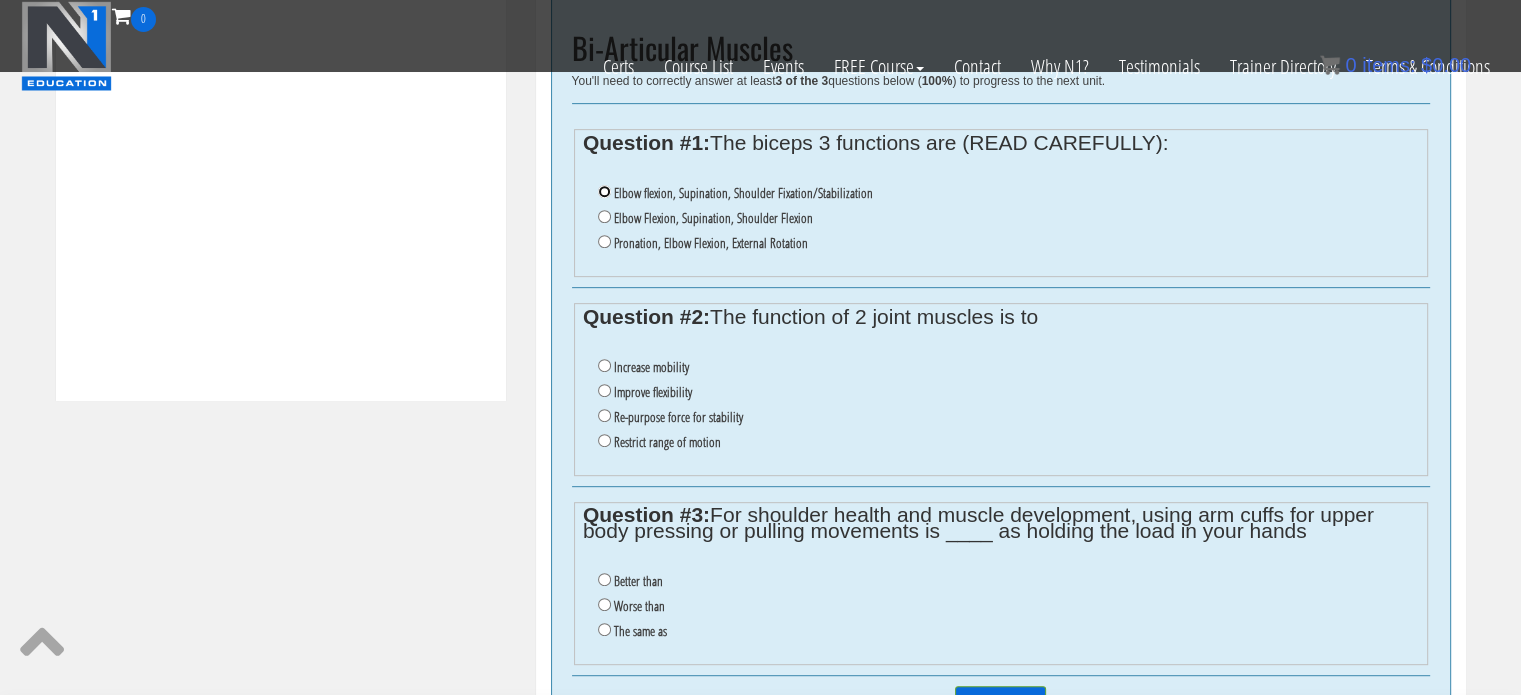click on "Elbow flexion, Supination, Shoulder Fixation/Stabilization" at bounding box center [604, 191] 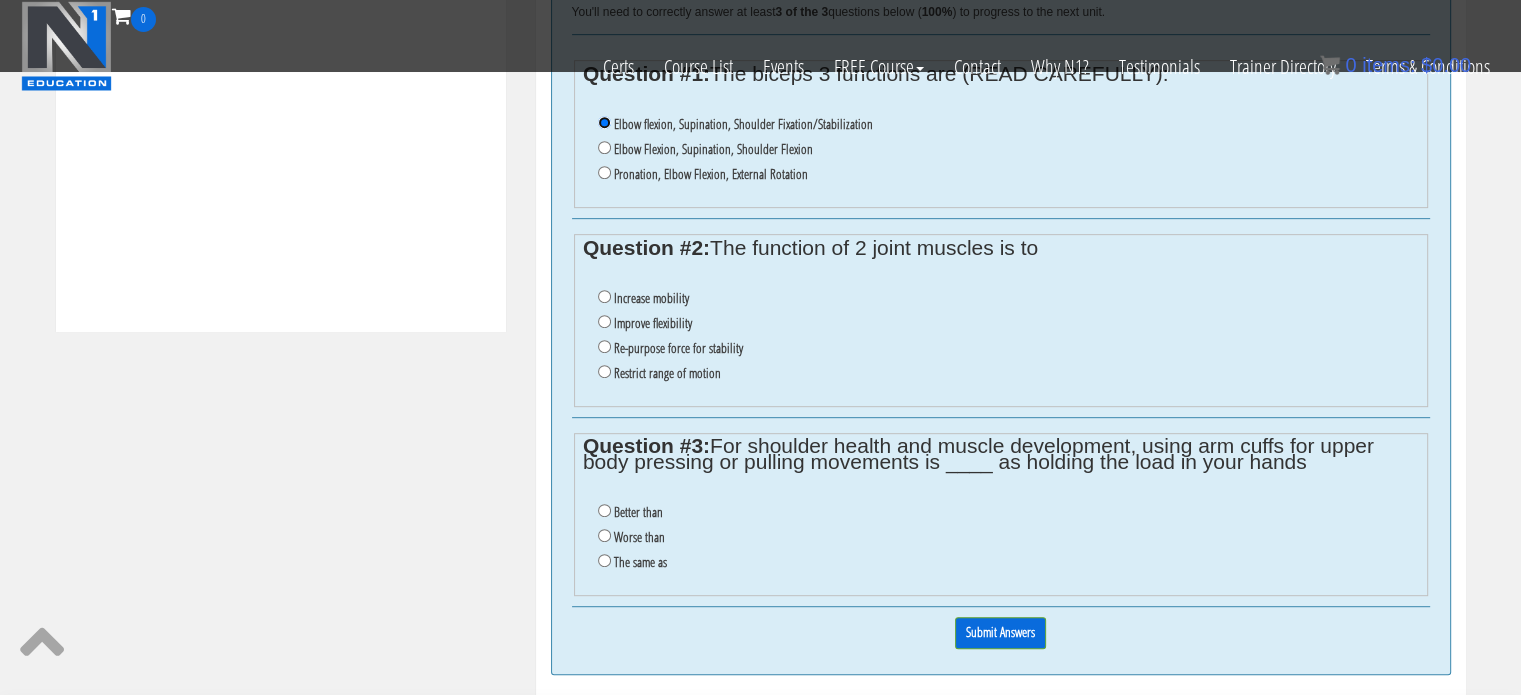 scroll, scrollTop: 936, scrollLeft: 0, axis: vertical 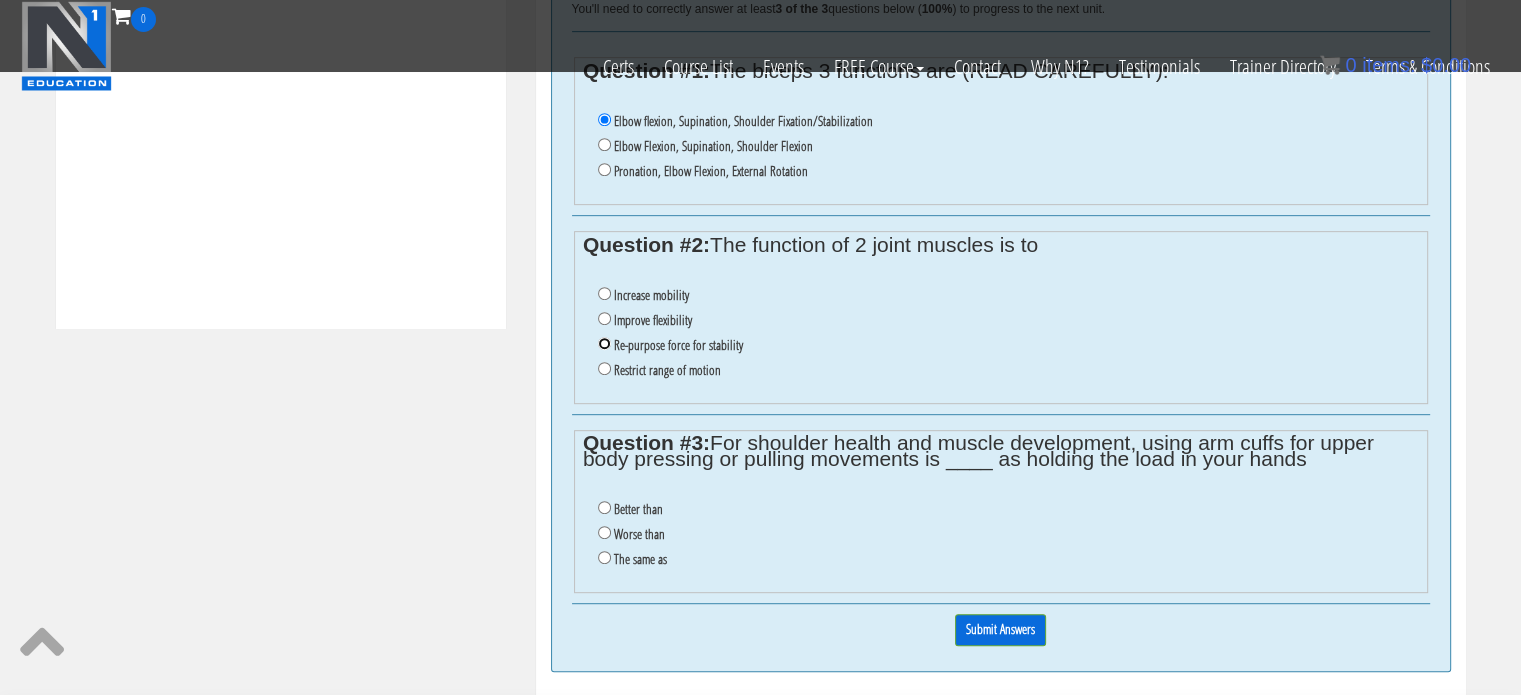 click on "Re-purpose force for stability" at bounding box center (604, 343) 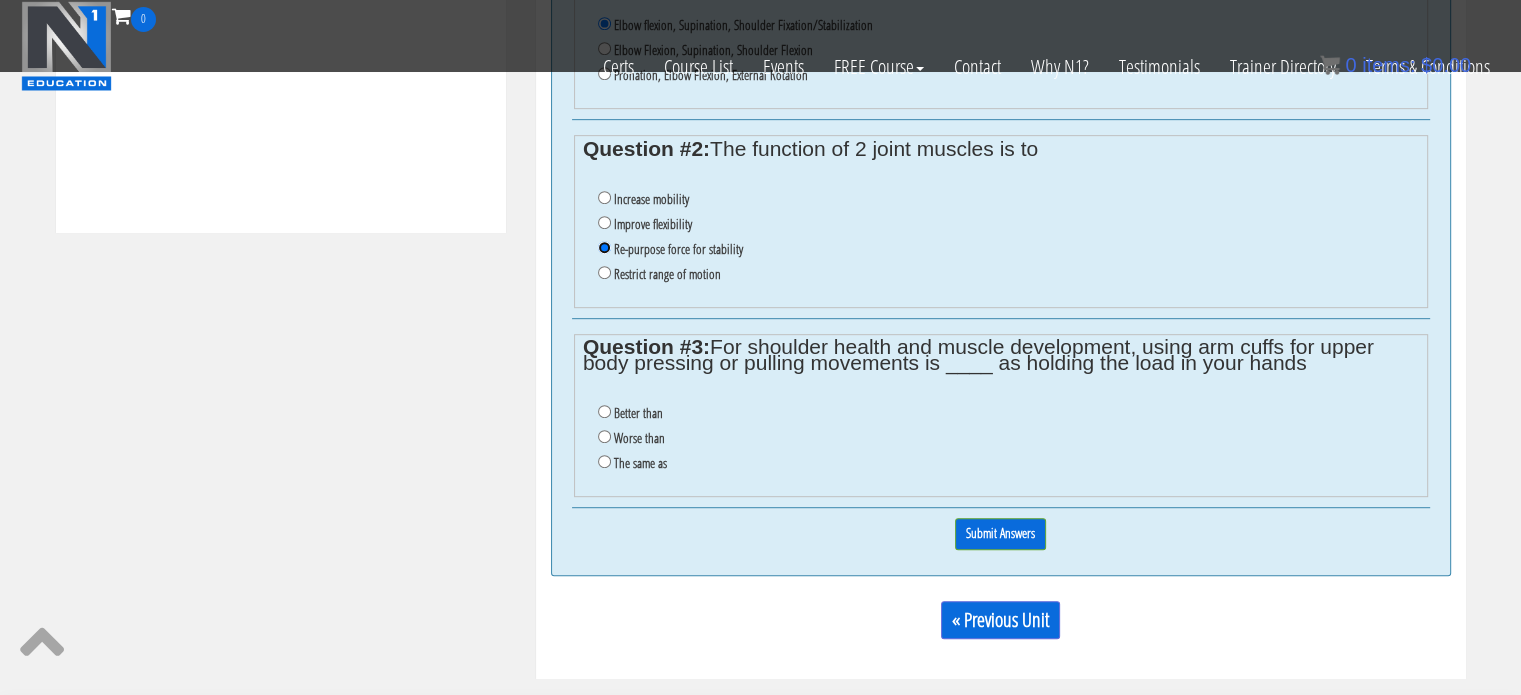 scroll, scrollTop: 1040, scrollLeft: 0, axis: vertical 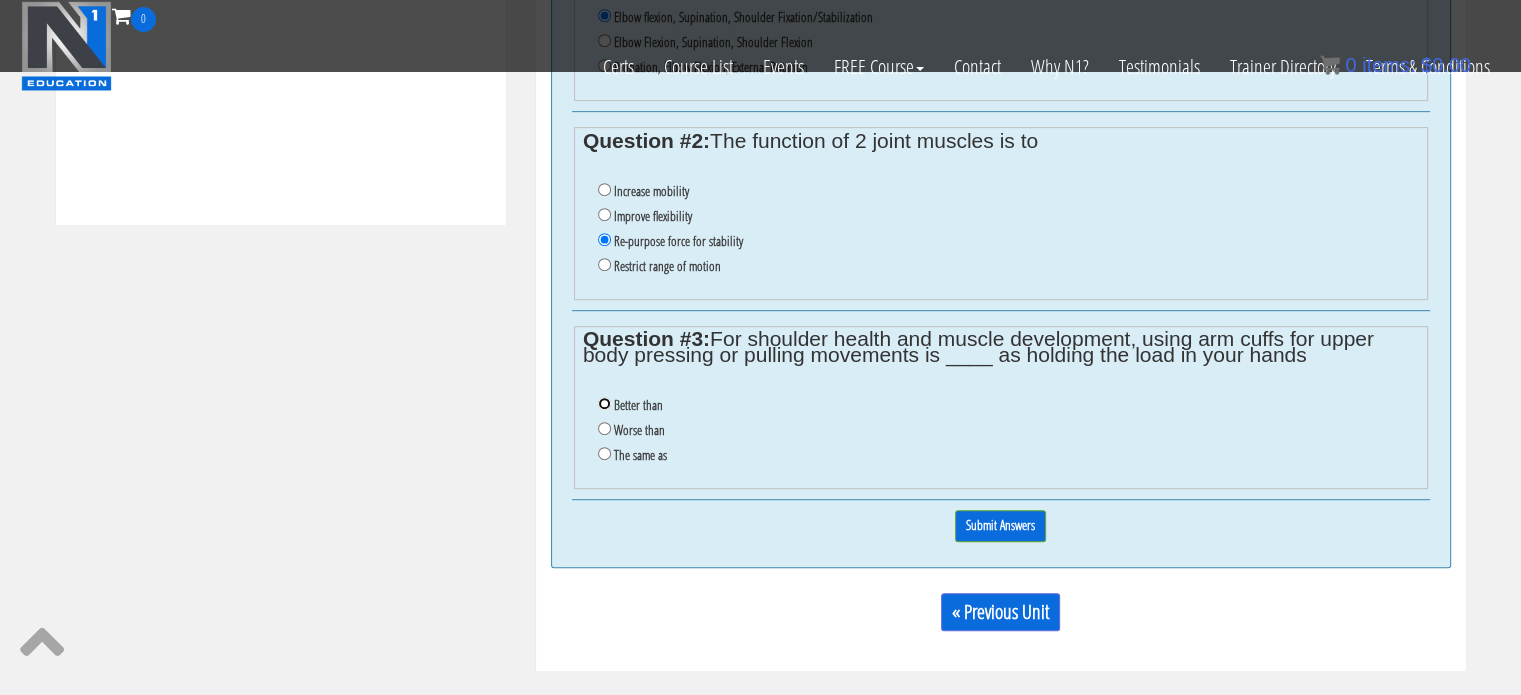 click on "Better than" at bounding box center (604, 403) 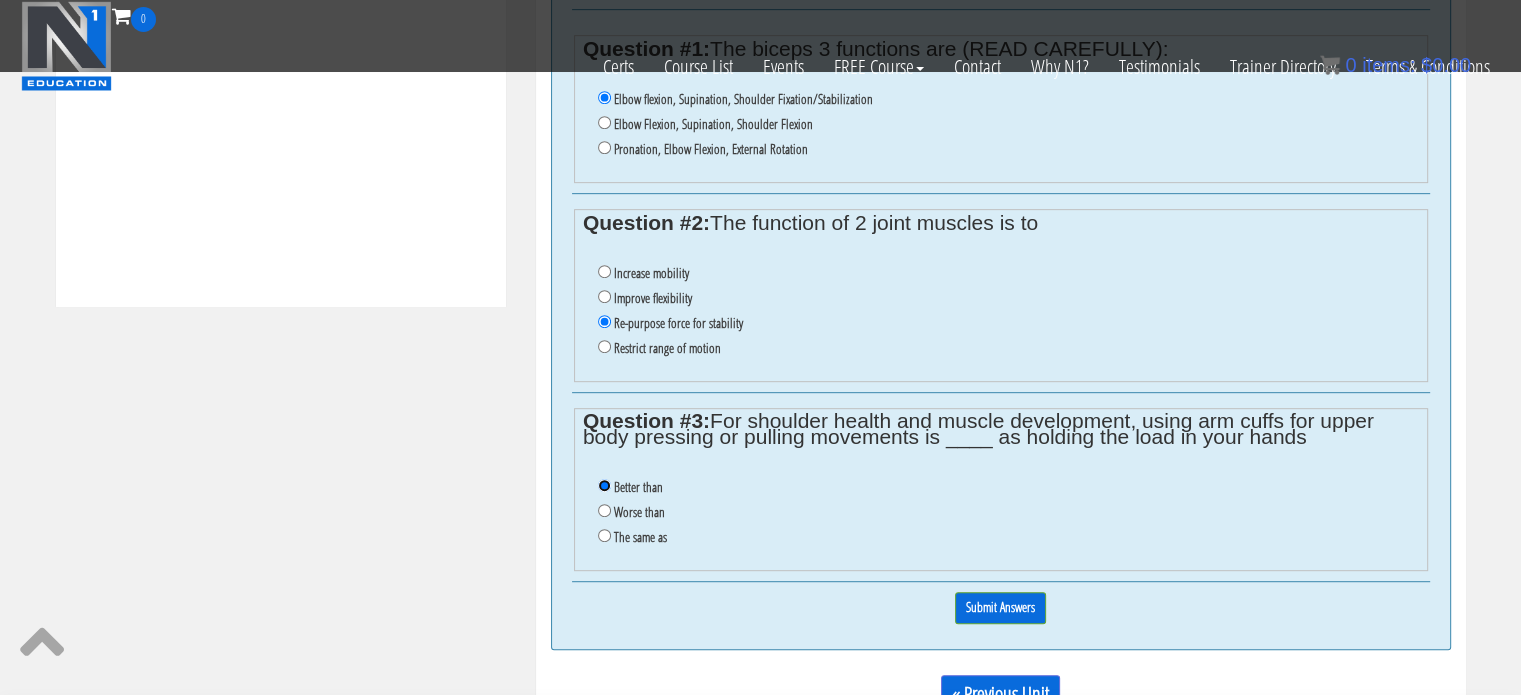 scroll, scrollTop: 955, scrollLeft: 0, axis: vertical 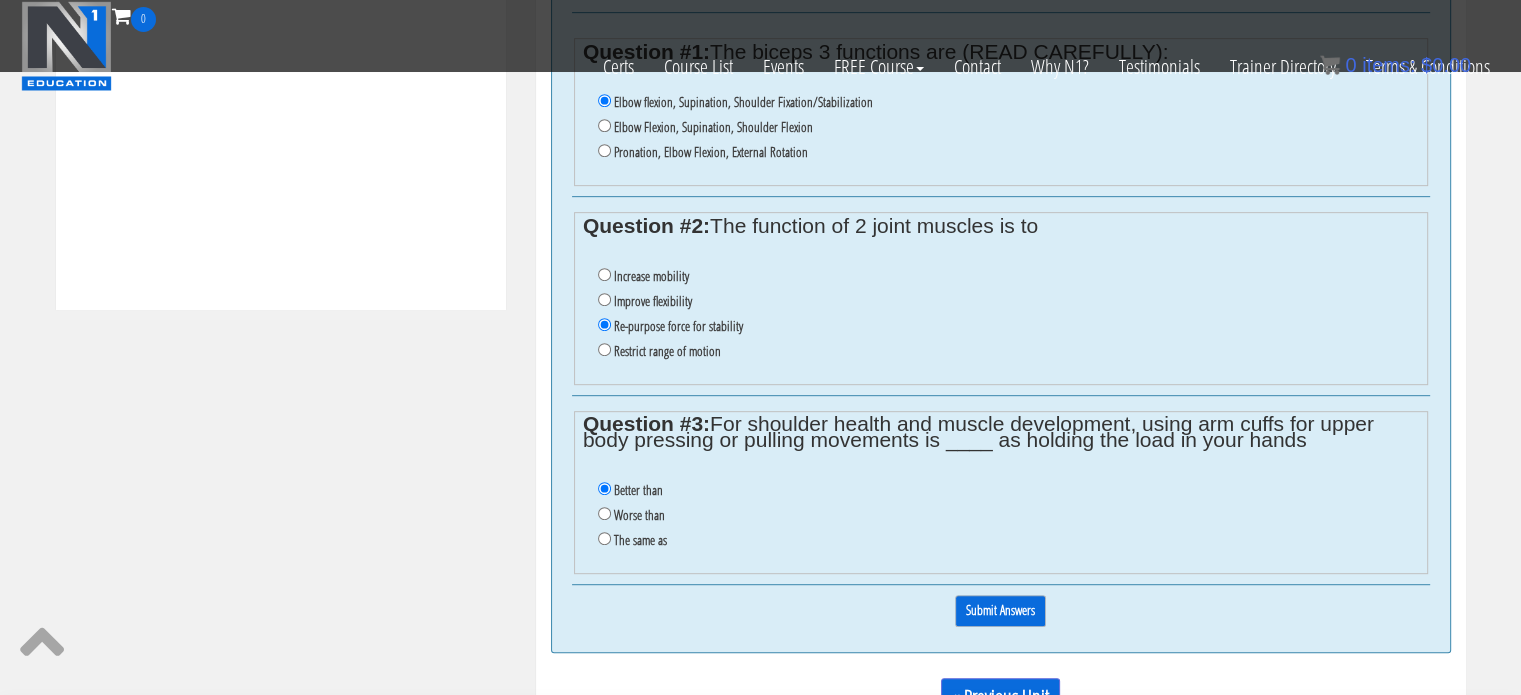click on "Submit Answers" at bounding box center [1000, 610] 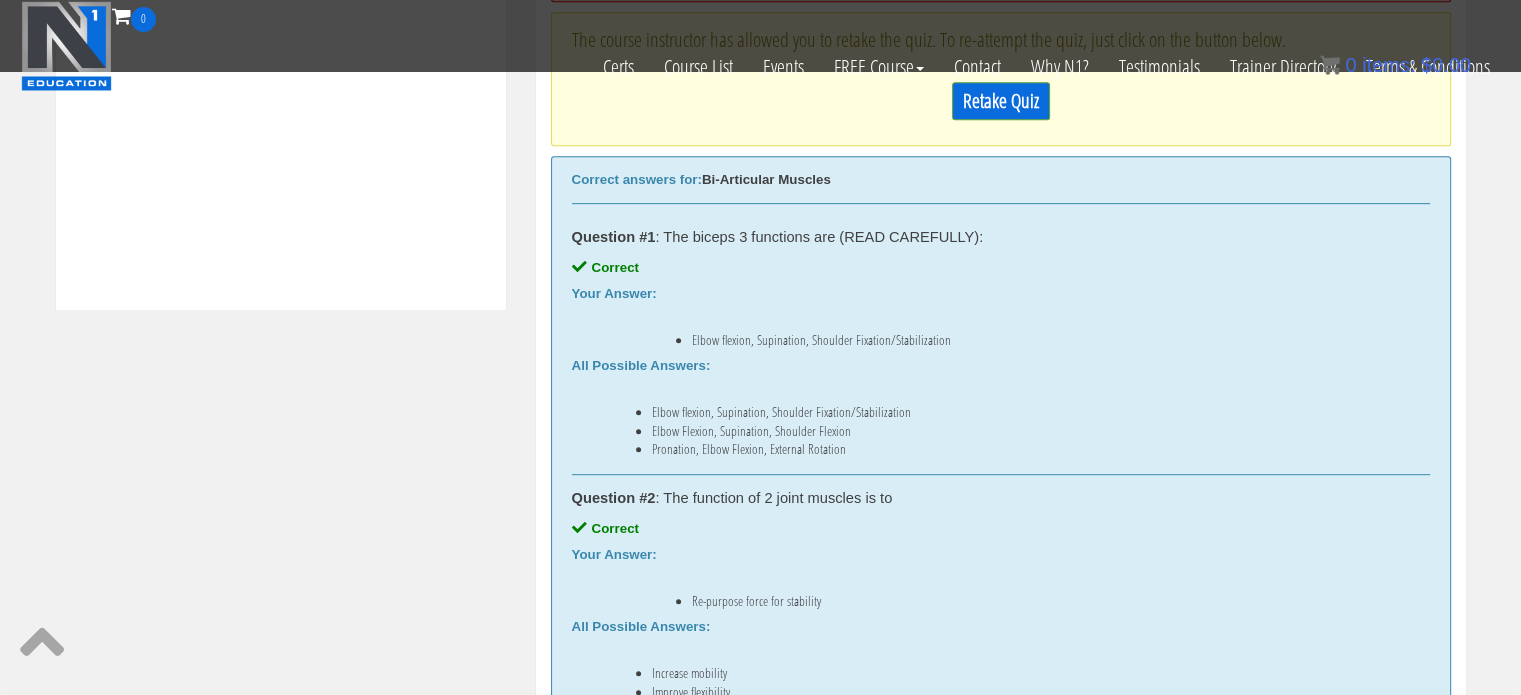 scroll, scrollTop: 758, scrollLeft: 0, axis: vertical 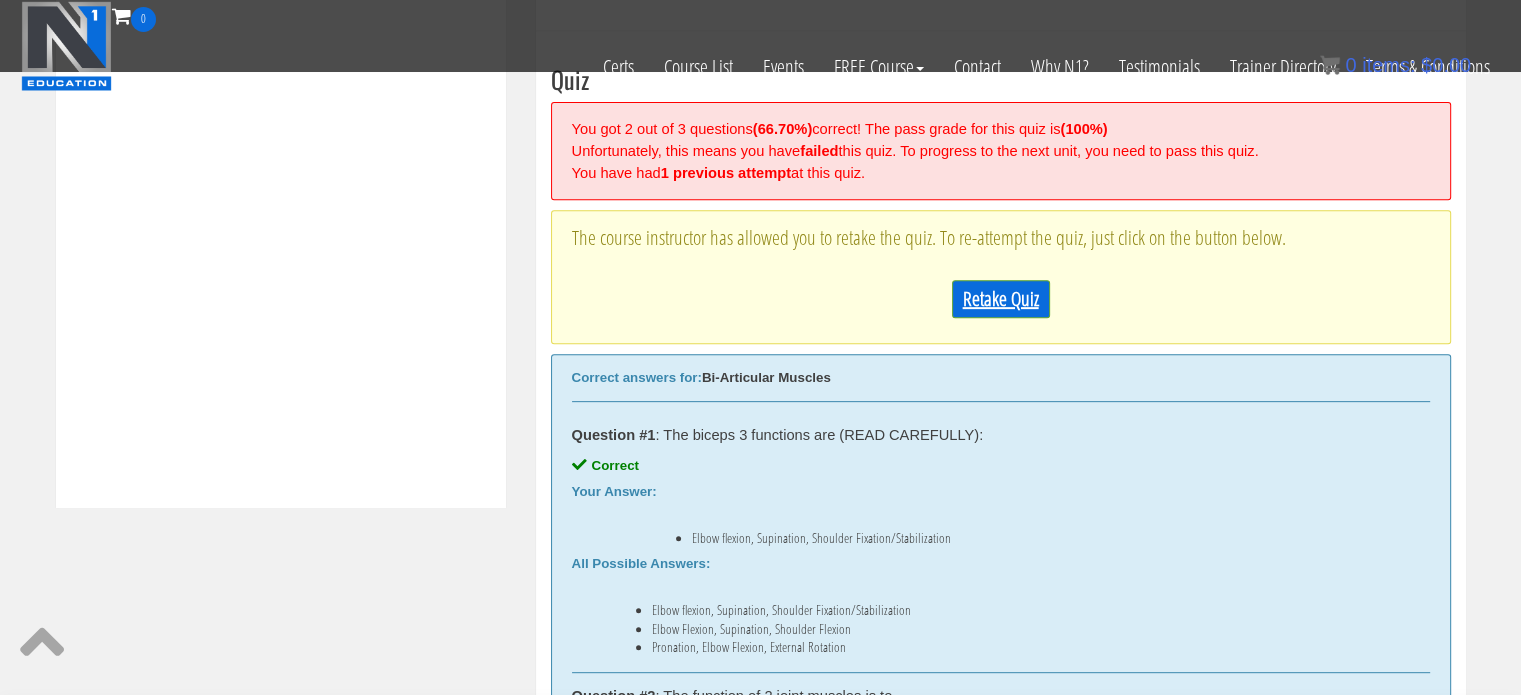 click on "Retake Quiz" at bounding box center (1001, 299) 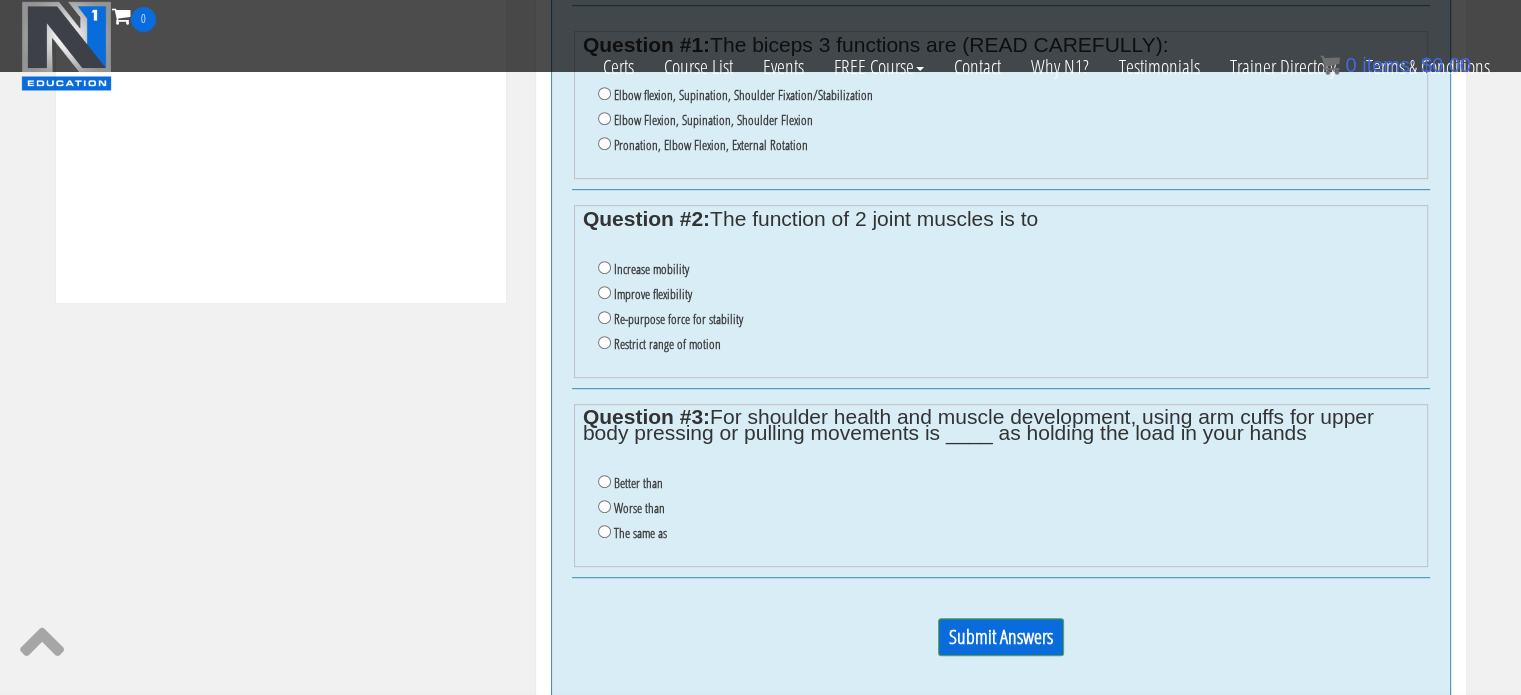 scroll, scrollTop: 956, scrollLeft: 0, axis: vertical 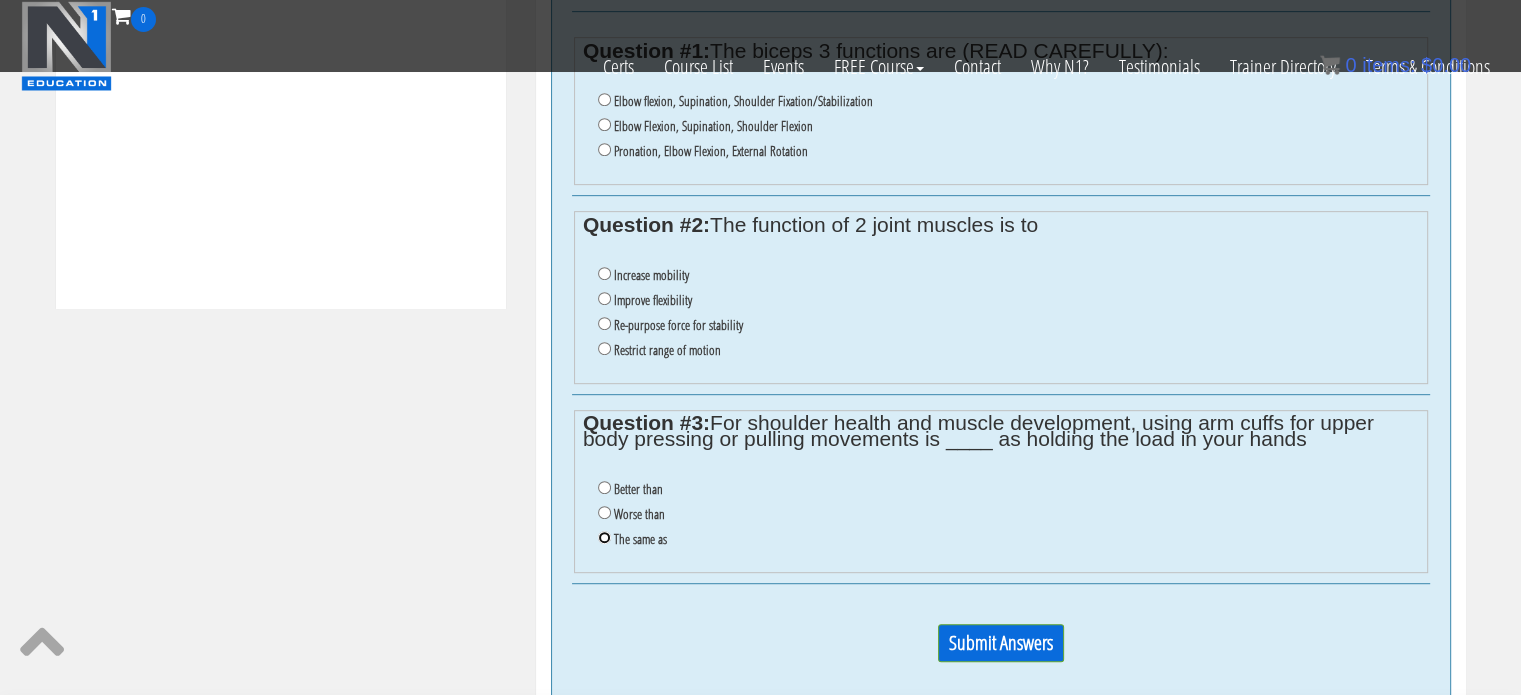 click on "The same as" at bounding box center (604, 537) 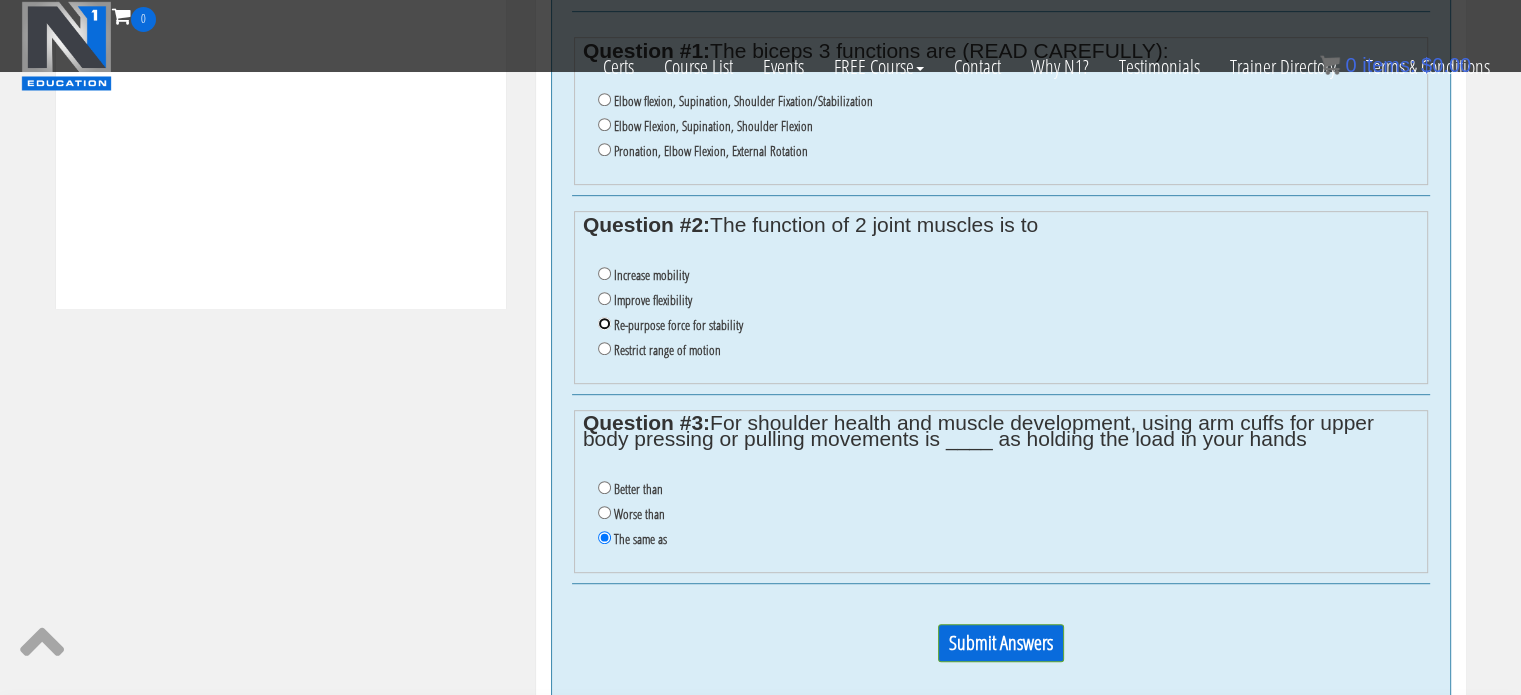 click on "Re-purpose force for stability" at bounding box center [604, 323] 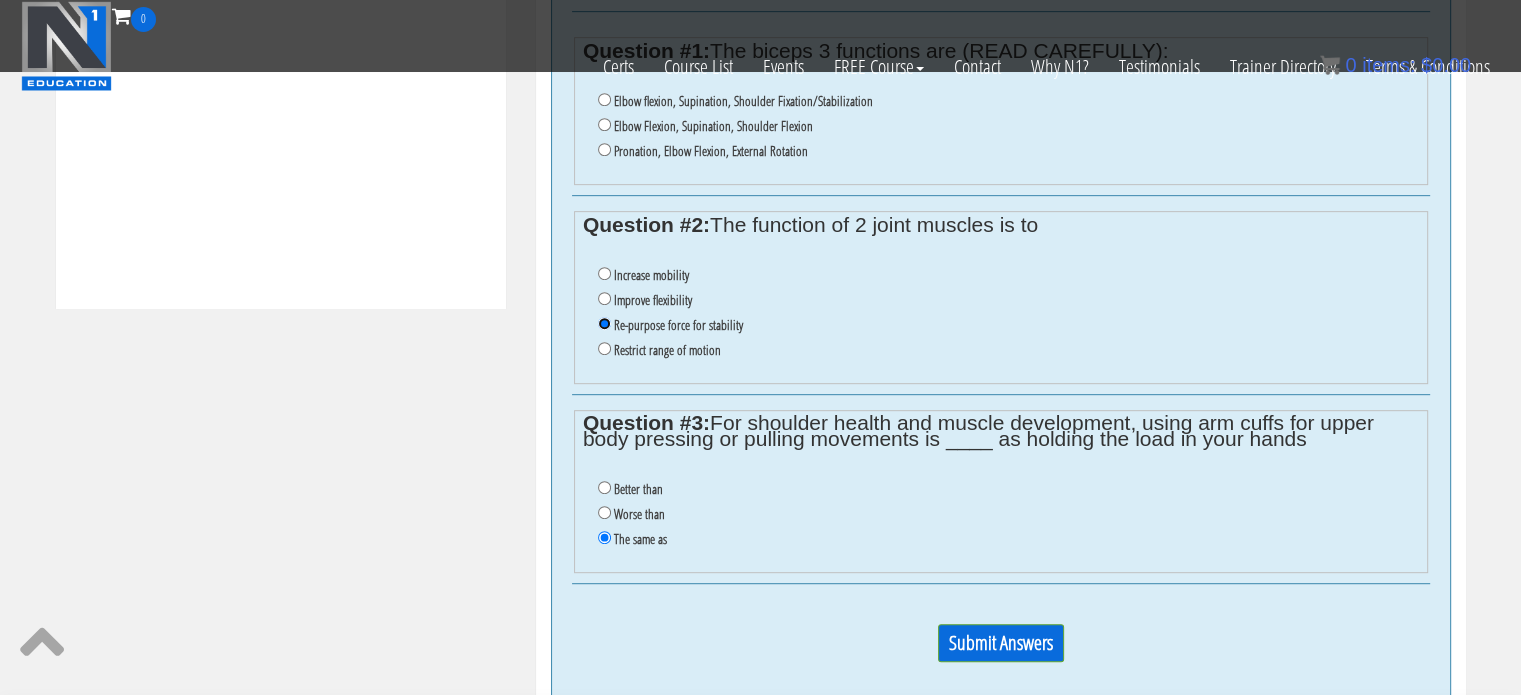 drag, startPoint x: 601, startPoint y: 318, endPoint x: 633, endPoint y: 119, distance: 201.55644 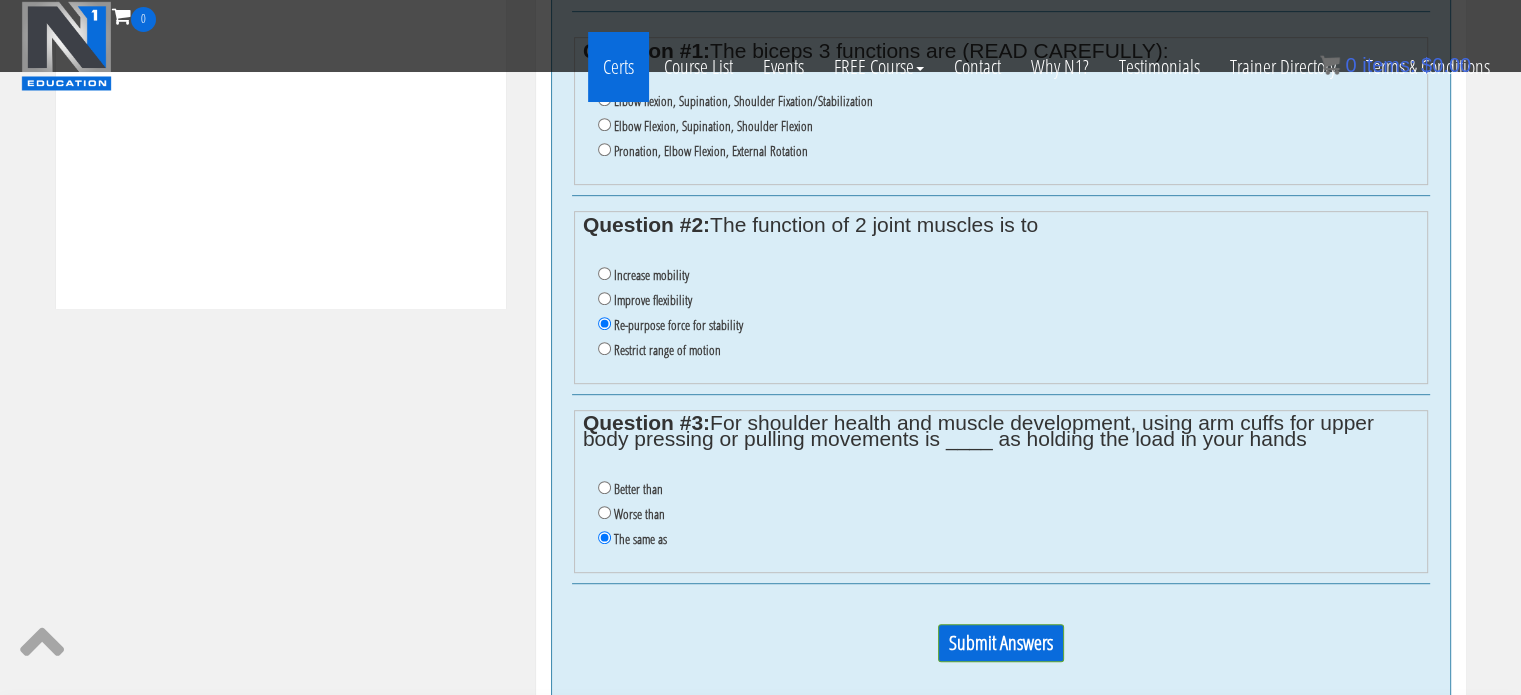 click on "Certs" at bounding box center (618, 67) 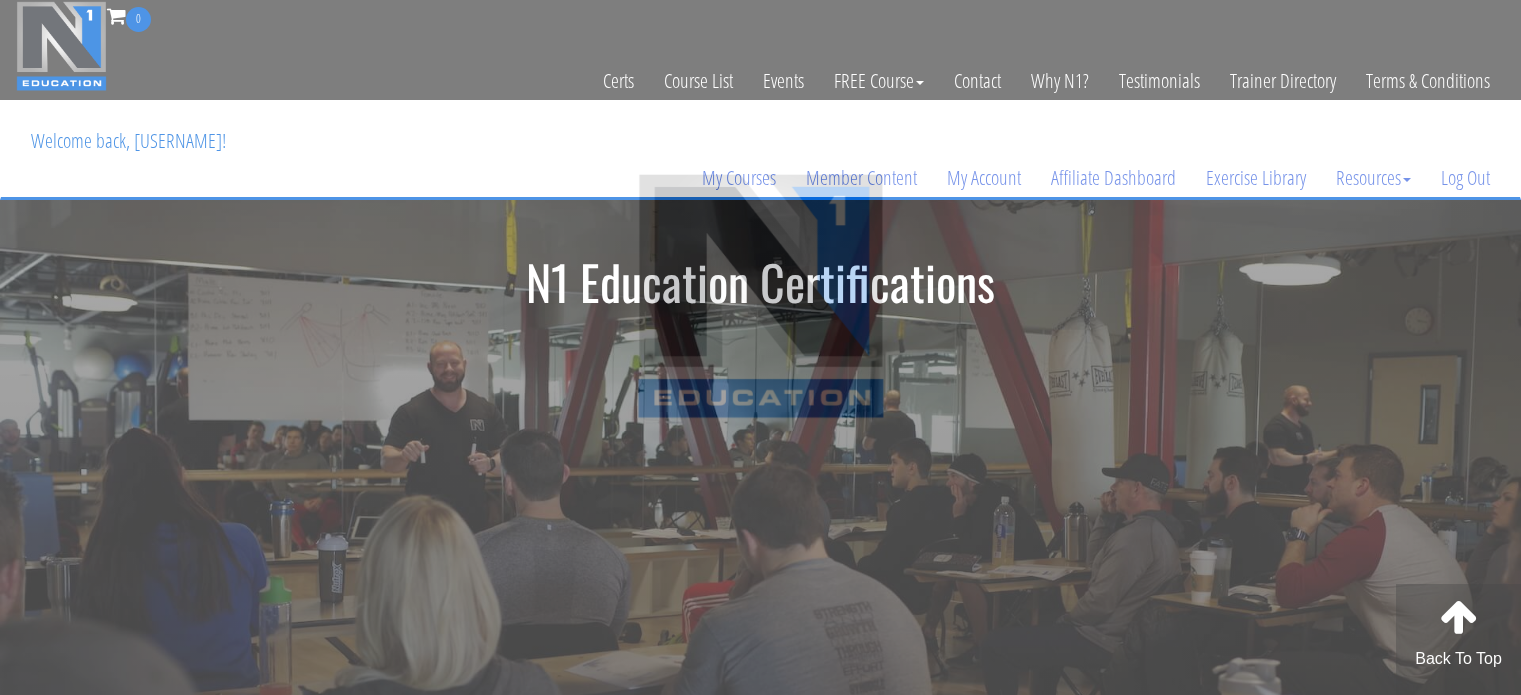 scroll, scrollTop: 0, scrollLeft: 0, axis: both 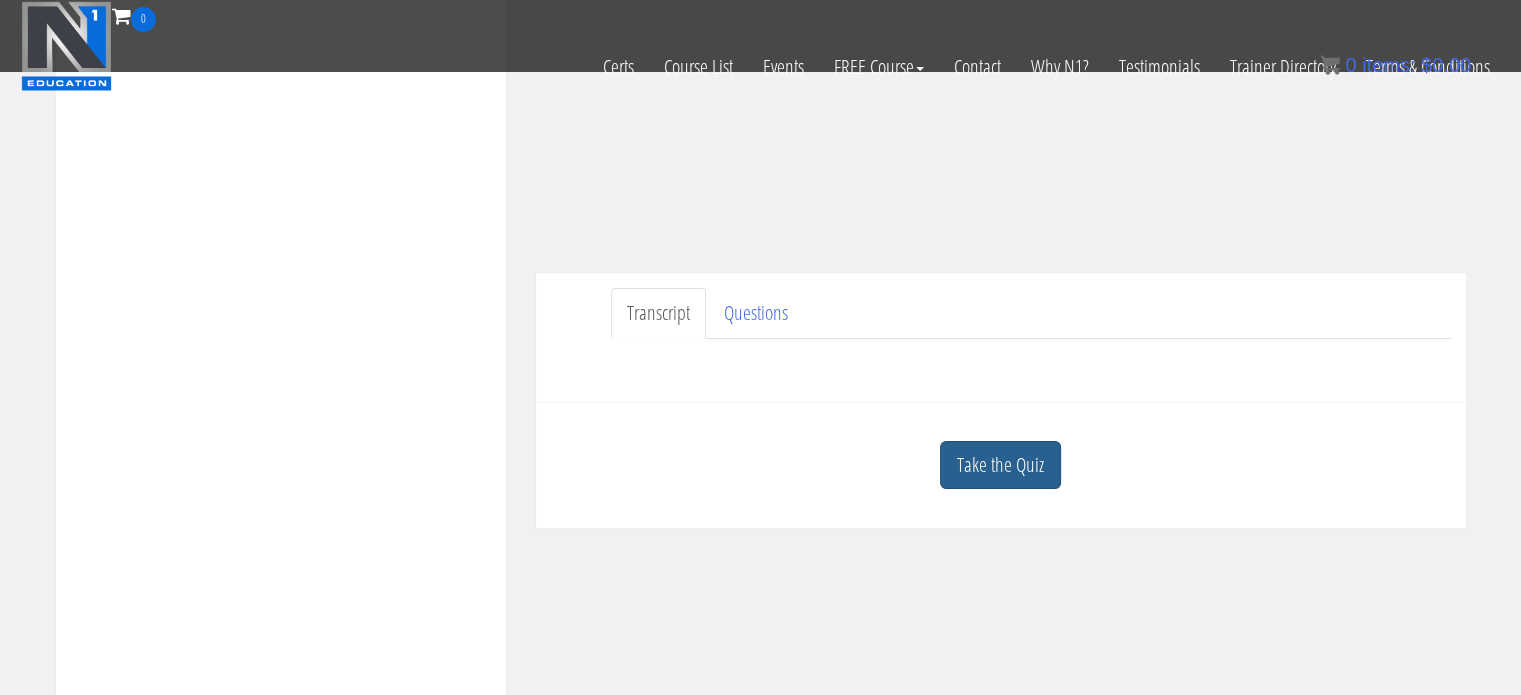 click on "Take the Quiz" at bounding box center [1000, 465] 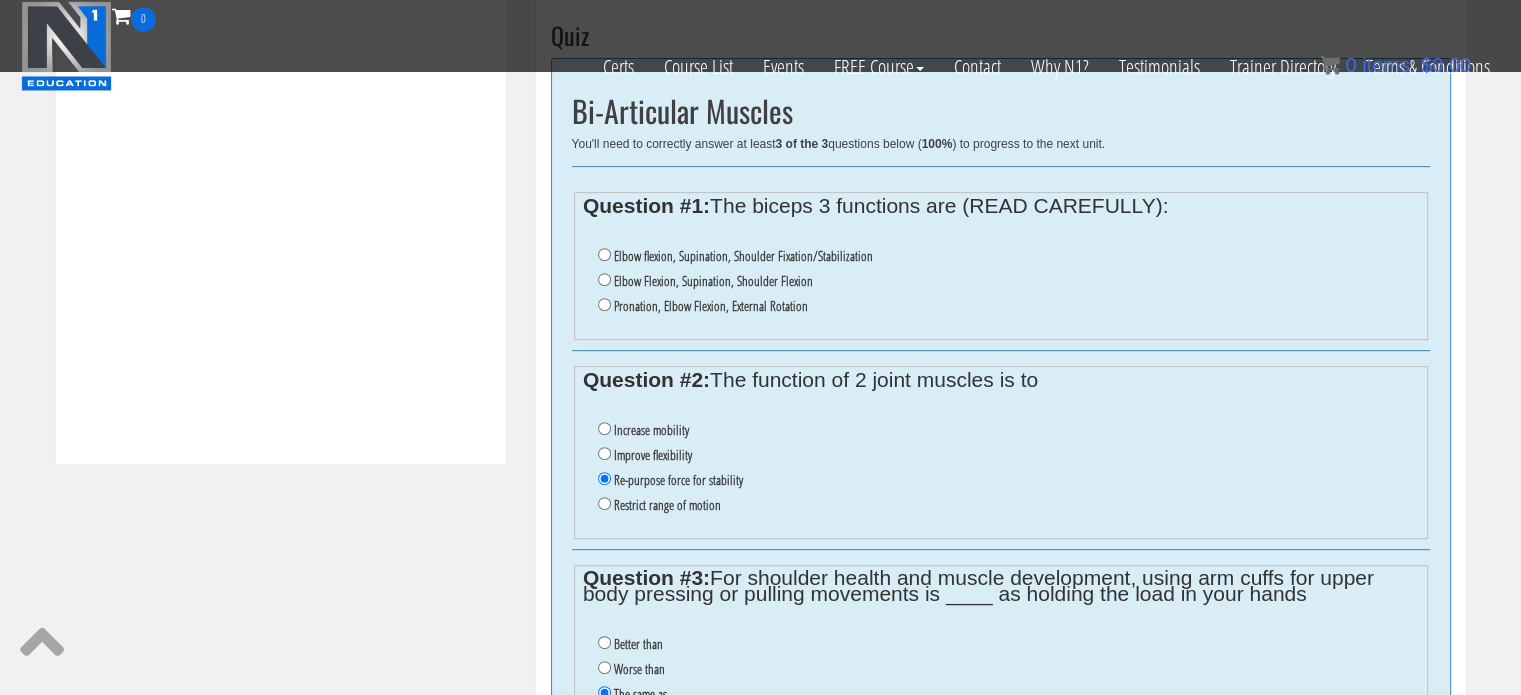 scroll, scrollTop: 821, scrollLeft: 0, axis: vertical 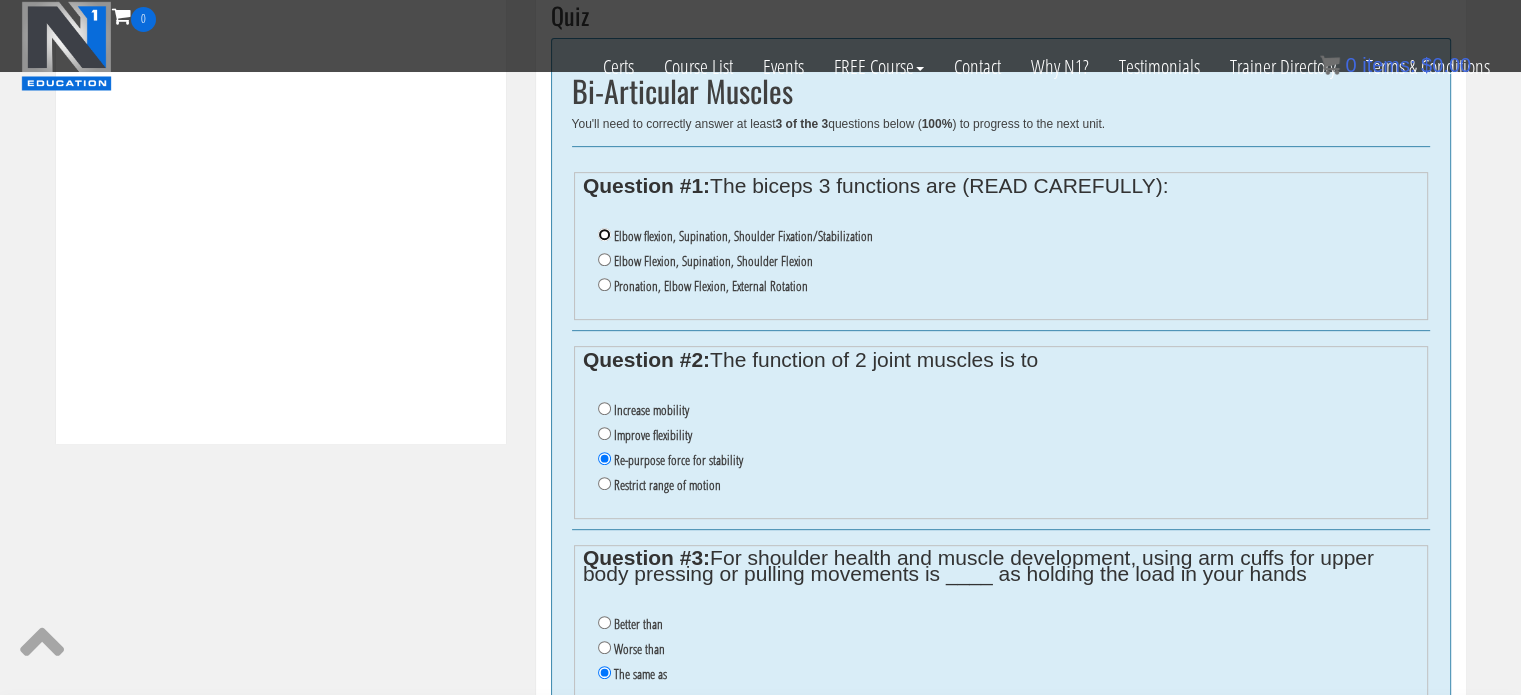 click on "Elbow flexion, Supination, Shoulder Fixation/Stabilization" at bounding box center (604, 234) 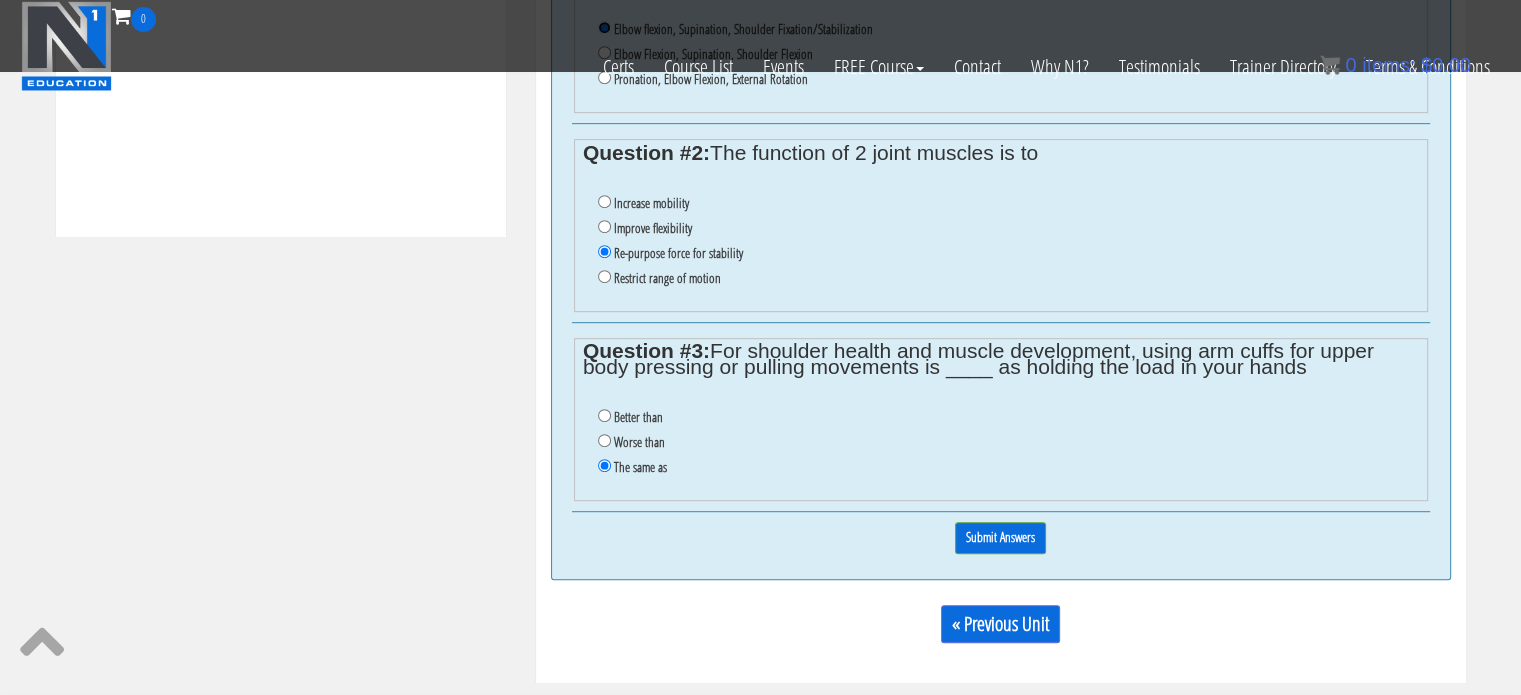 scroll, scrollTop: 1036, scrollLeft: 0, axis: vertical 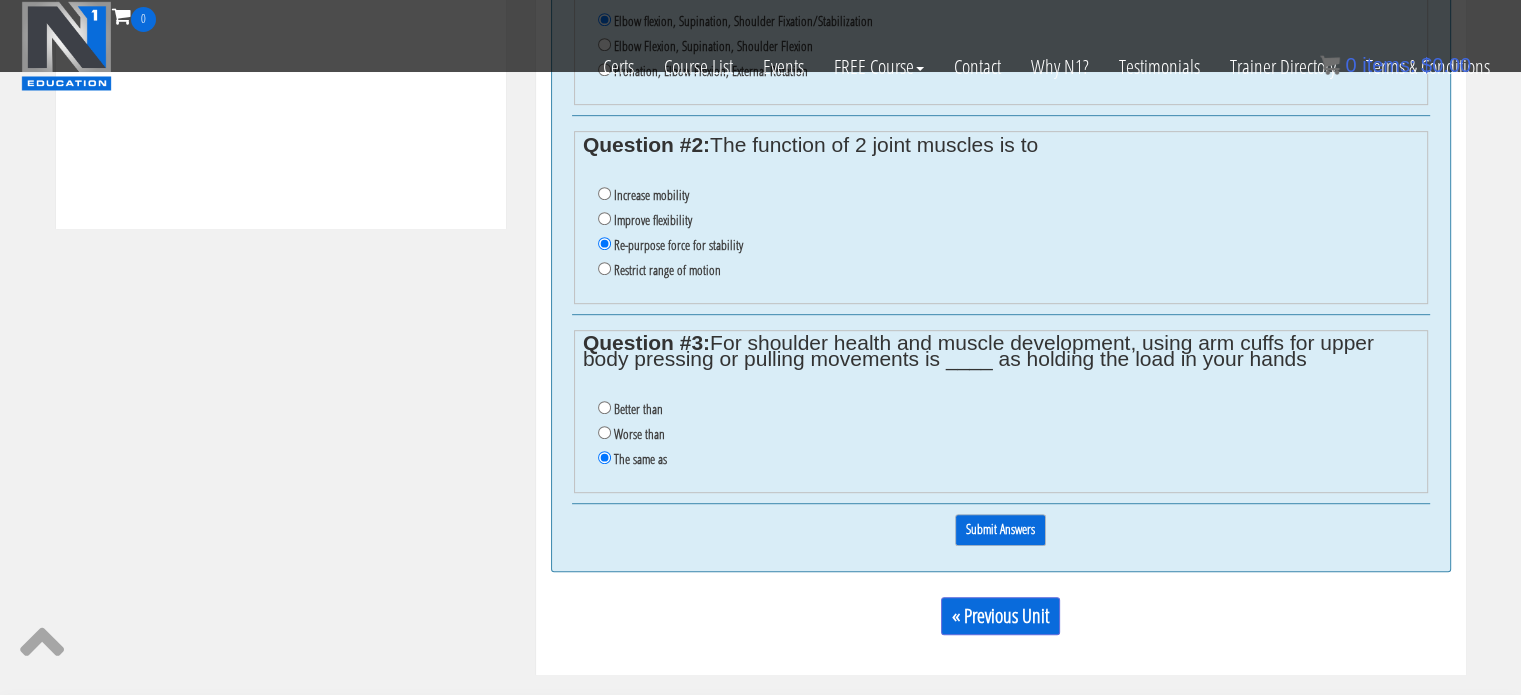 click on "Submit Answers" at bounding box center (1000, 529) 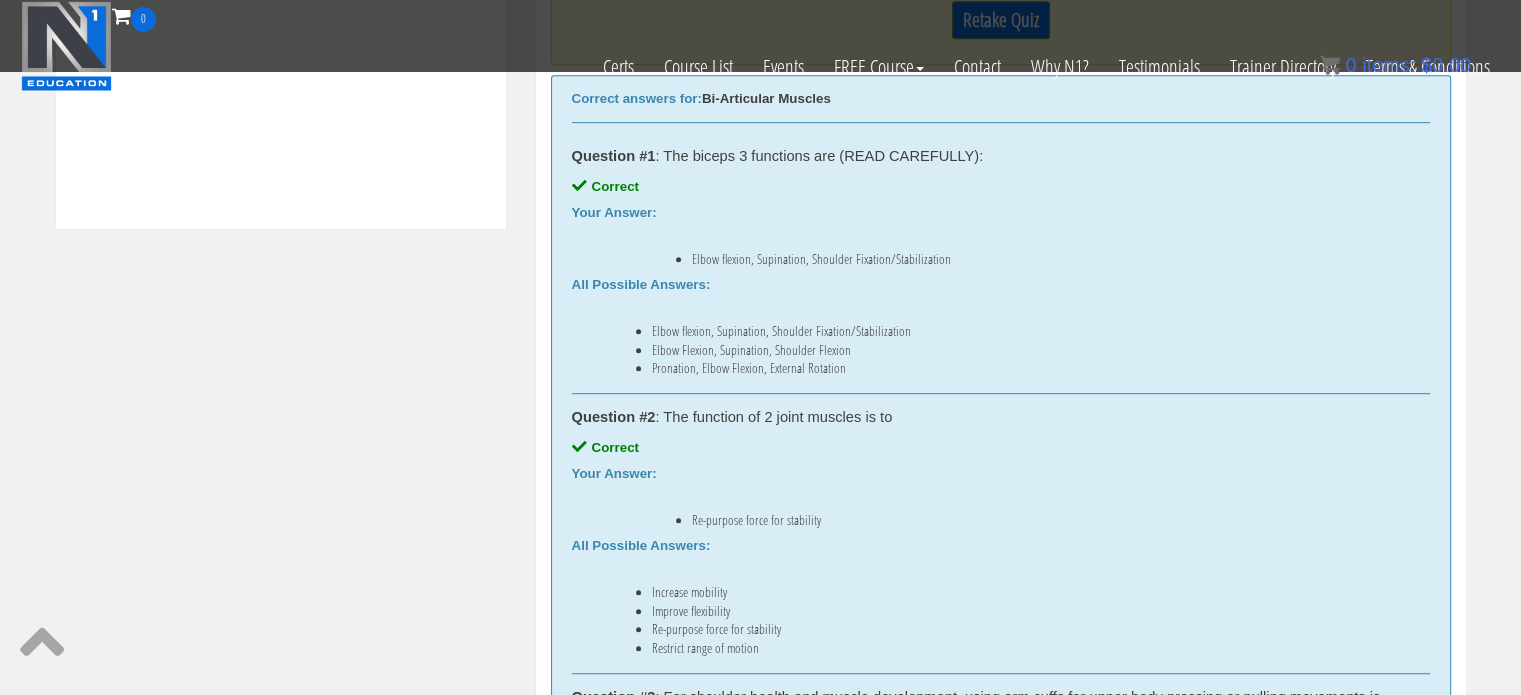 scroll, scrollTop: 758, scrollLeft: 0, axis: vertical 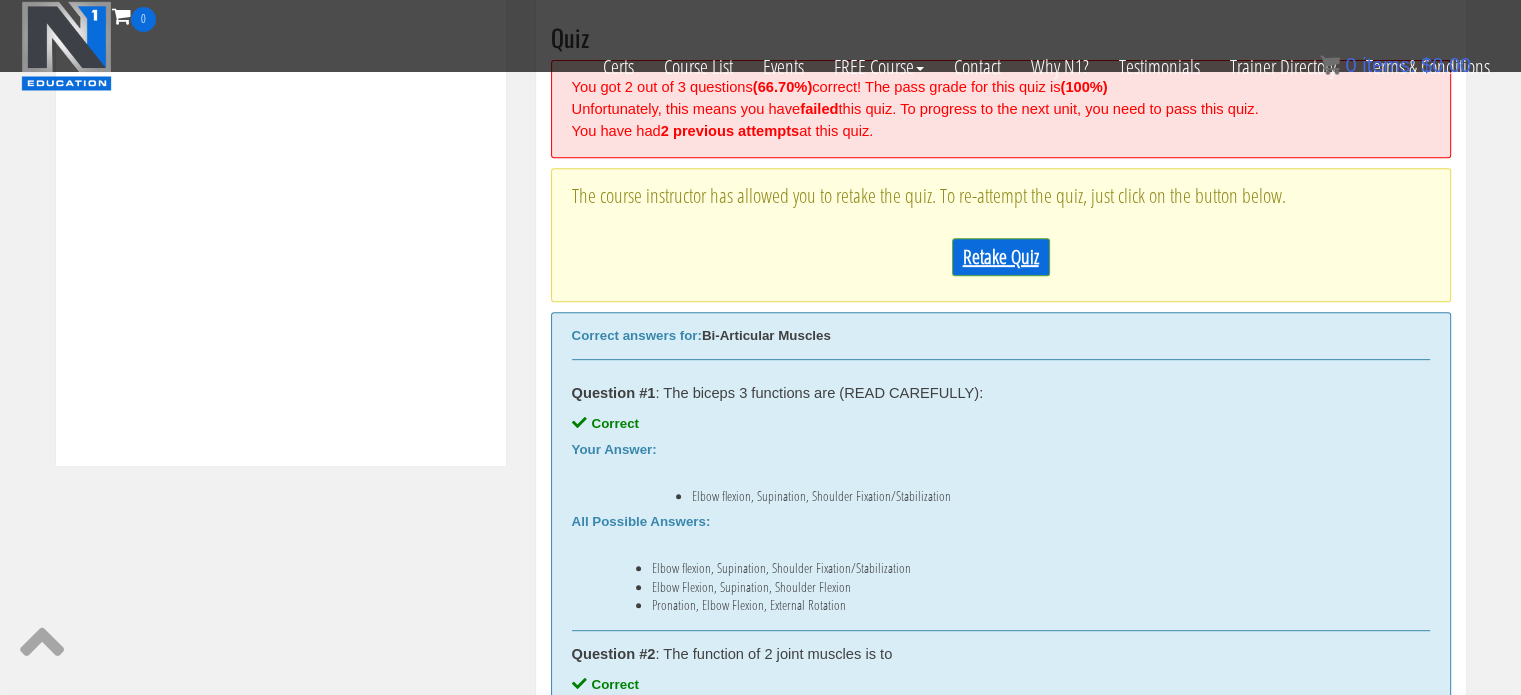 click on "Retake Quiz" at bounding box center (1001, 257) 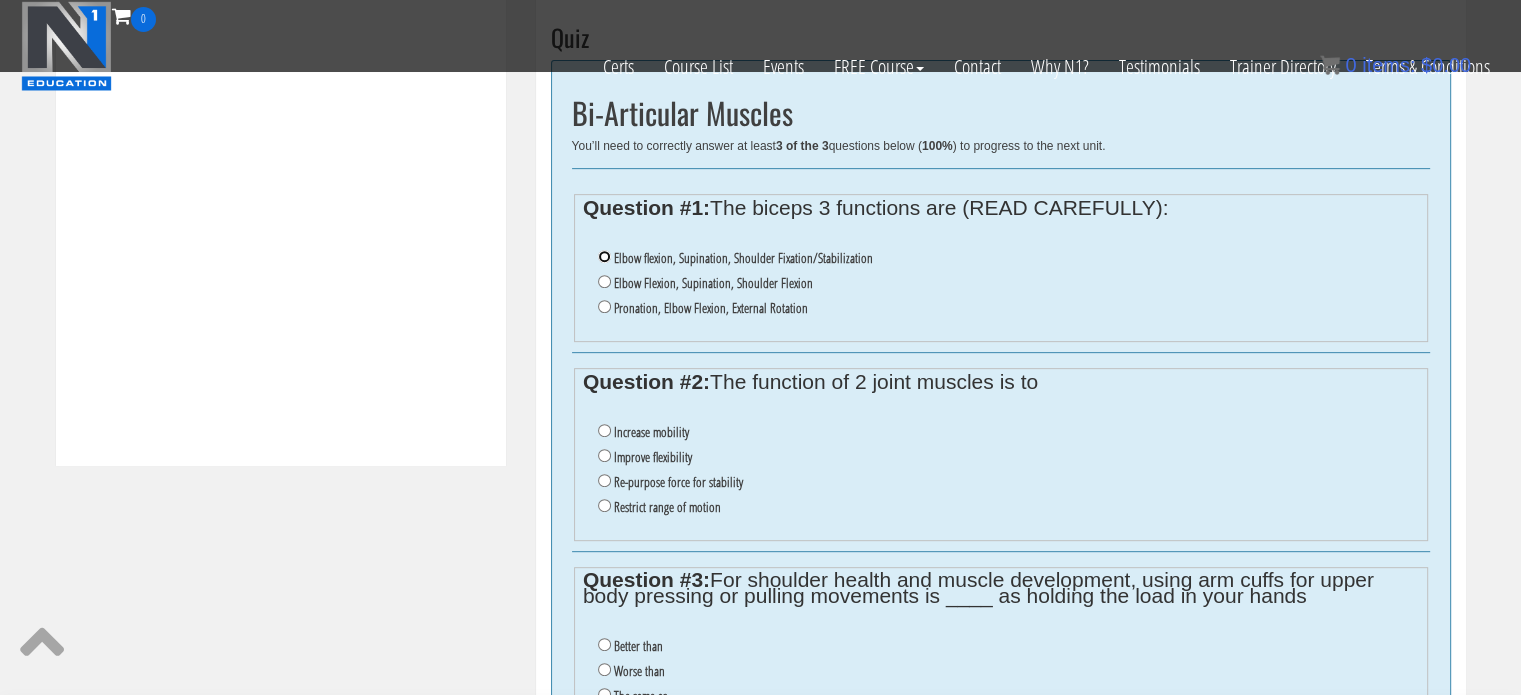 click on "Elbow flexion, Supination, Shoulder Fixation/Stabilization" at bounding box center [604, 256] 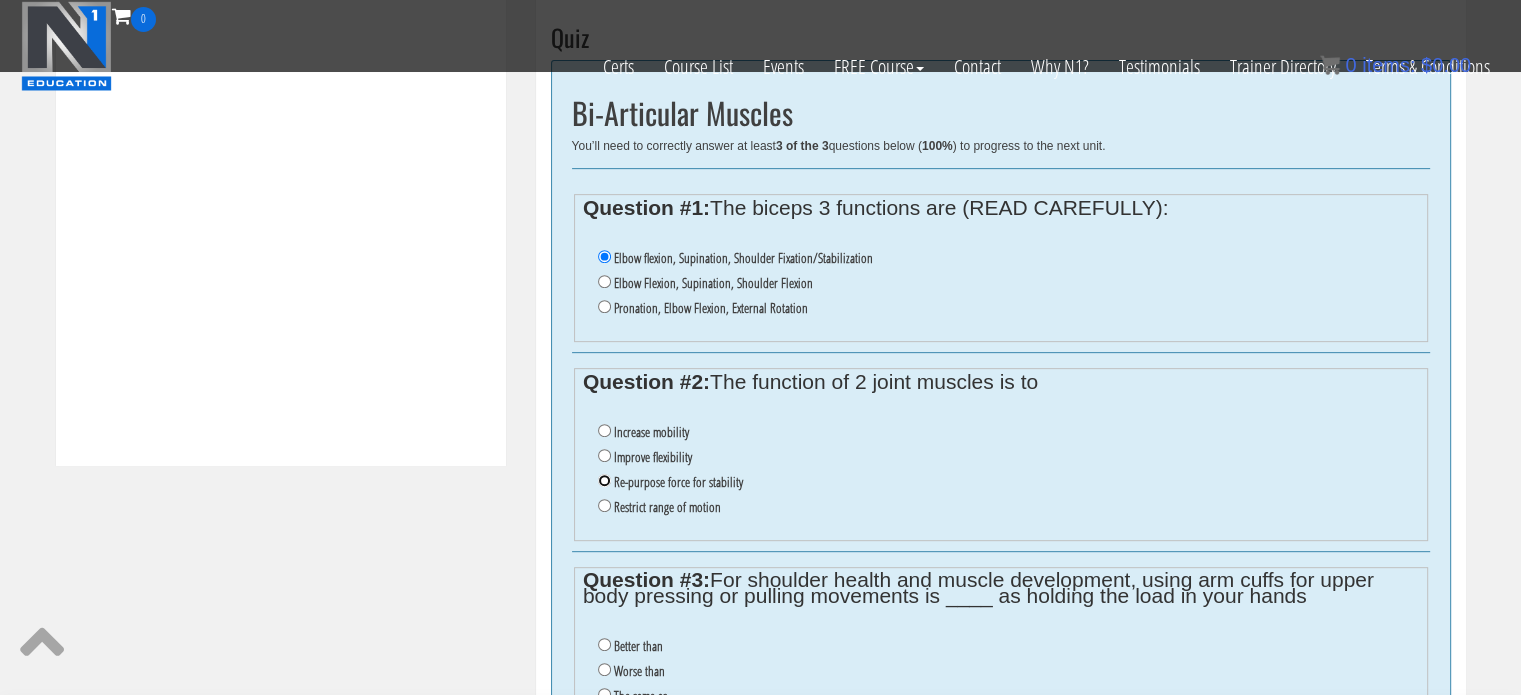 click on "Re-purpose force for stability" at bounding box center (604, 480) 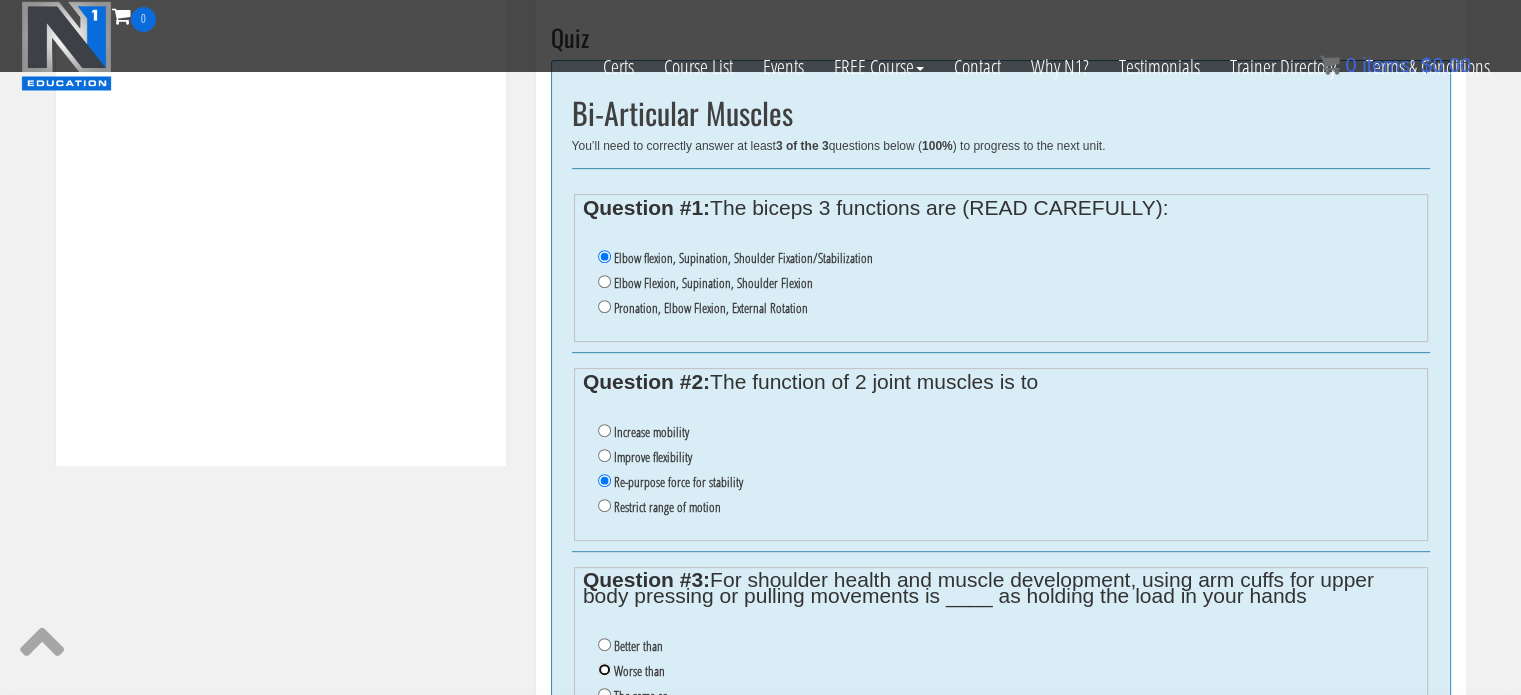 click on "Worse than" at bounding box center (604, 669) 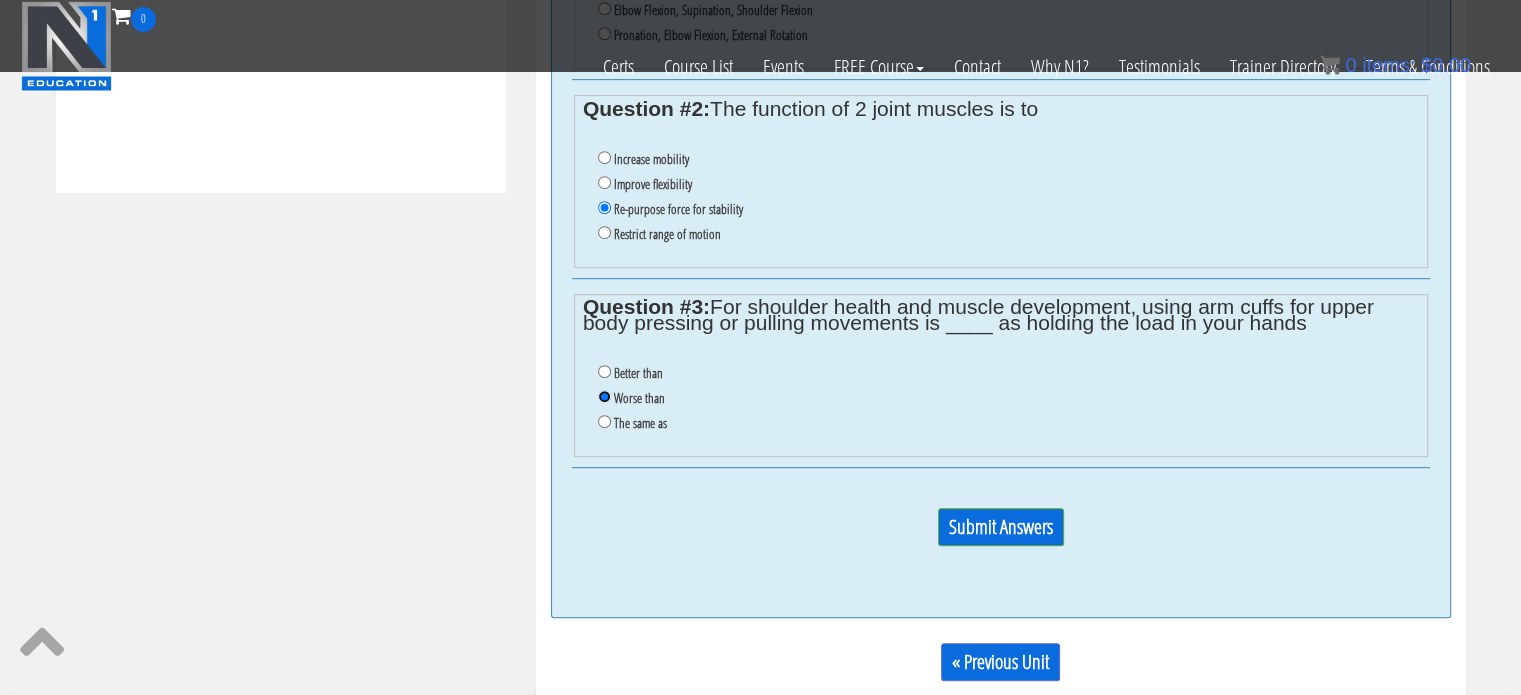 scroll, scrollTop: 1146, scrollLeft: 0, axis: vertical 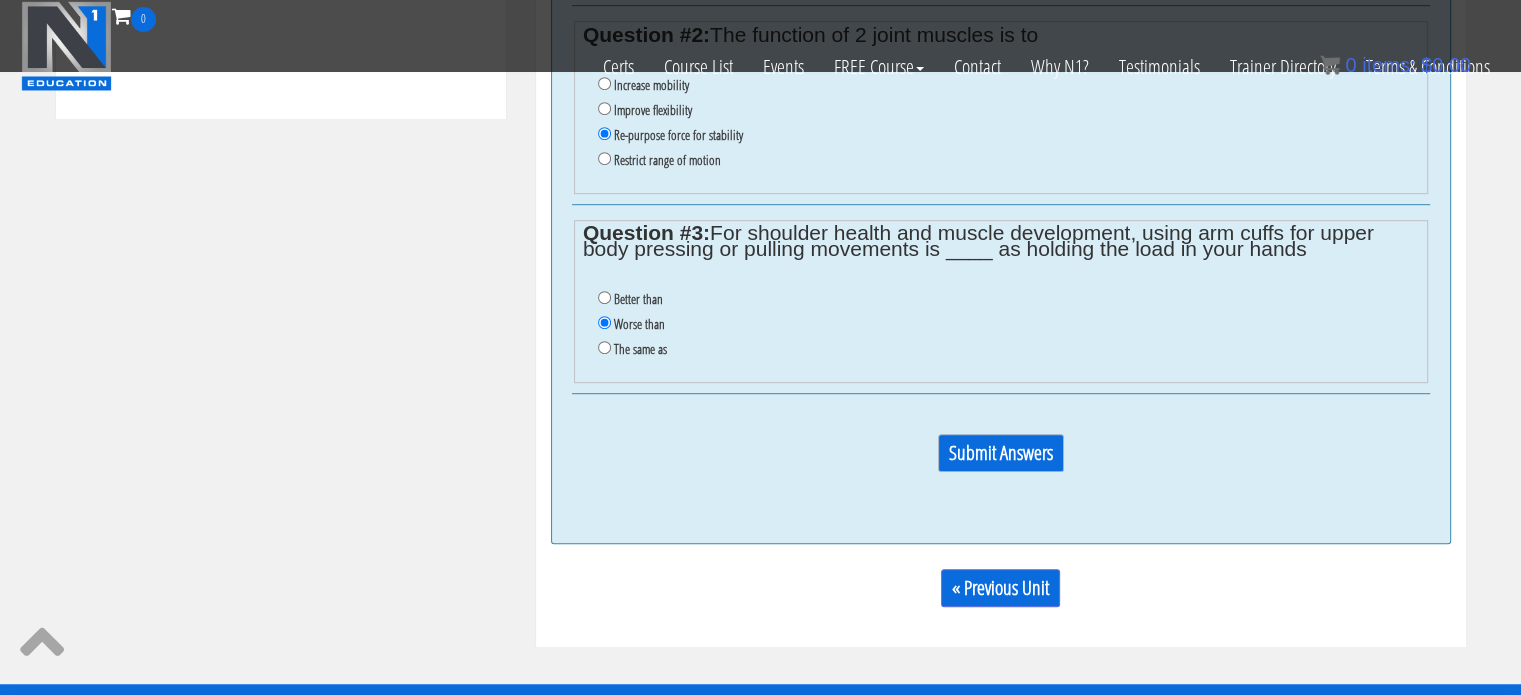 click on "Submit Answers" at bounding box center [1001, 453] 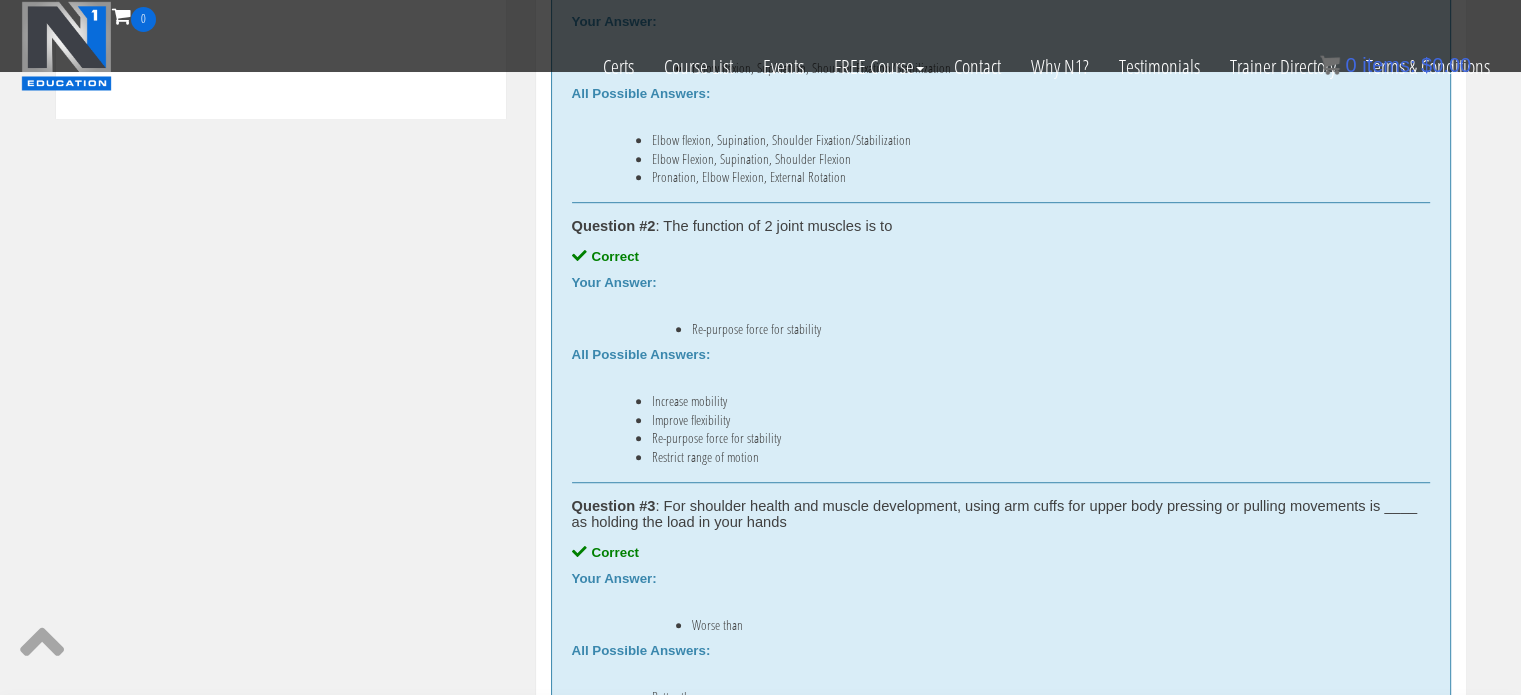 scroll, scrollTop: 758, scrollLeft: 0, axis: vertical 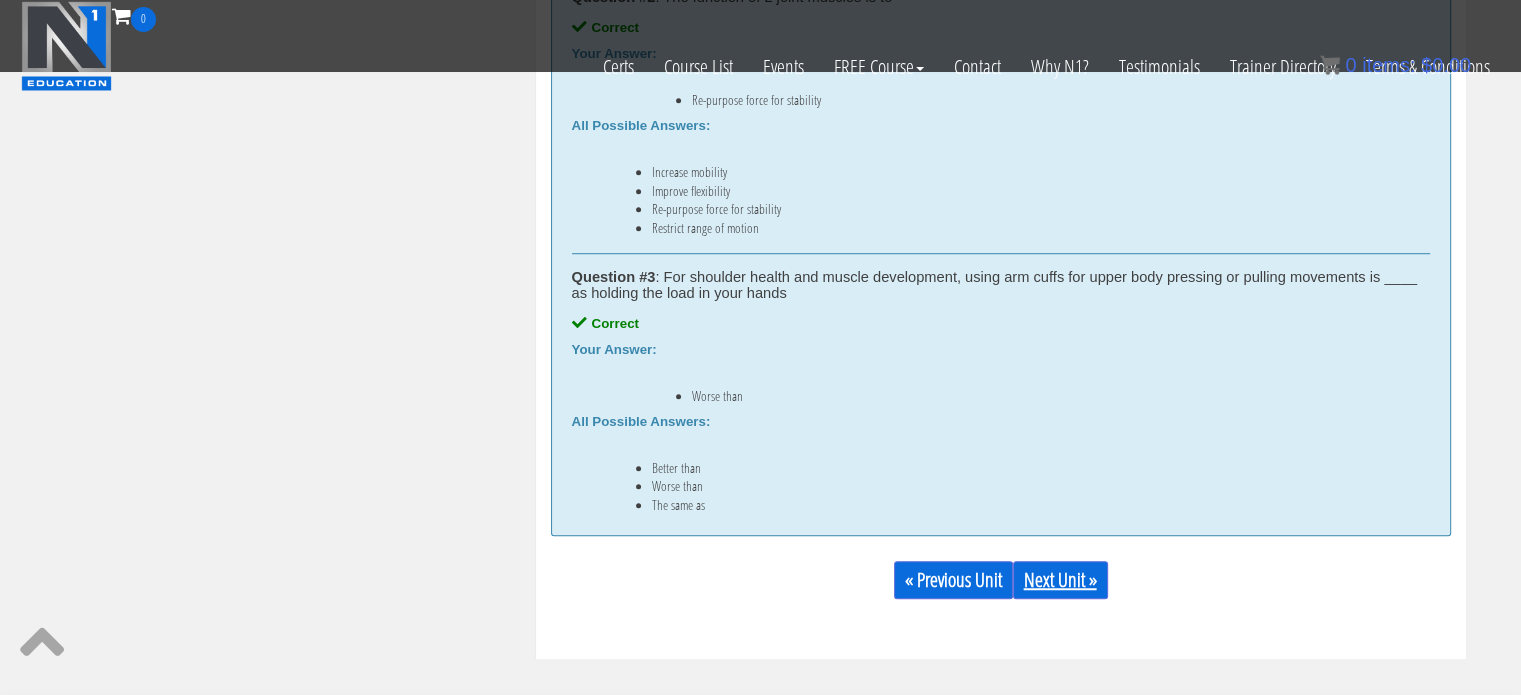 click on "Next Unit »" at bounding box center (1060, 580) 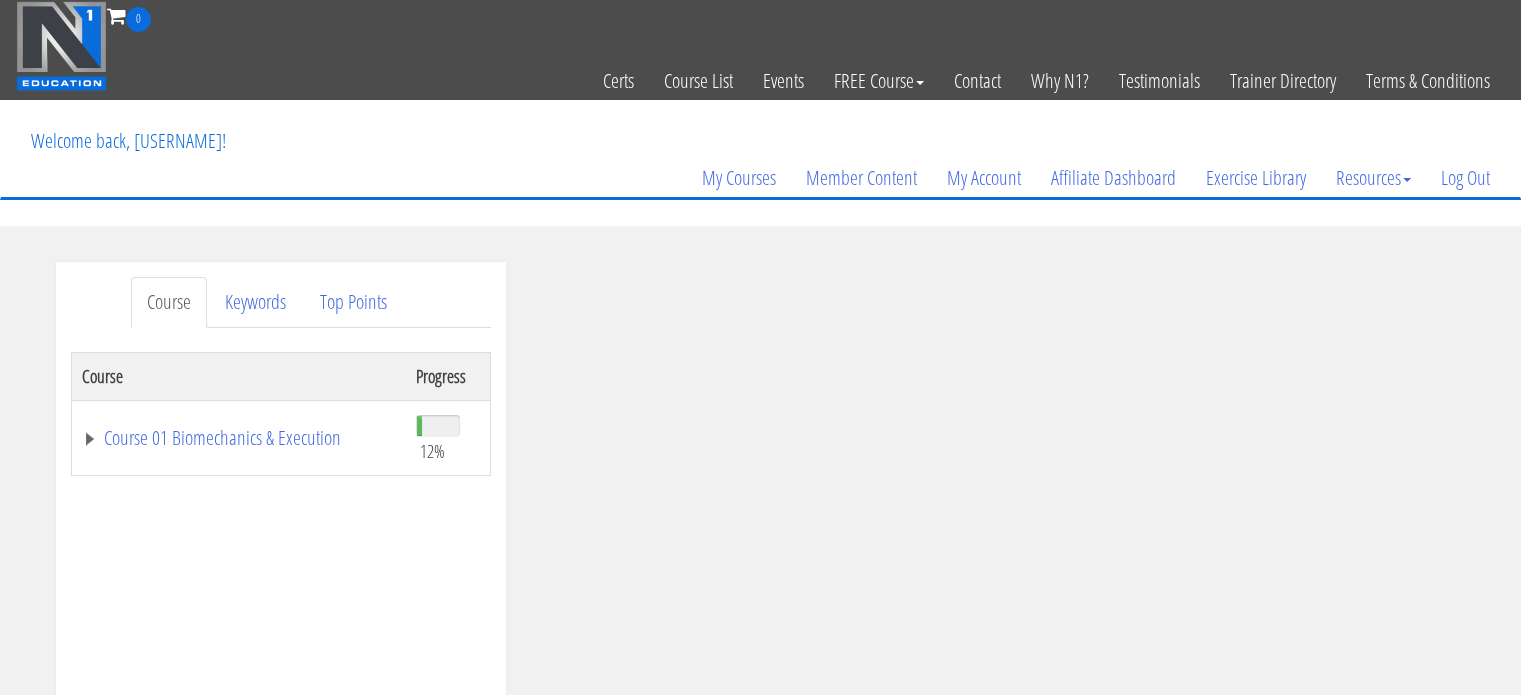 scroll, scrollTop: 0, scrollLeft: 0, axis: both 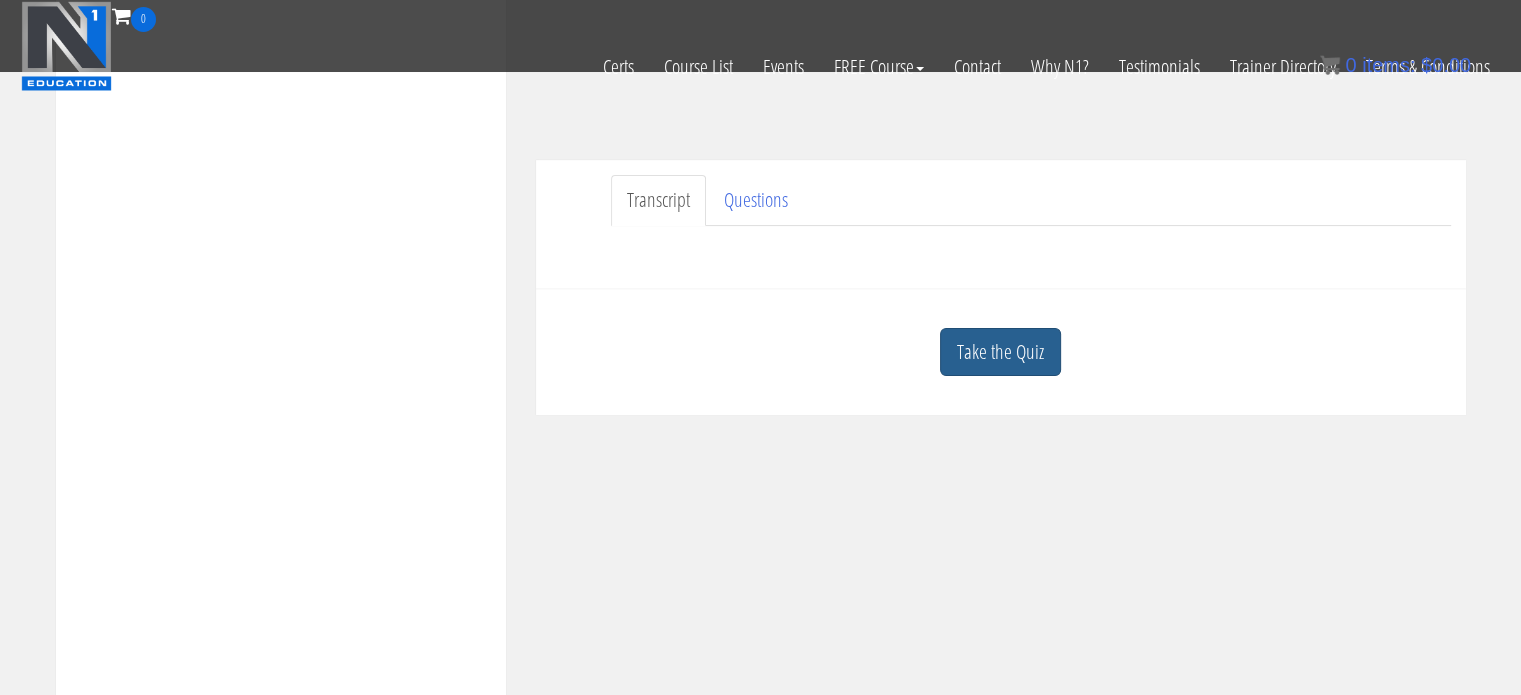 click on "Take the Quiz" at bounding box center [1000, 352] 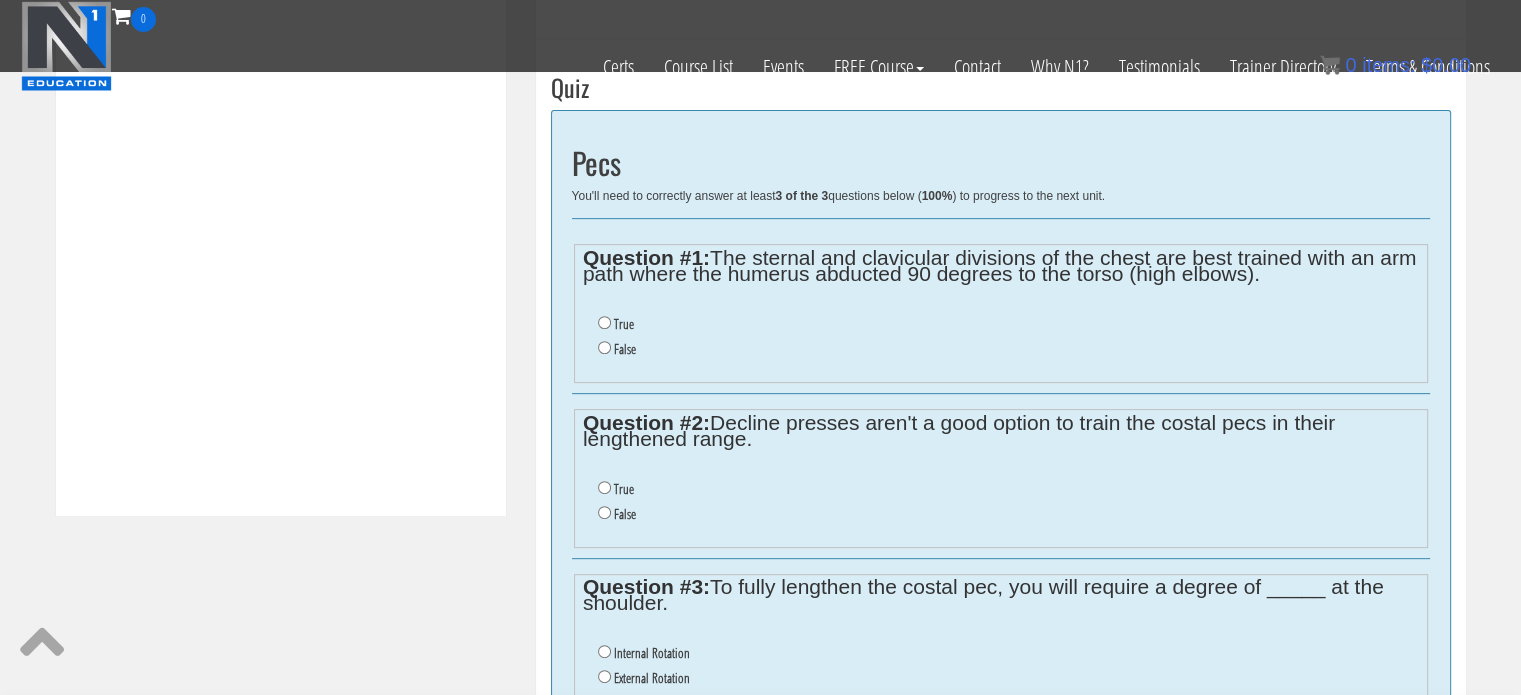 scroll, scrollTop: 721, scrollLeft: 0, axis: vertical 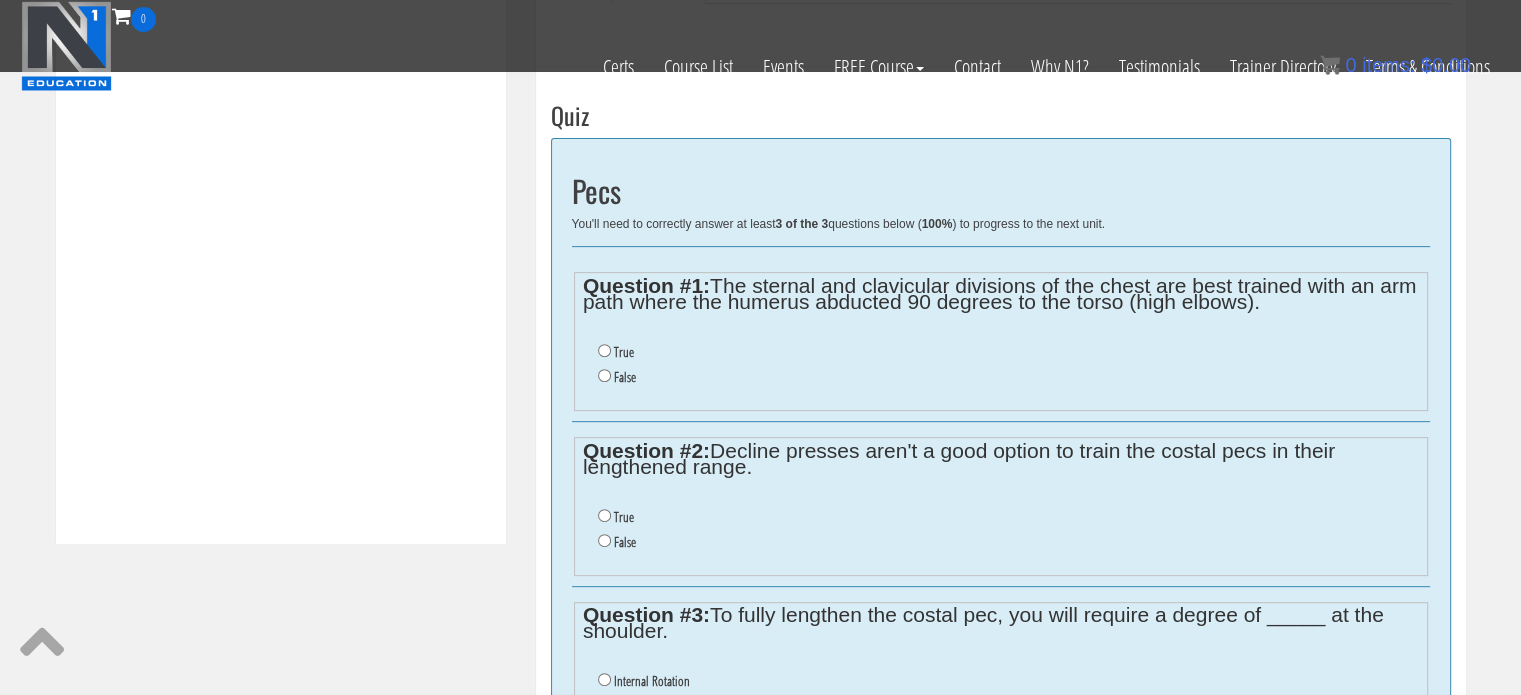 click on "True" at bounding box center (1008, 352) 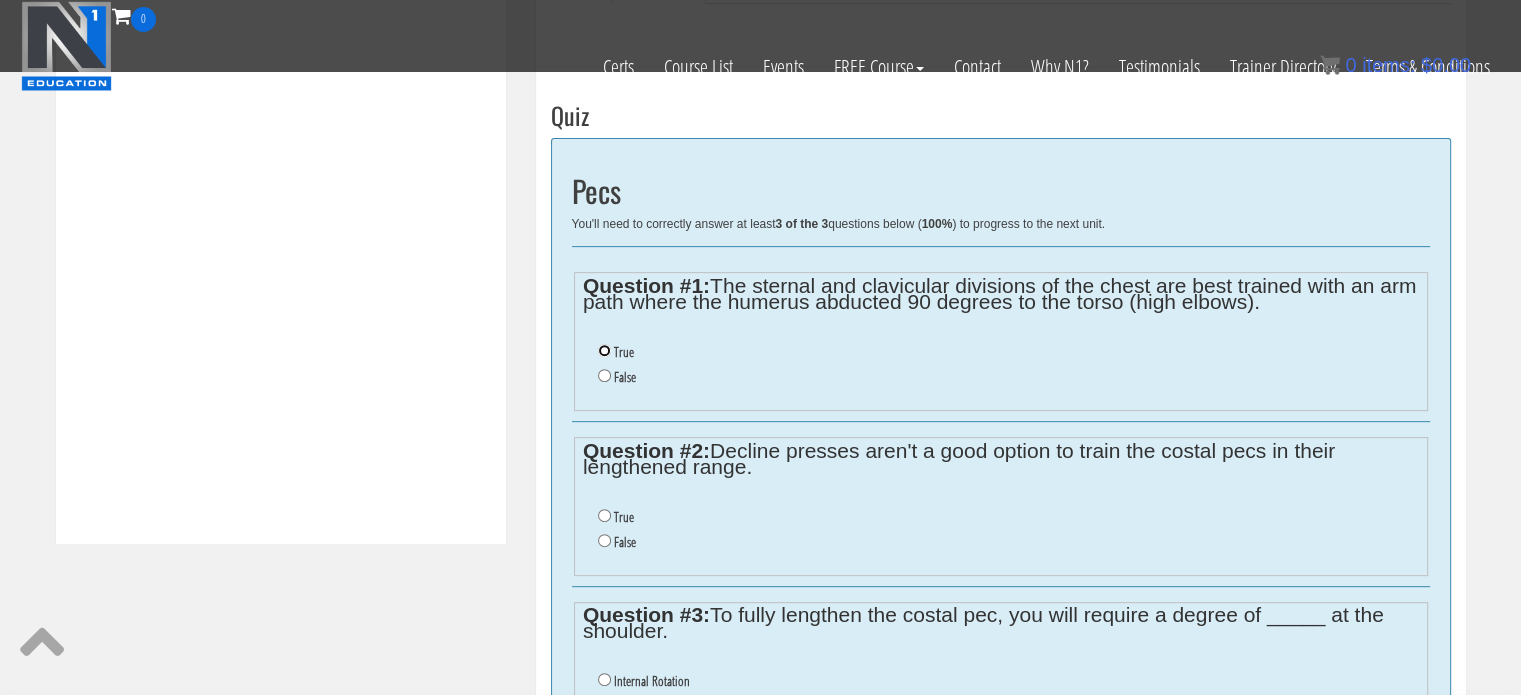 click on "True" at bounding box center [604, 350] 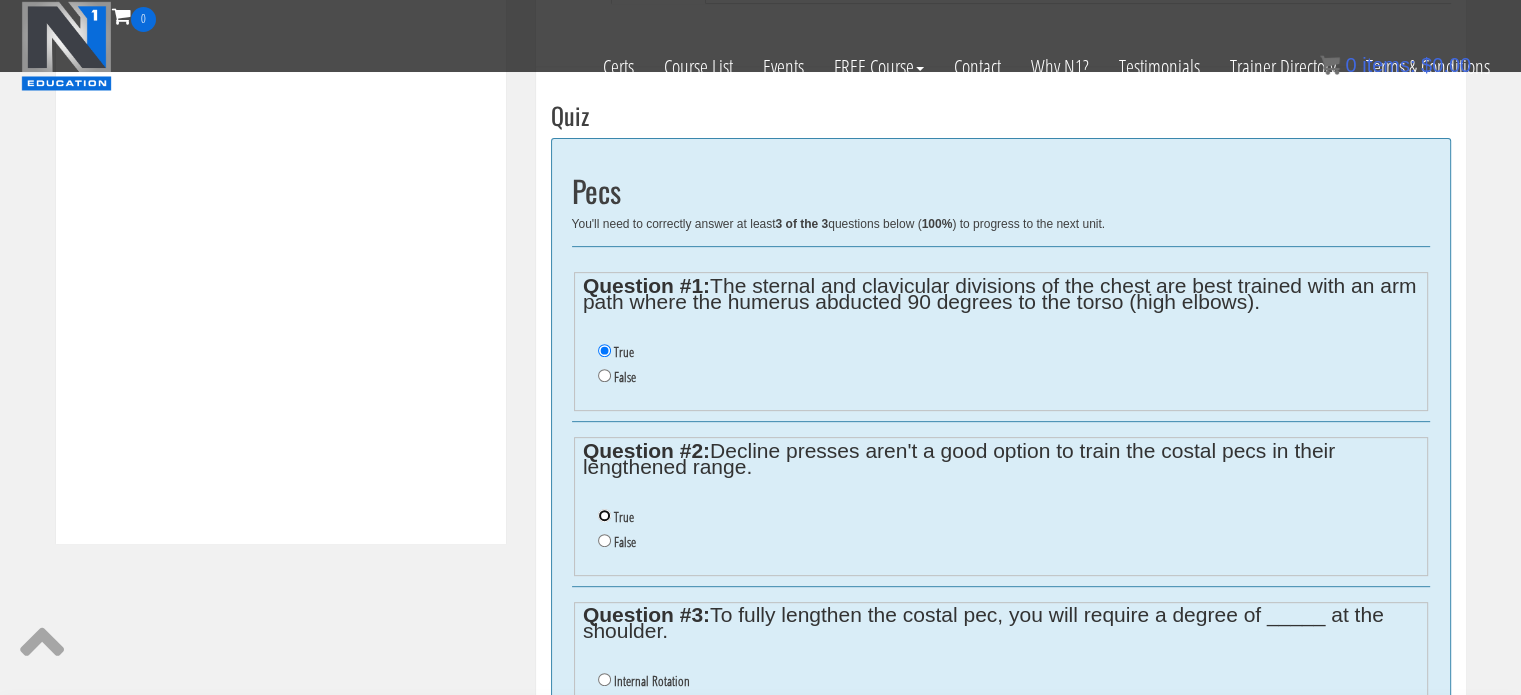 click on "True" at bounding box center [604, 515] 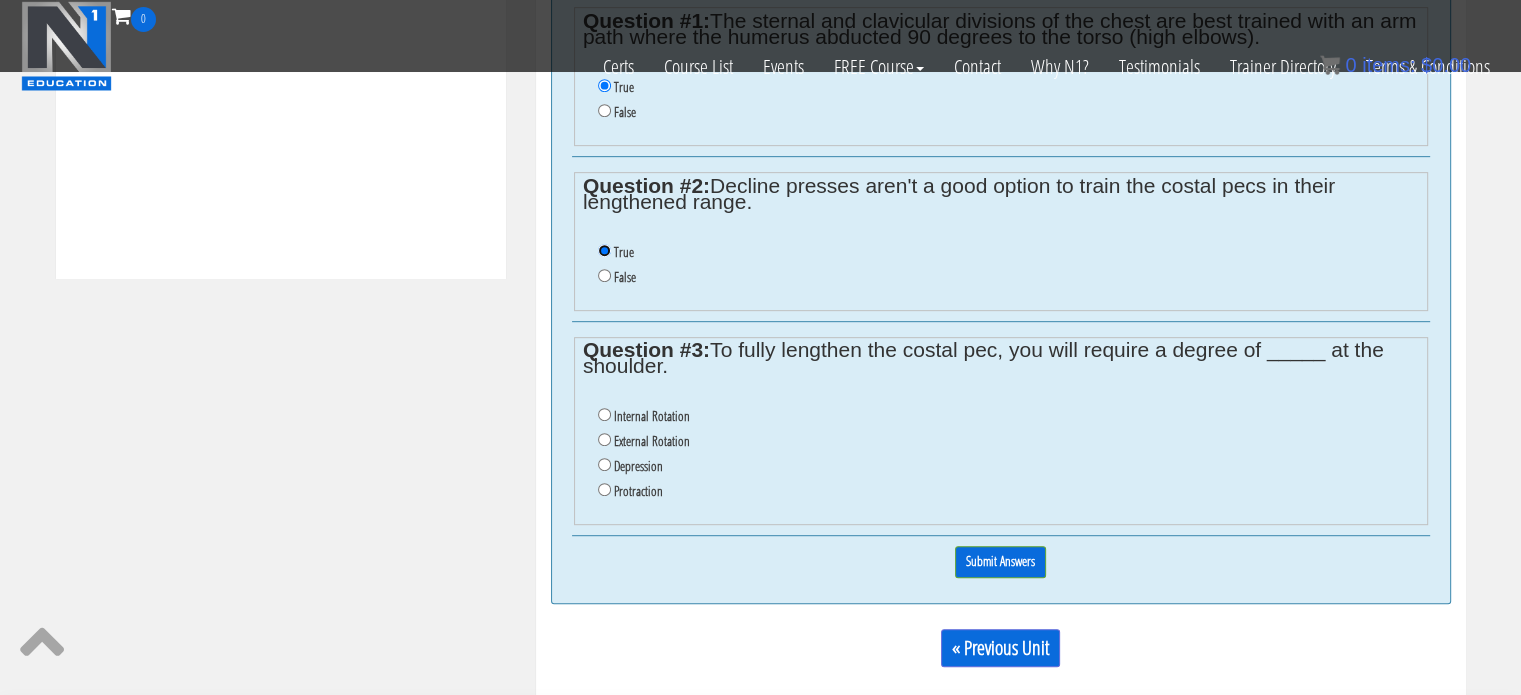 scroll, scrollTop: 1014, scrollLeft: 0, axis: vertical 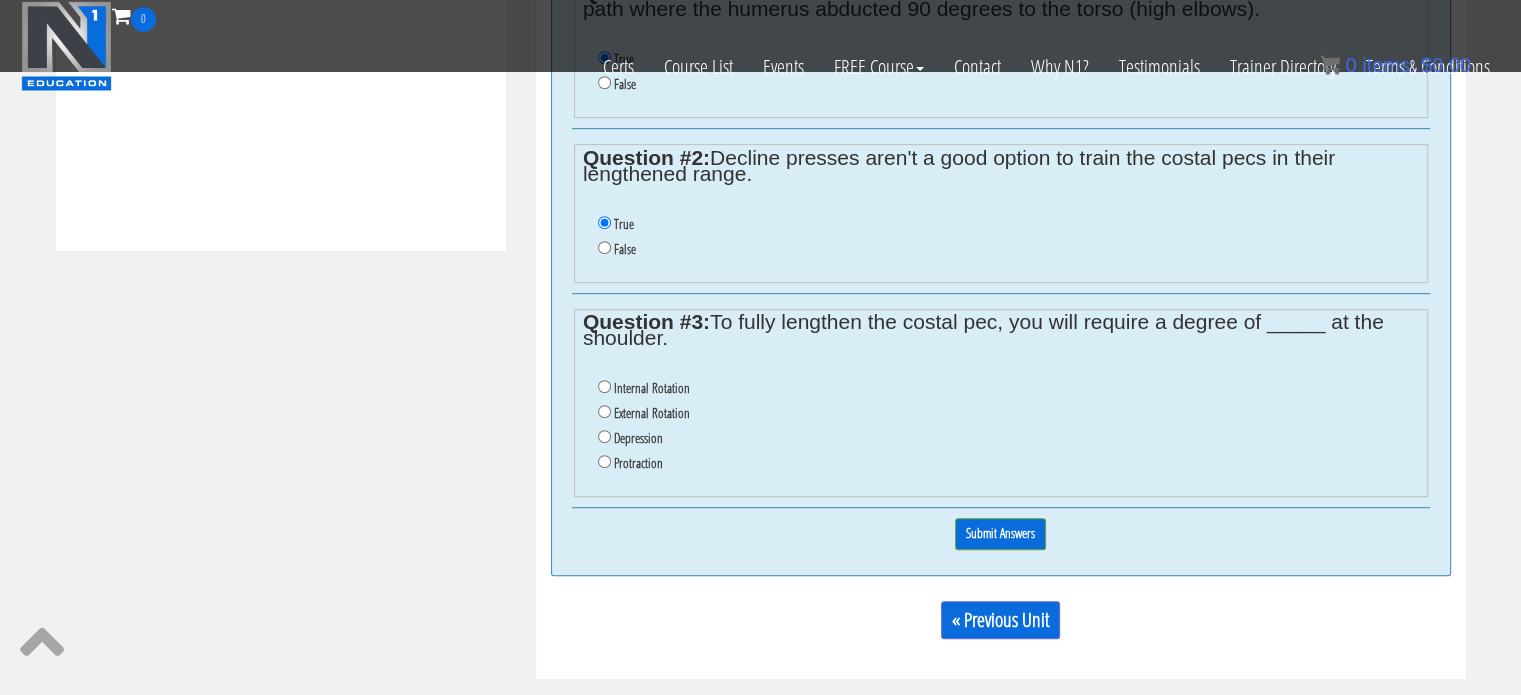 click on "Protraction" at bounding box center [1008, 463] 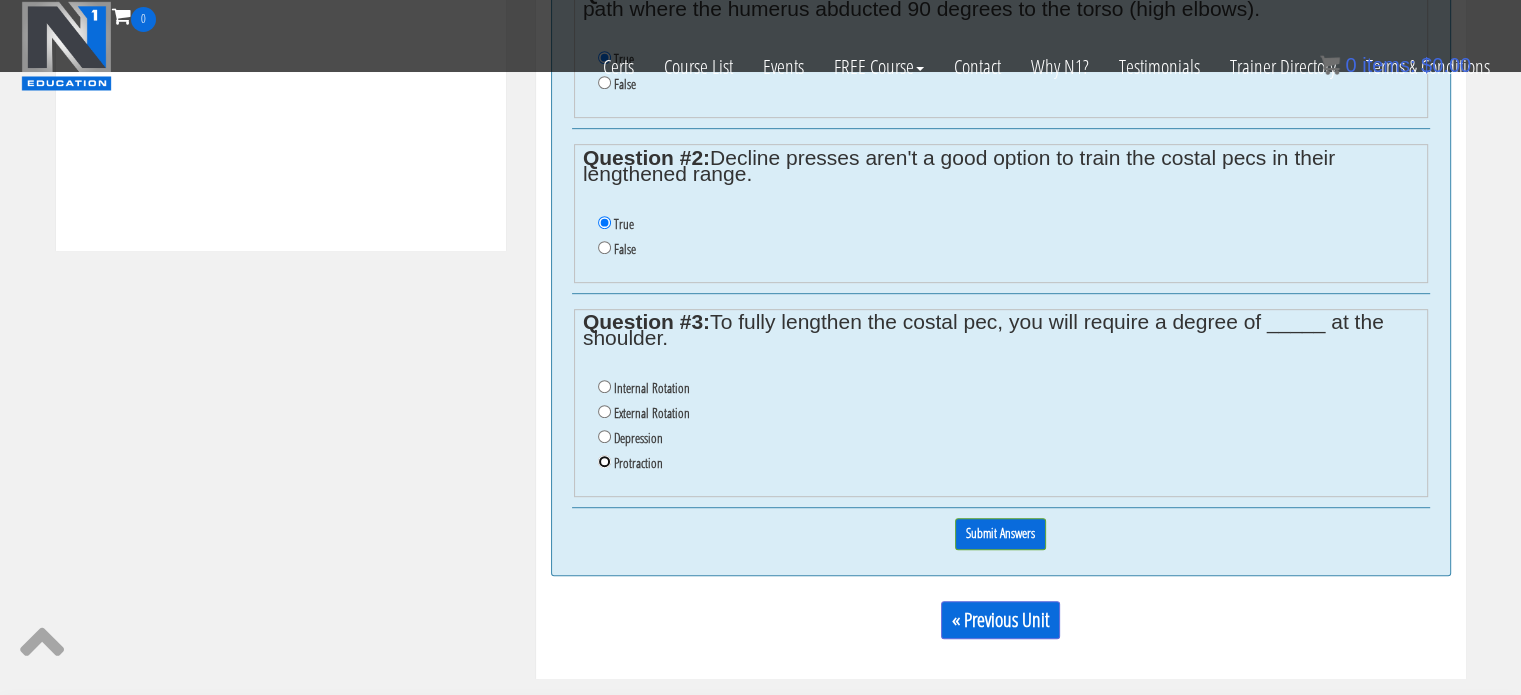 click on "Protraction" at bounding box center (604, 461) 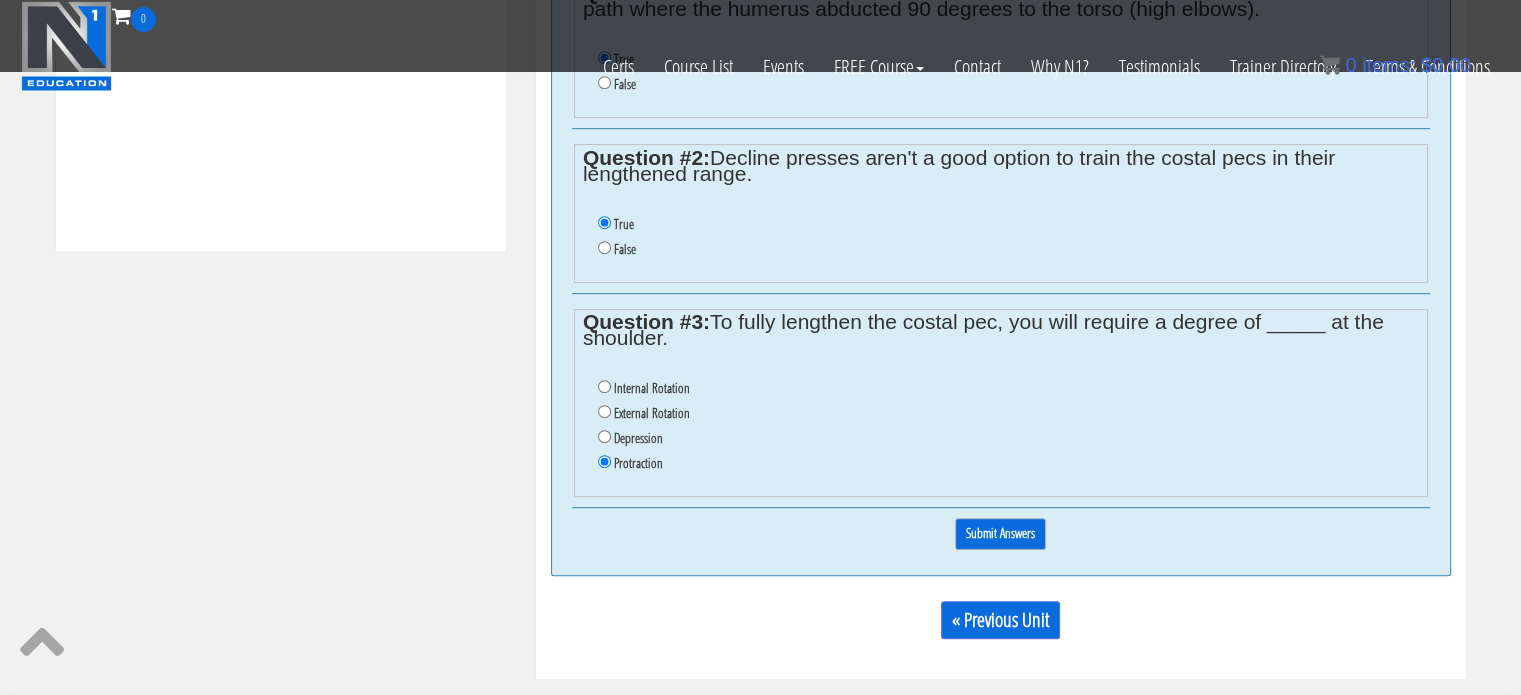 click on "Submit Answers" at bounding box center (1000, 533) 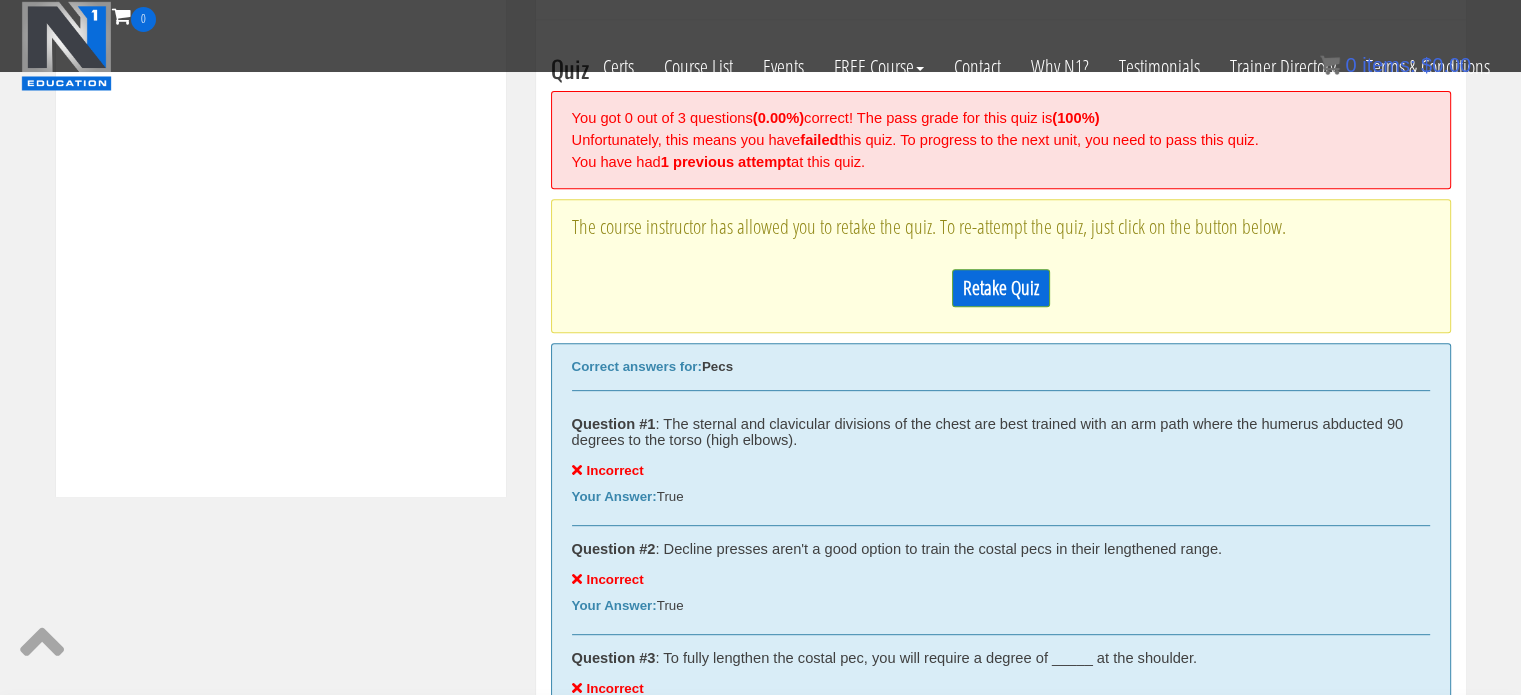 scroll, scrollTop: 758, scrollLeft: 0, axis: vertical 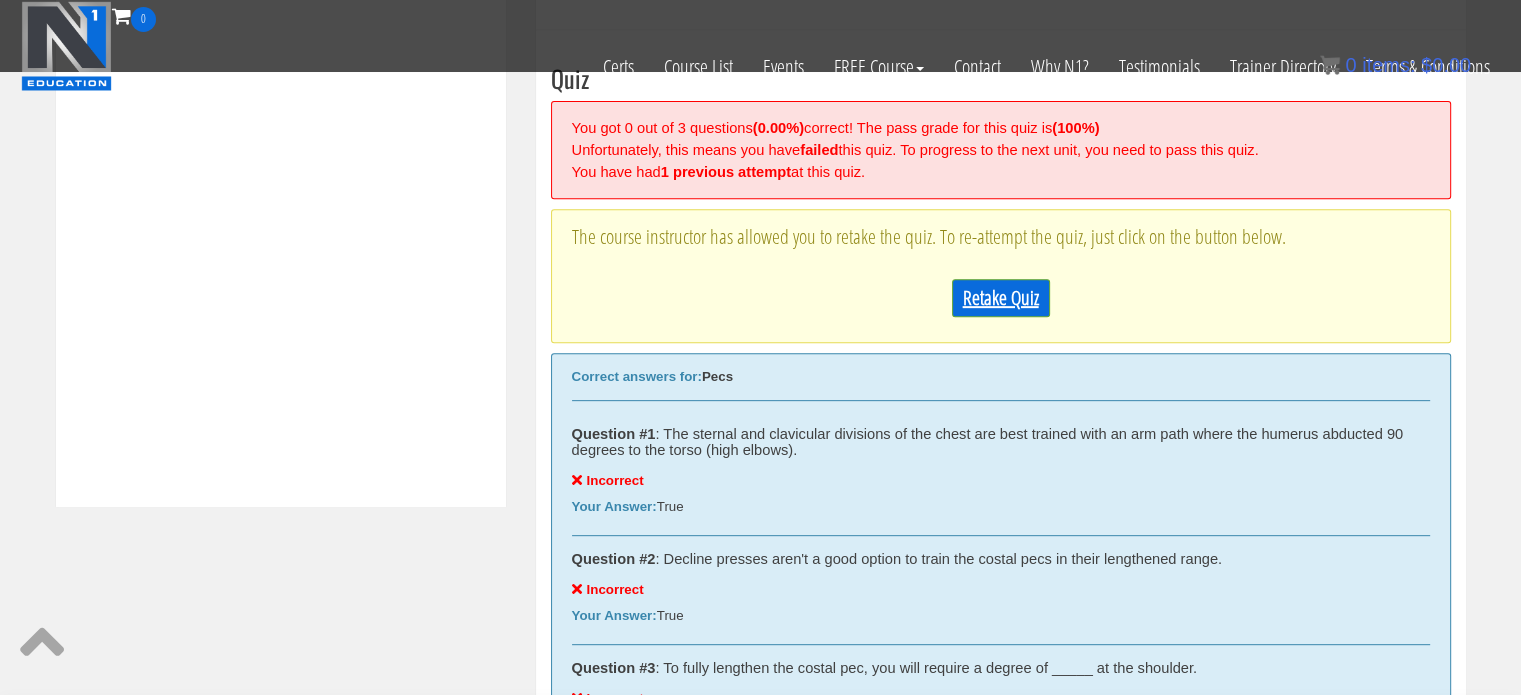 click on "Retake Quiz" at bounding box center (1001, 298) 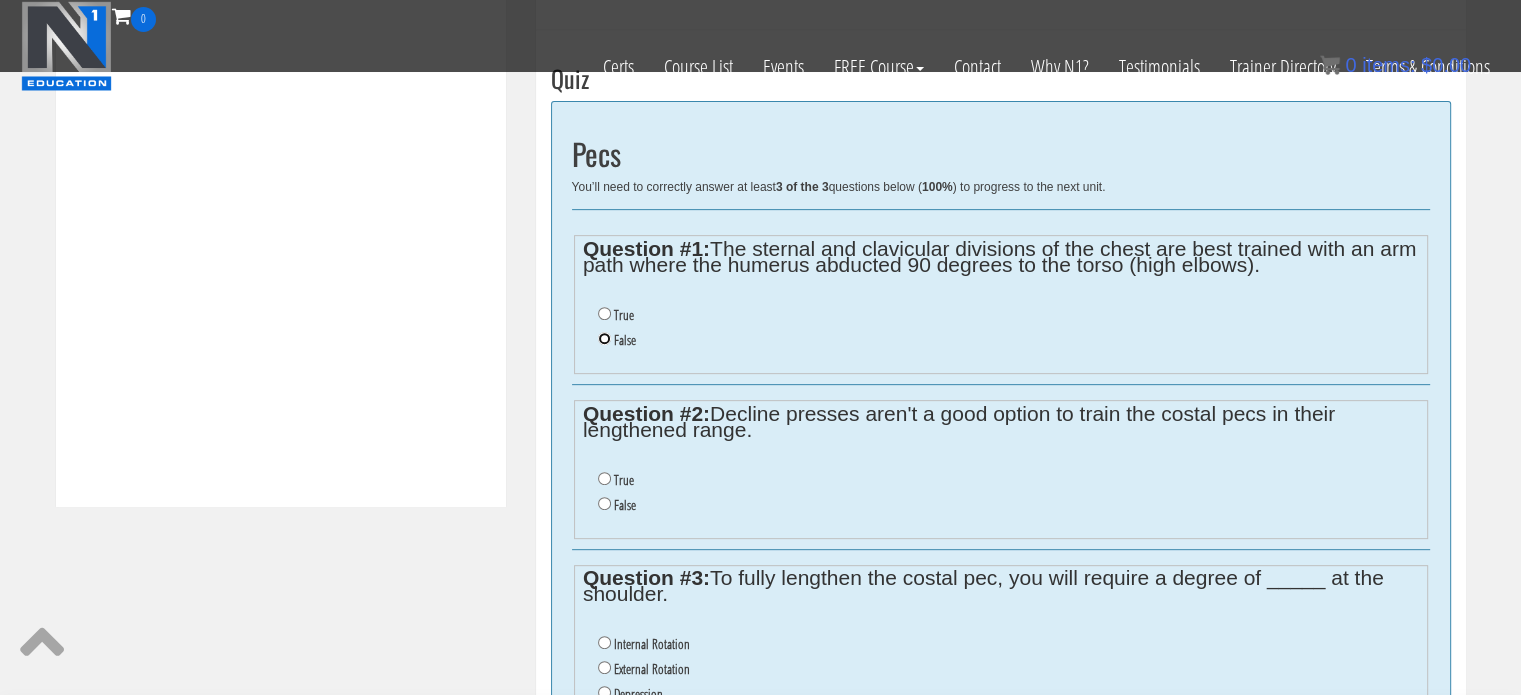 click on "False" at bounding box center [604, 338] 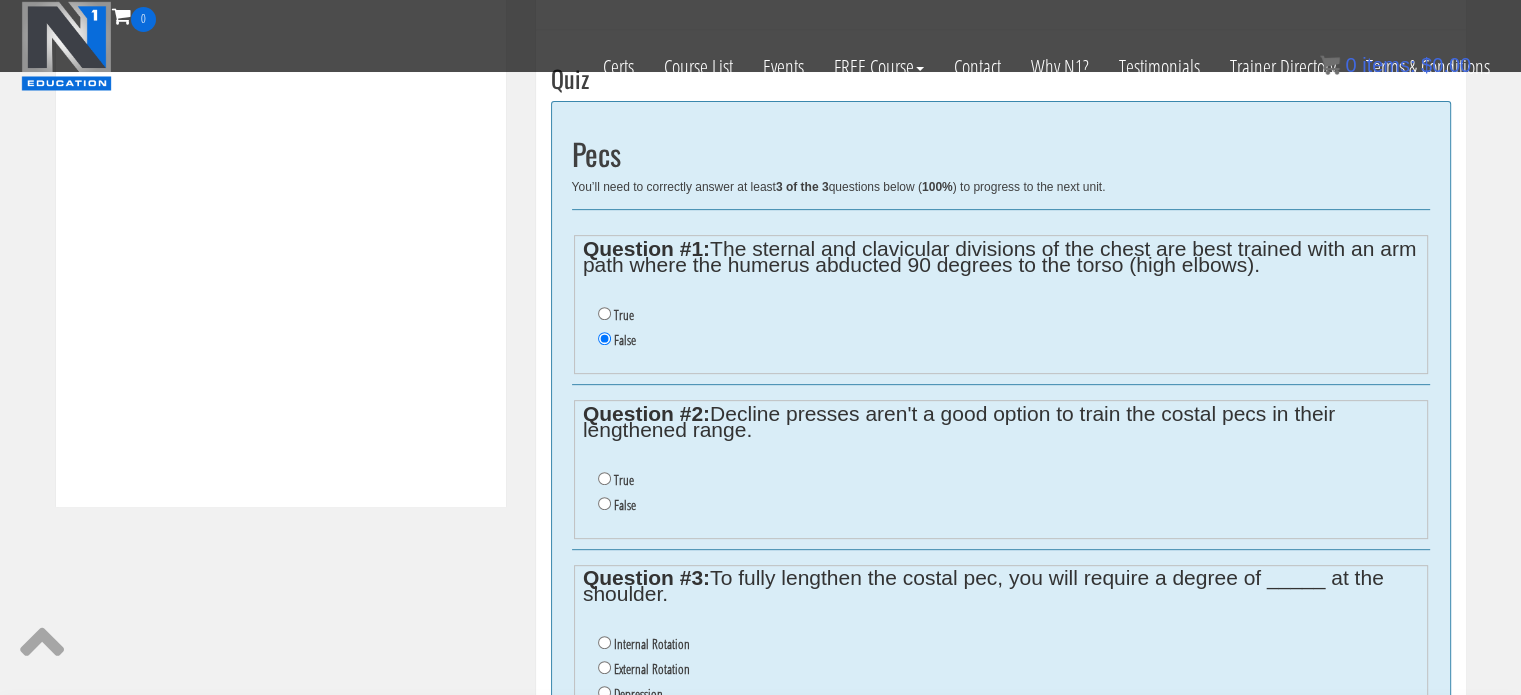click on "False" at bounding box center (1008, 505) 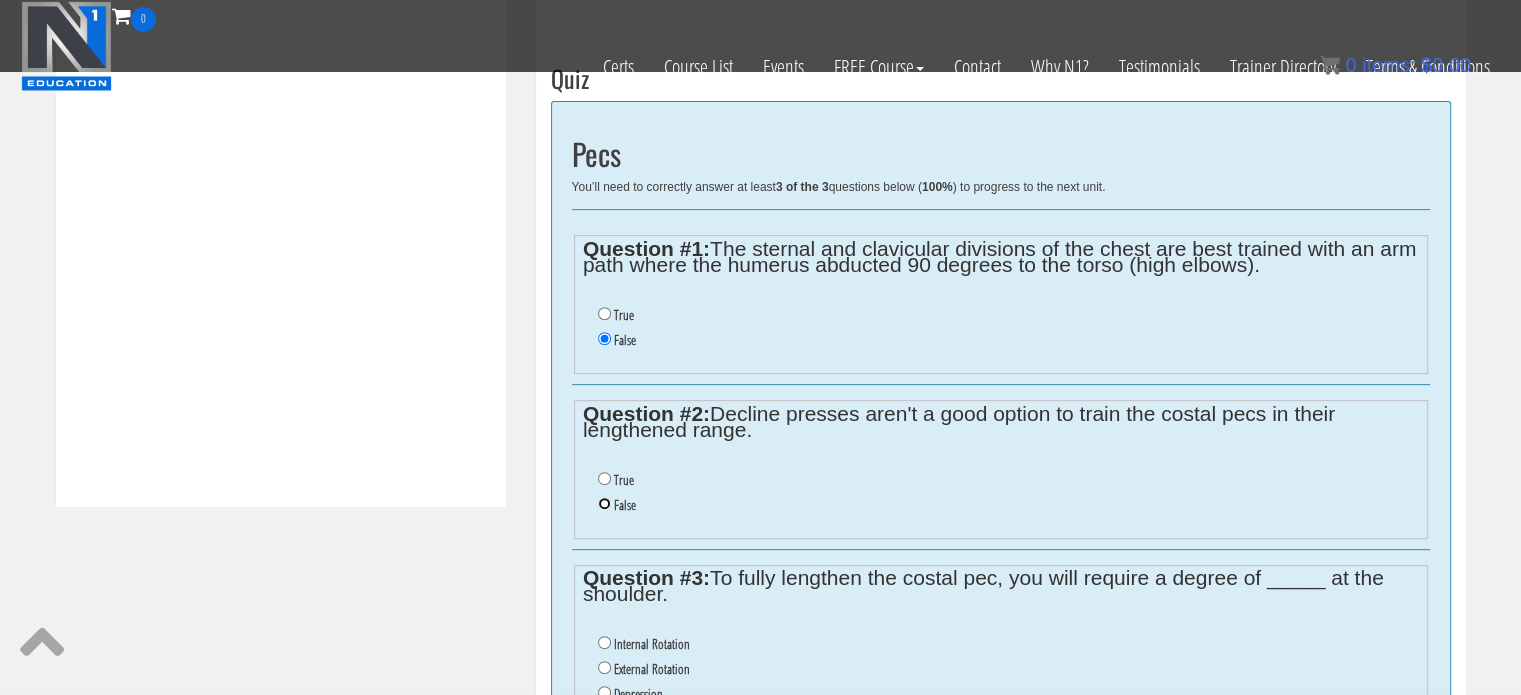 click on "False" at bounding box center (604, 503) 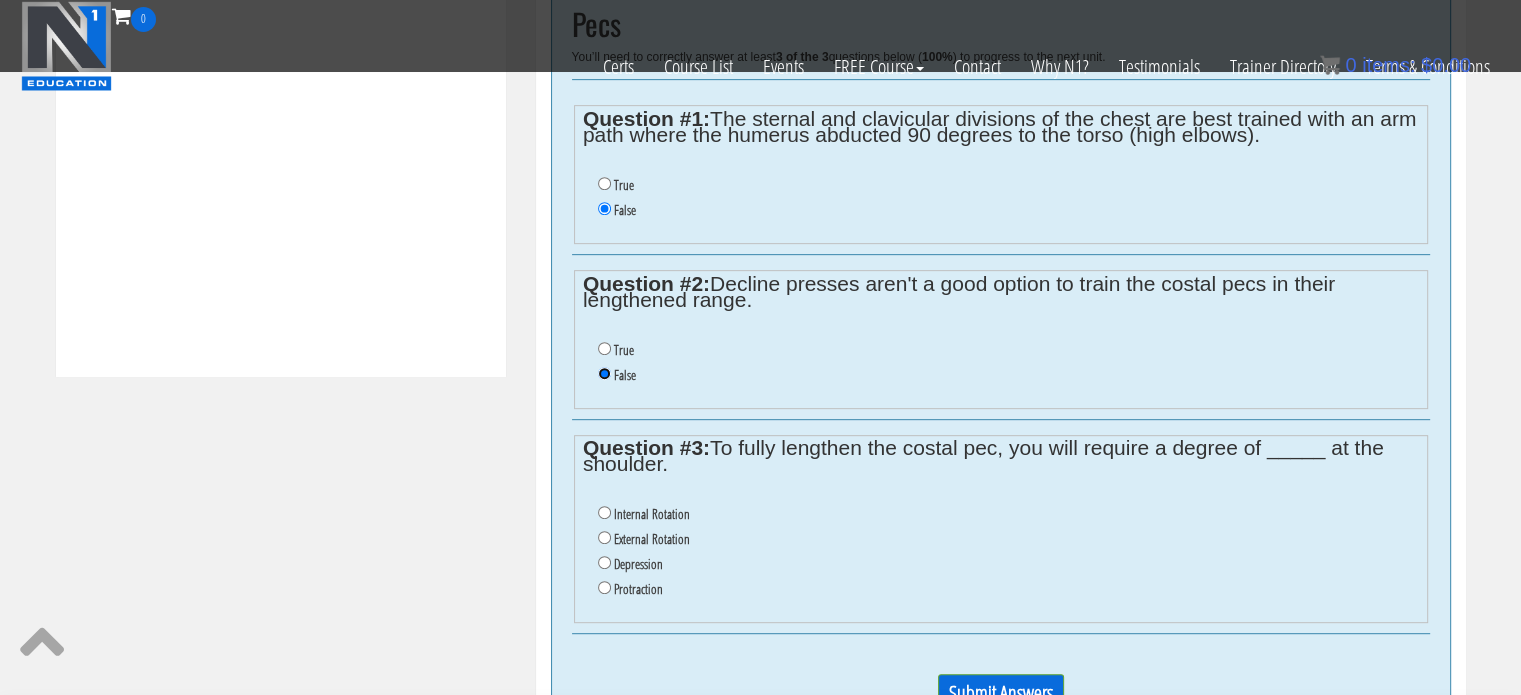 scroll, scrollTop: 950, scrollLeft: 0, axis: vertical 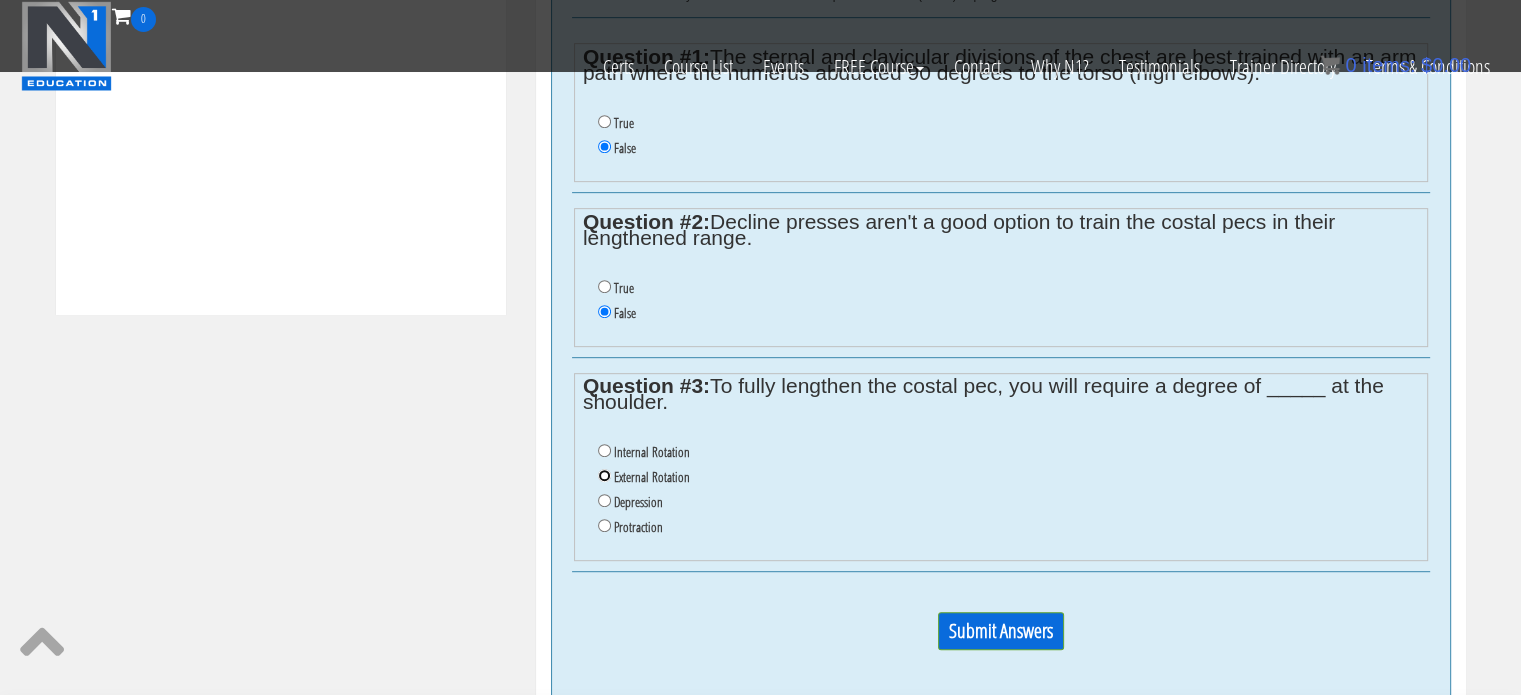 click on "External Rotation" at bounding box center (604, 475) 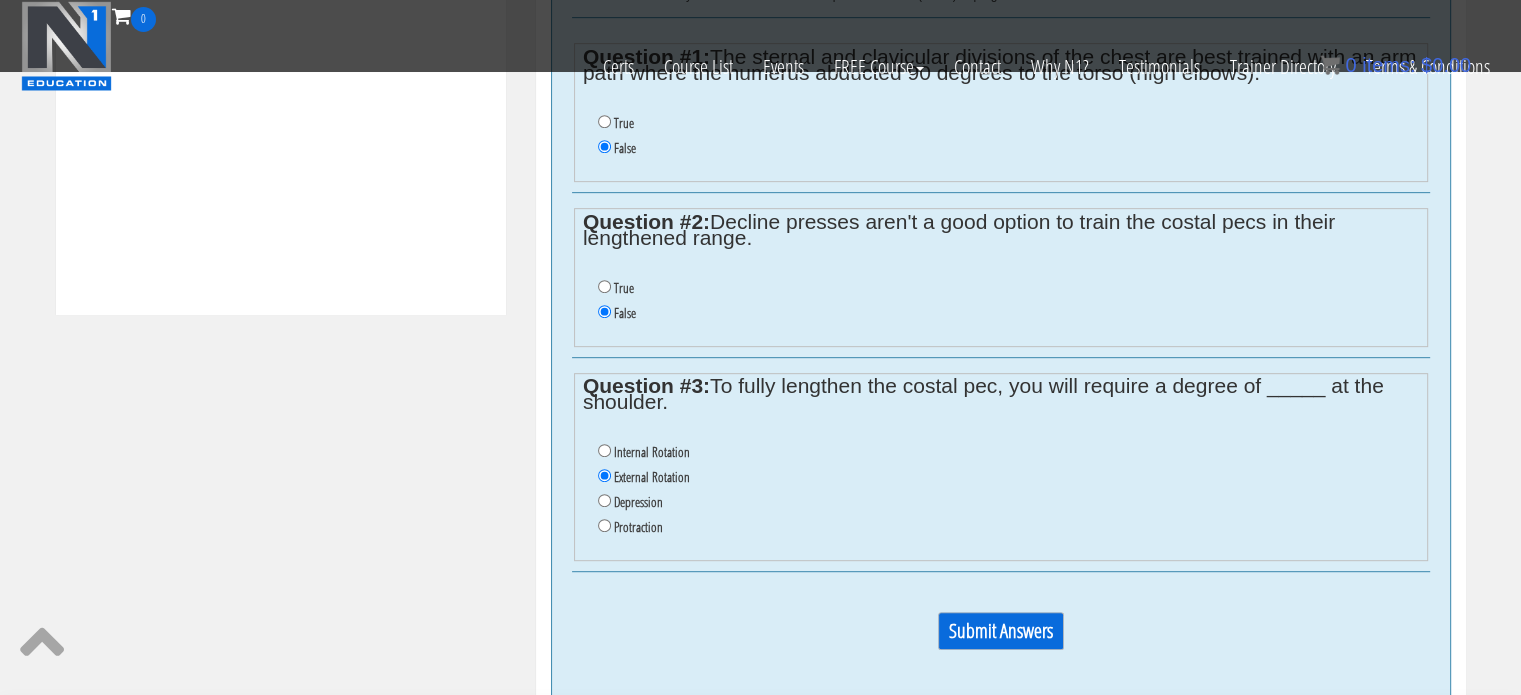 click on "Submit Answers" at bounding box center [1001, 631] 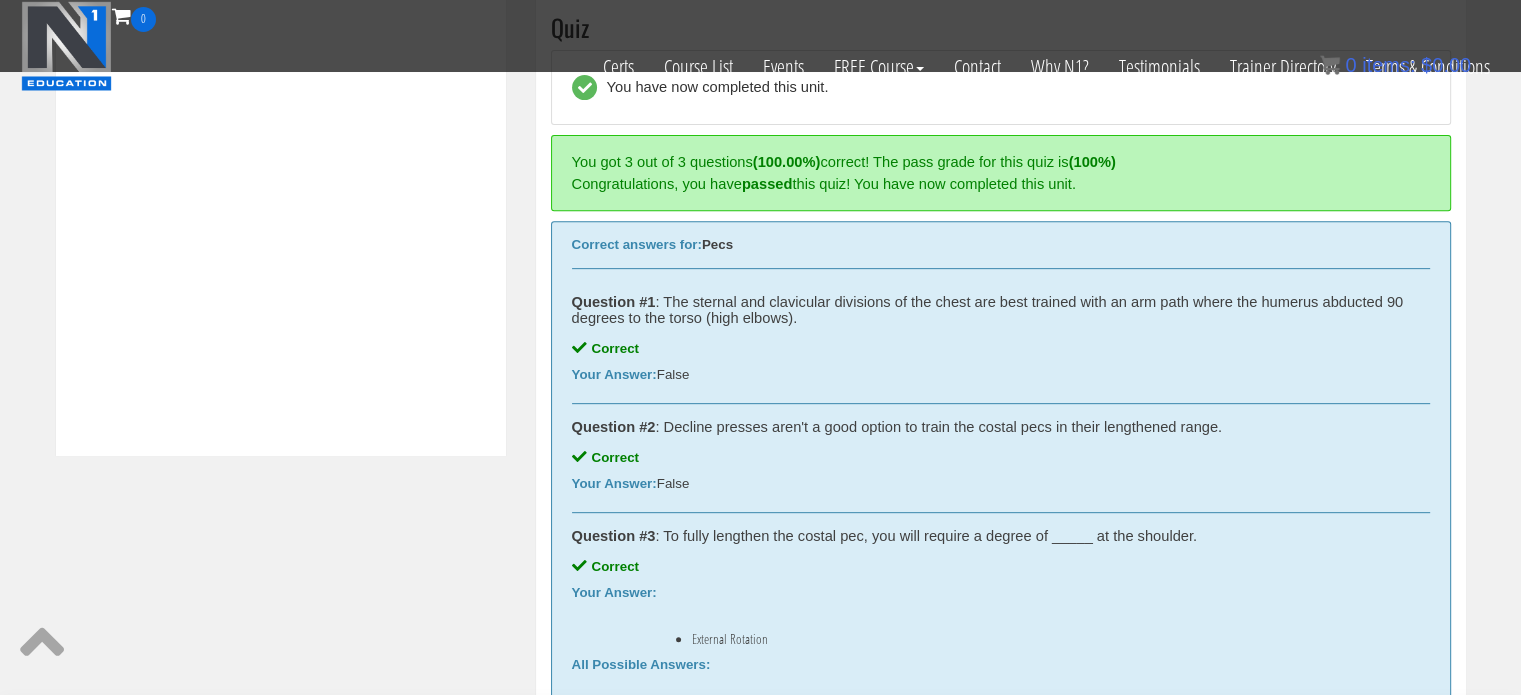 scroll, scrollTop: 758, scrollLeft: 0, axis: vertical 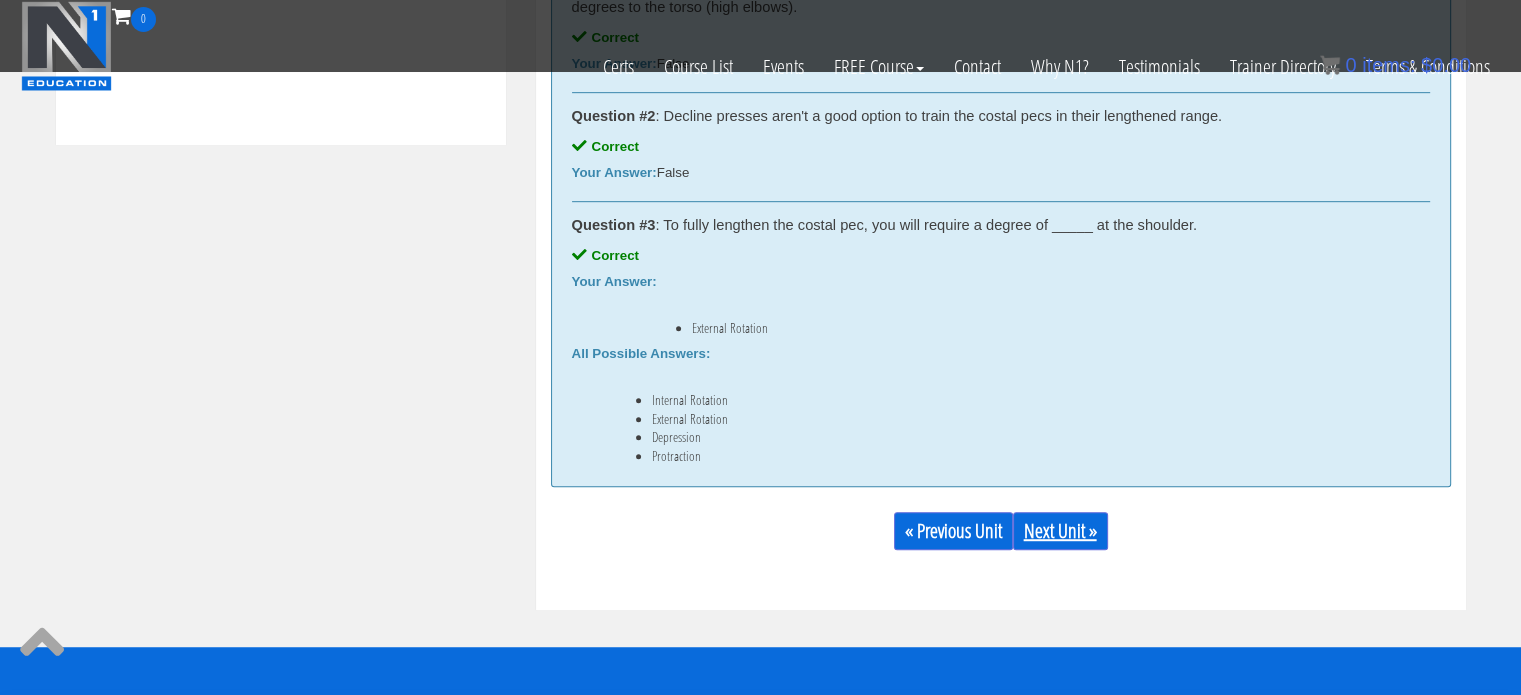 click on "Next Unit »" at bounding box center [1060, 531] 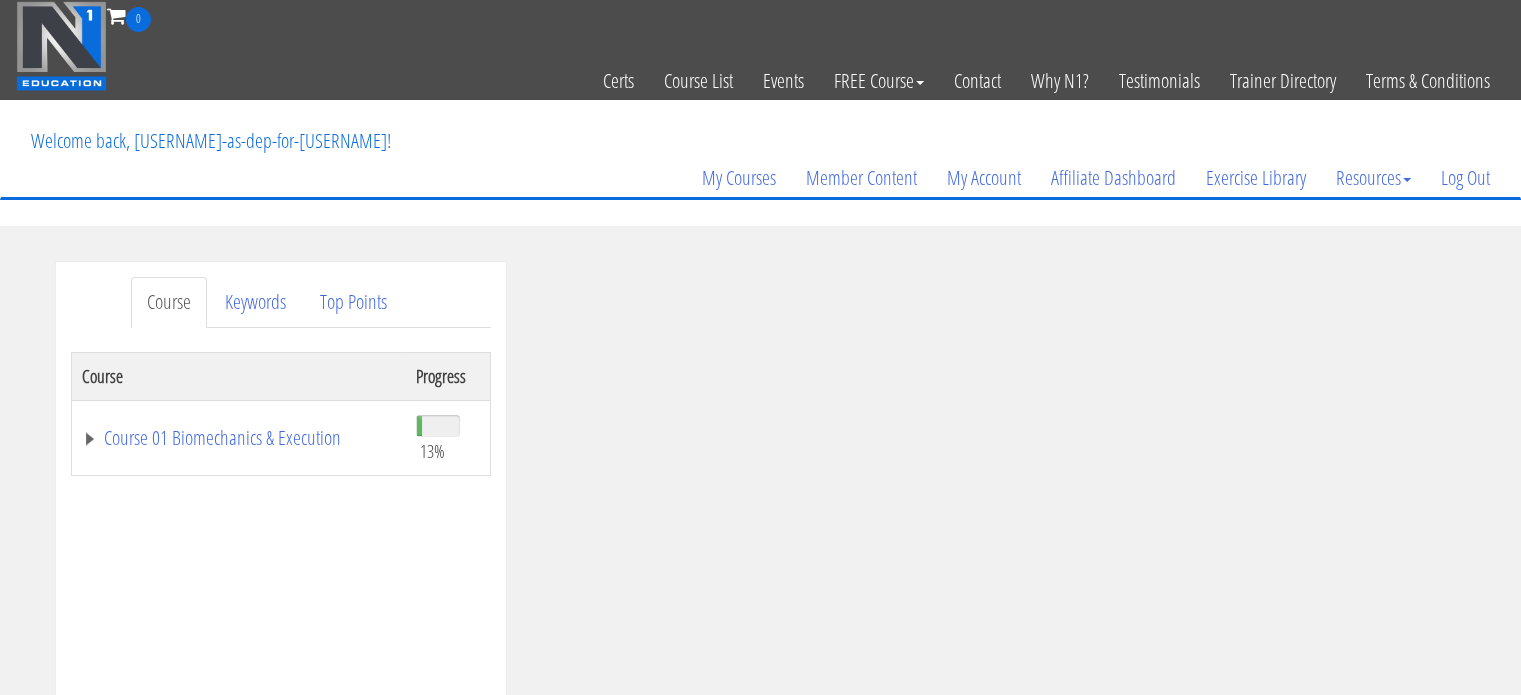 scroll, scrollTop: 0, scrollLeft: 0, axis: both 